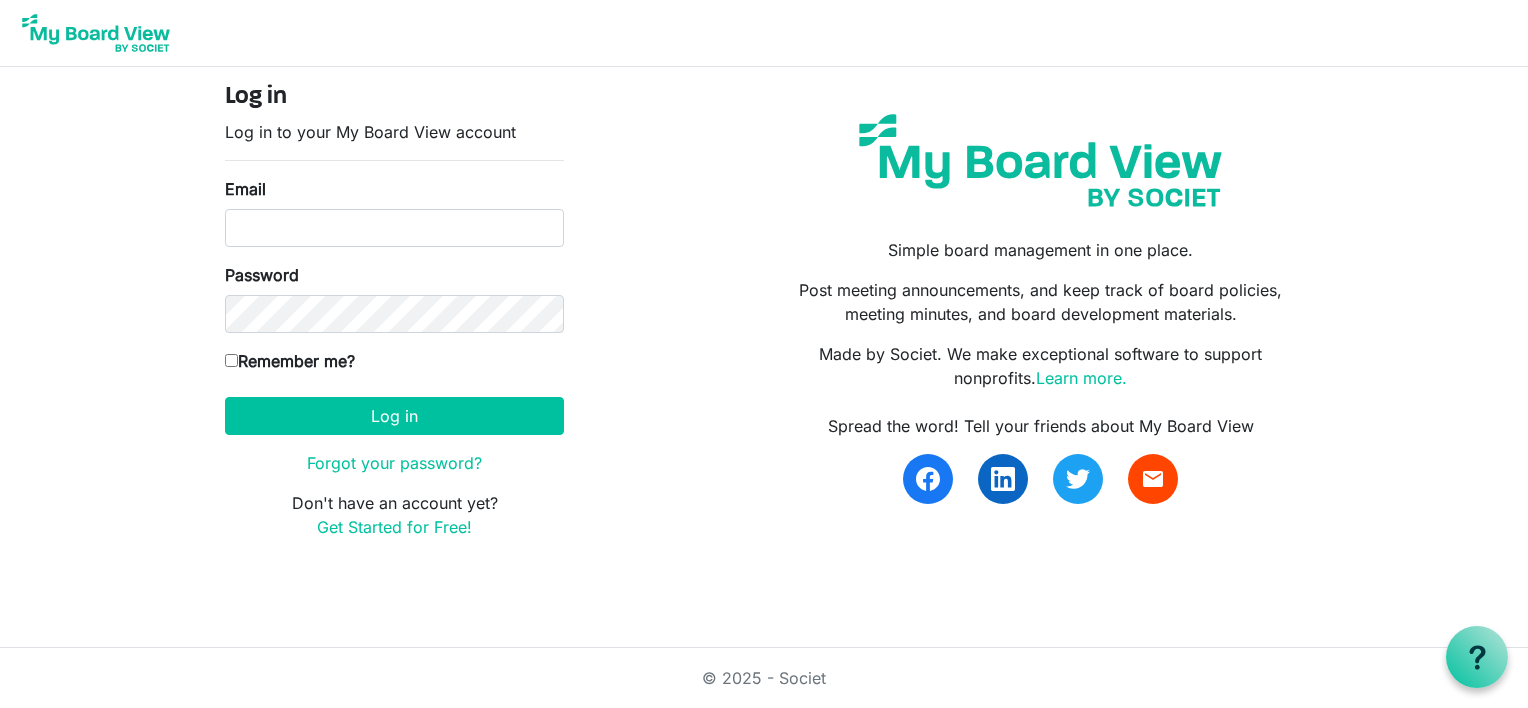 scroll, scrollTop: 0, scrollLeft: 0, axis: both 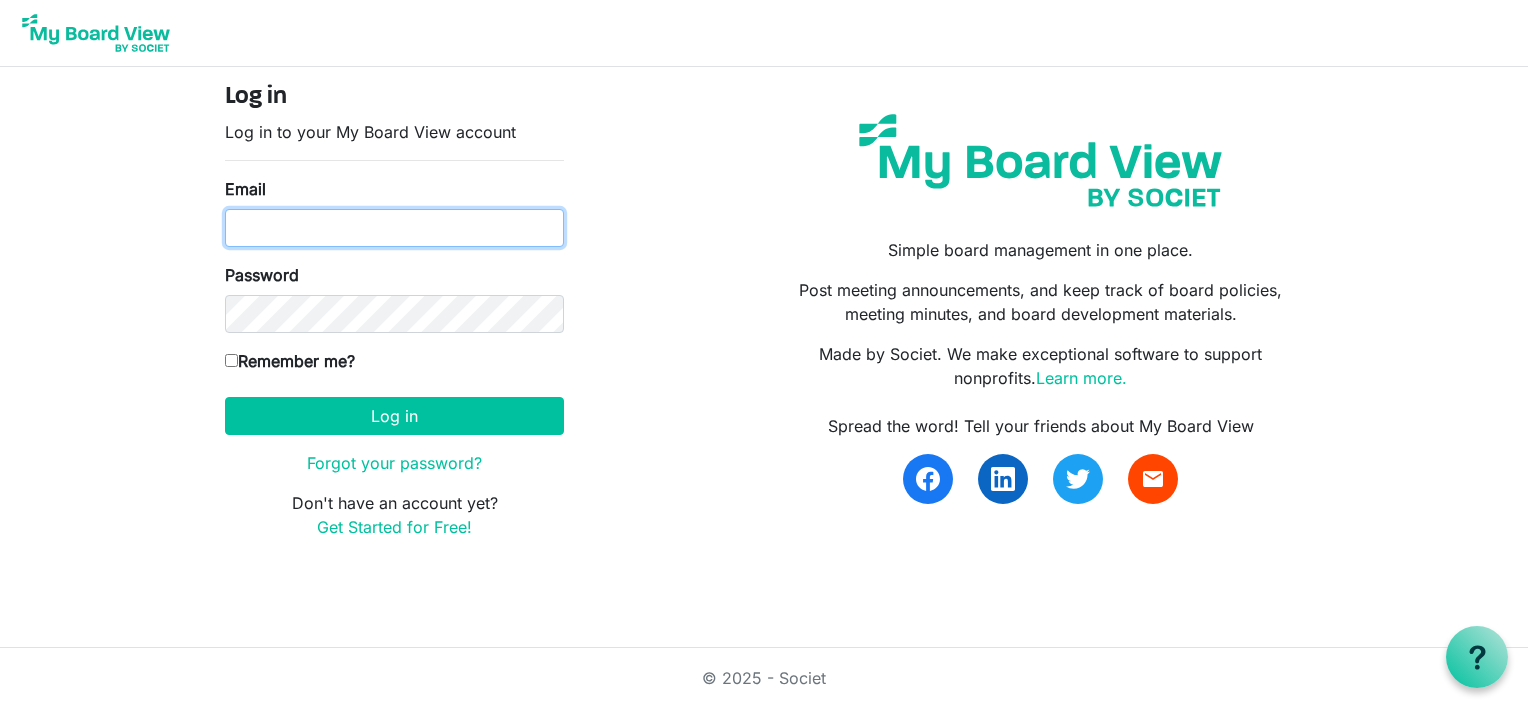click on "Email" at bounding box center (394, 228) 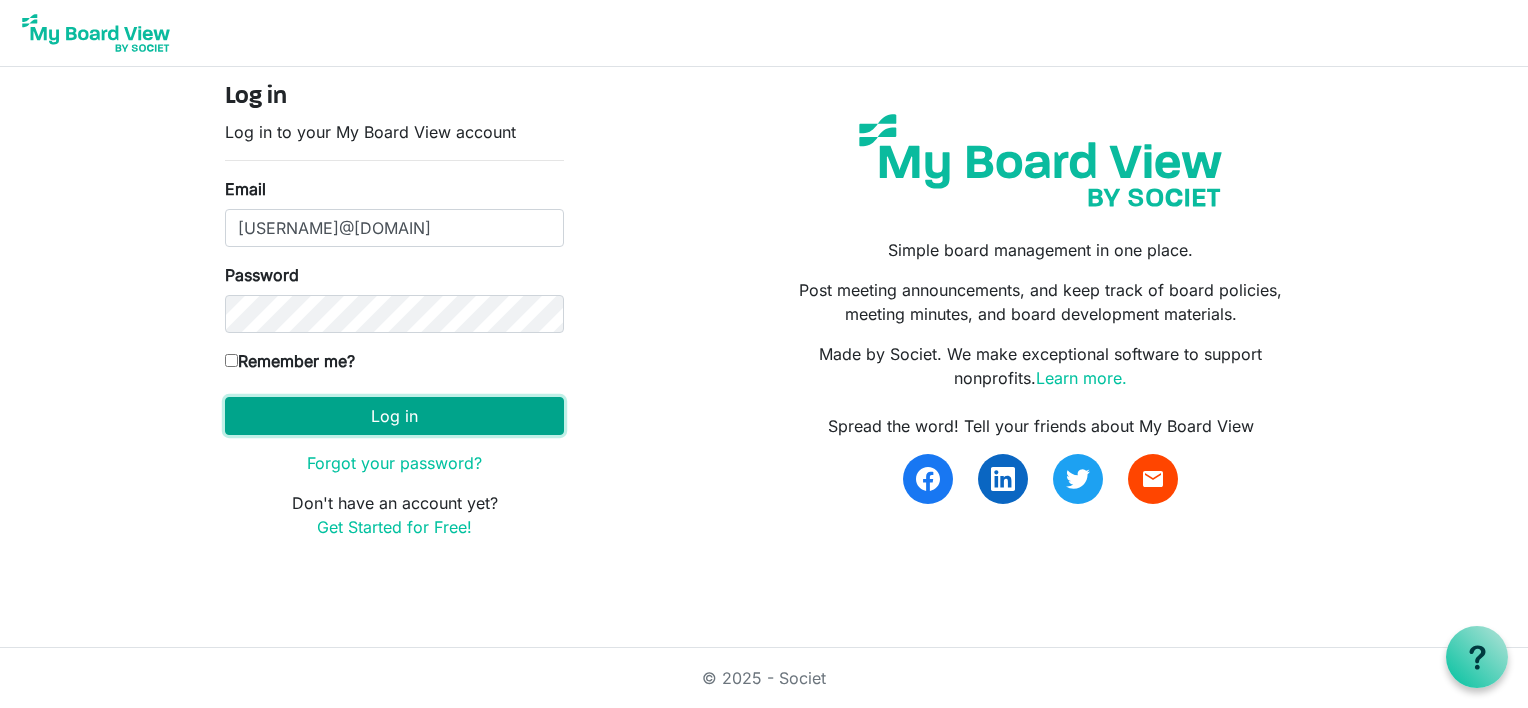click on "Log in" at bounding box center [394, 416] 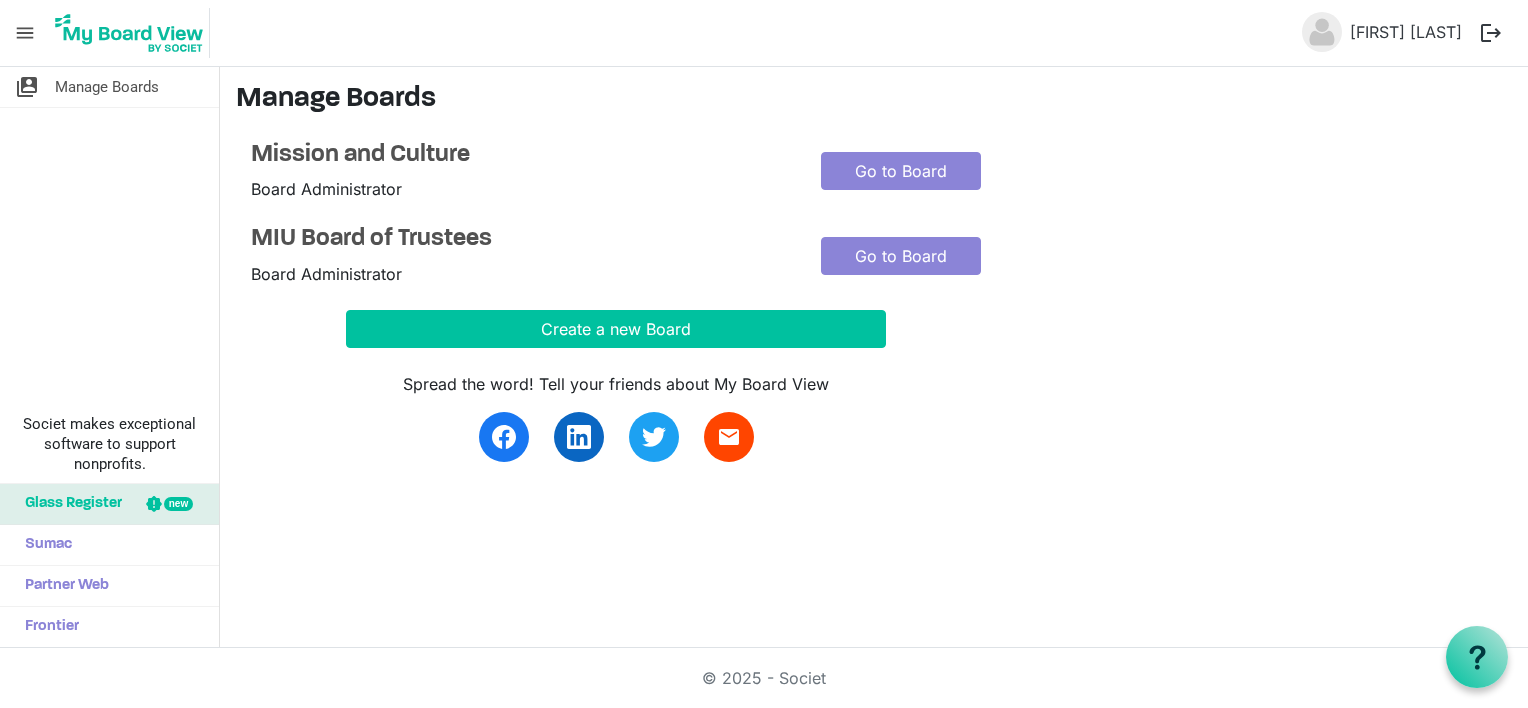 scroll, scrollTop: 0, scrollLeft: 0, axis: both 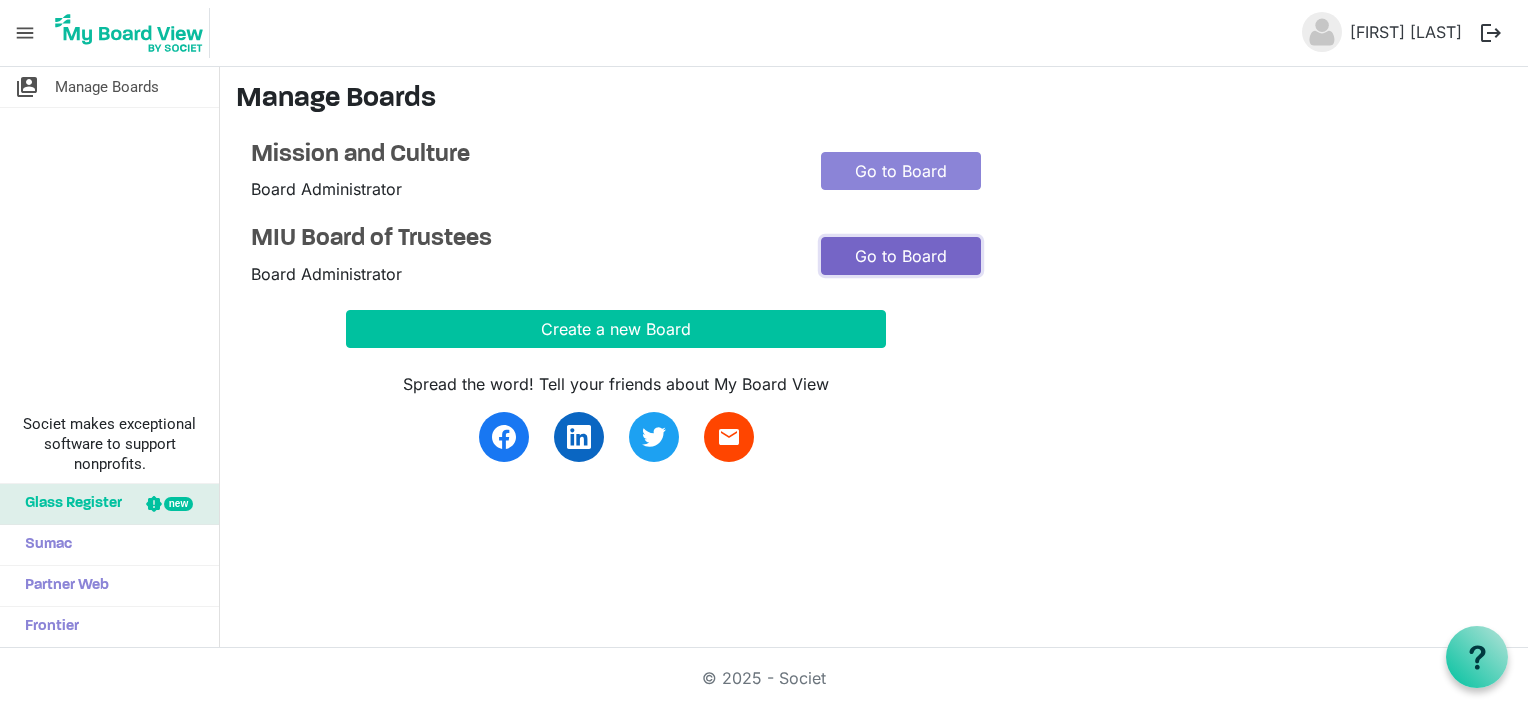 click on "Go to Board" at bounding box center (901, 256) 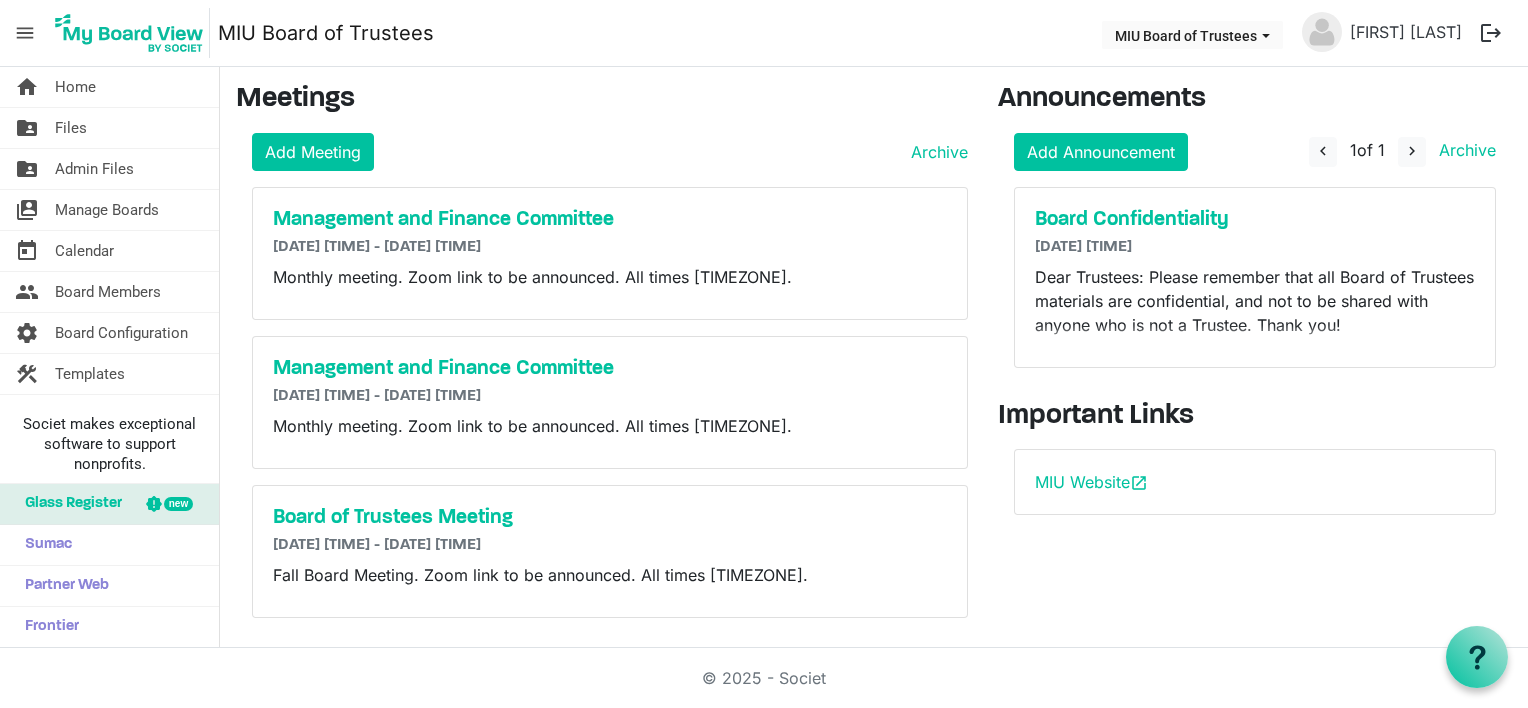scroll, scrollTop: 0, scrollLeft: 0, axis: both 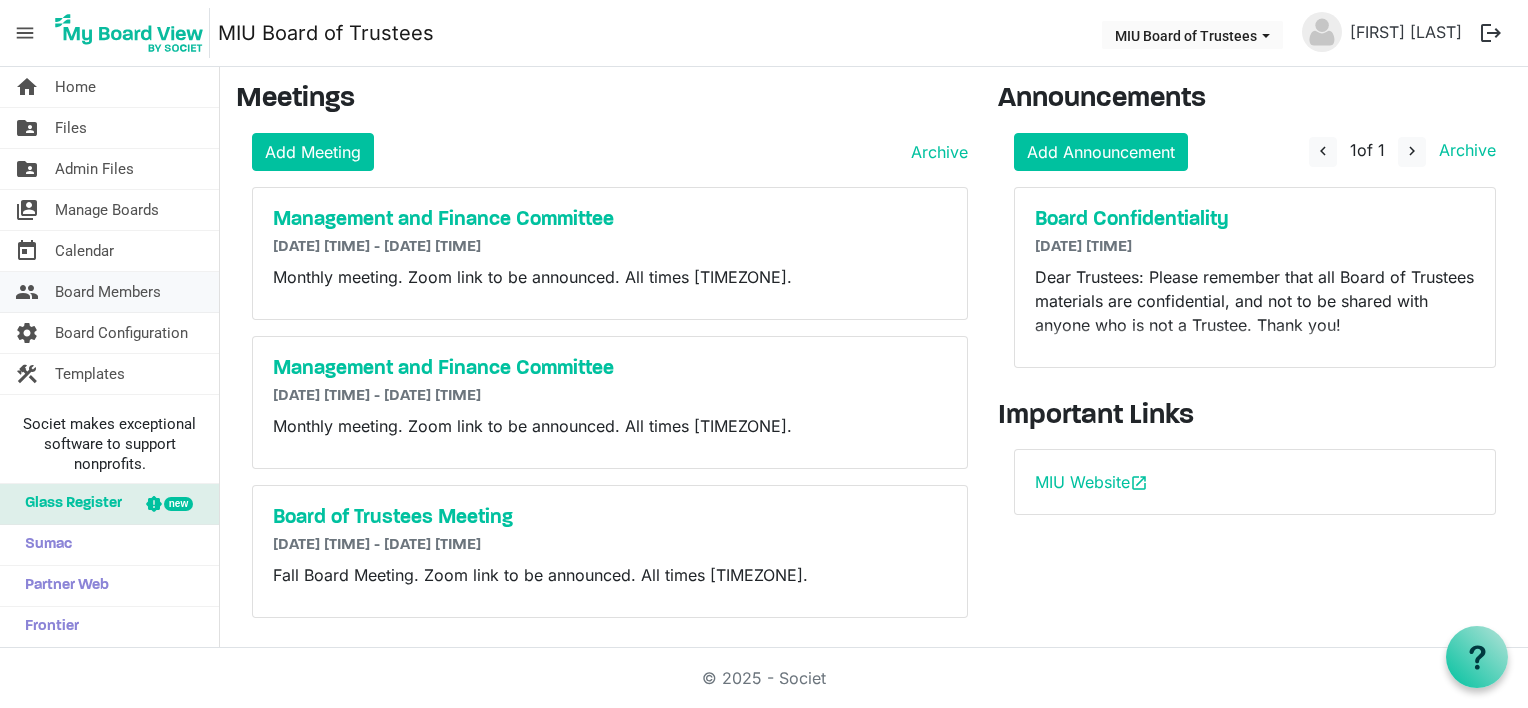 click on "Board Members" at bounding box center (108, 292) 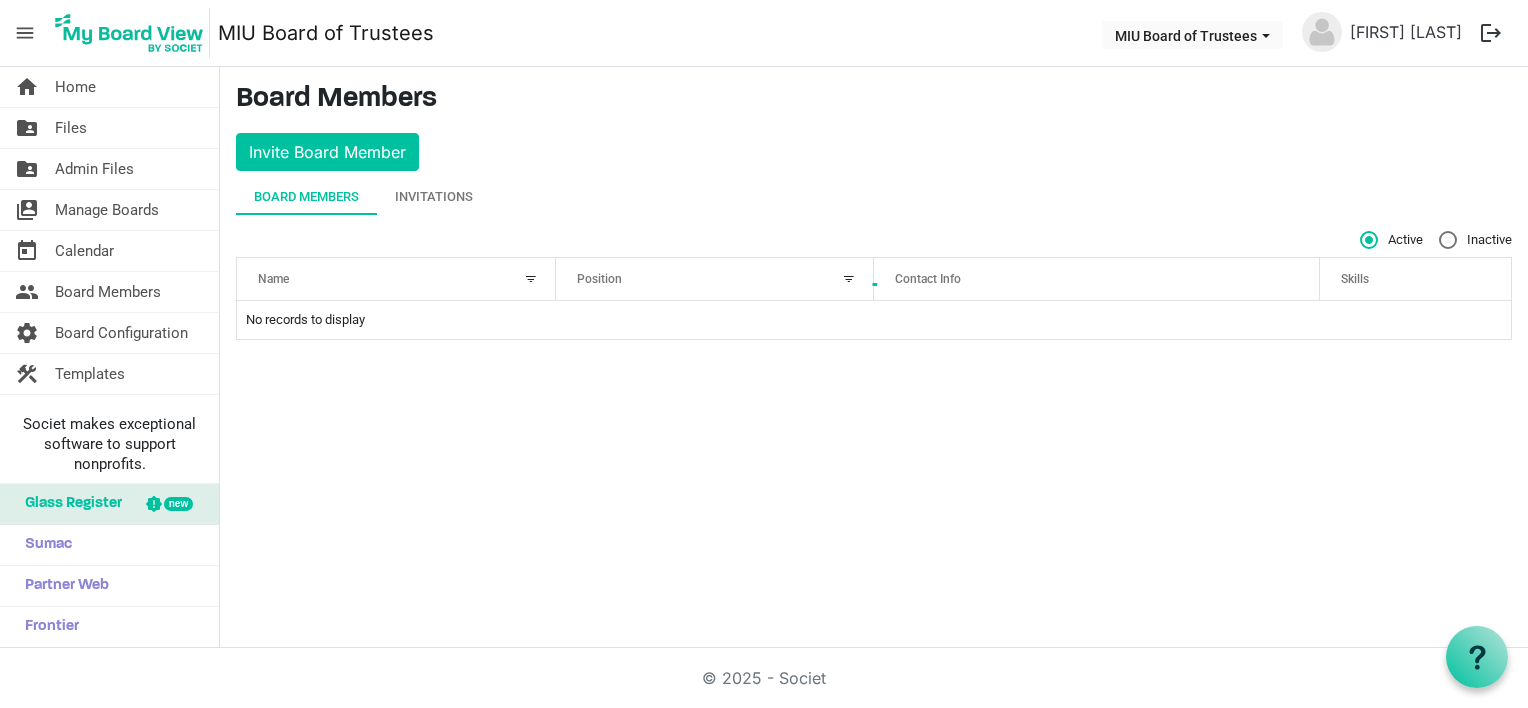scroll, scrollTop: 0, scrollLeft: 0, axis: both 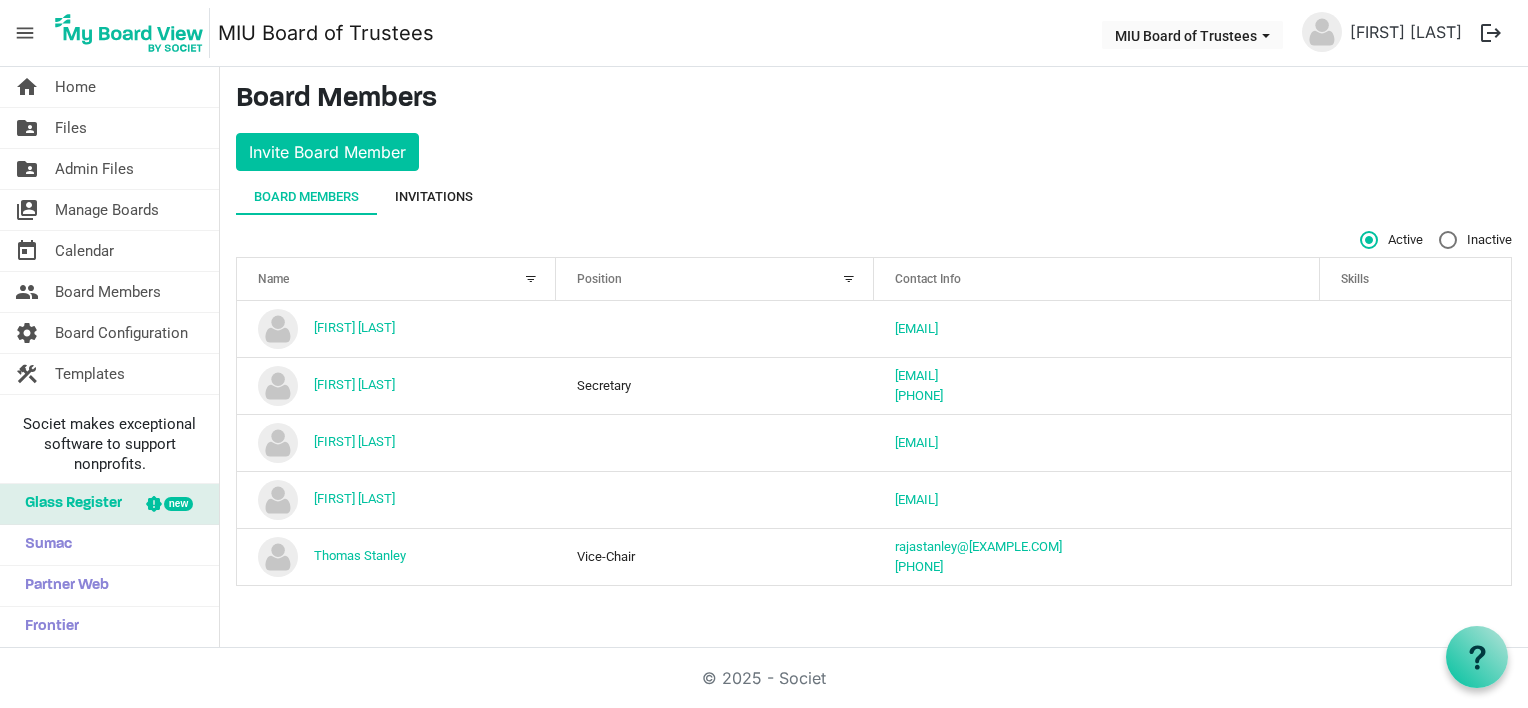 click on "Invitations" at bounding box center (434, 197) 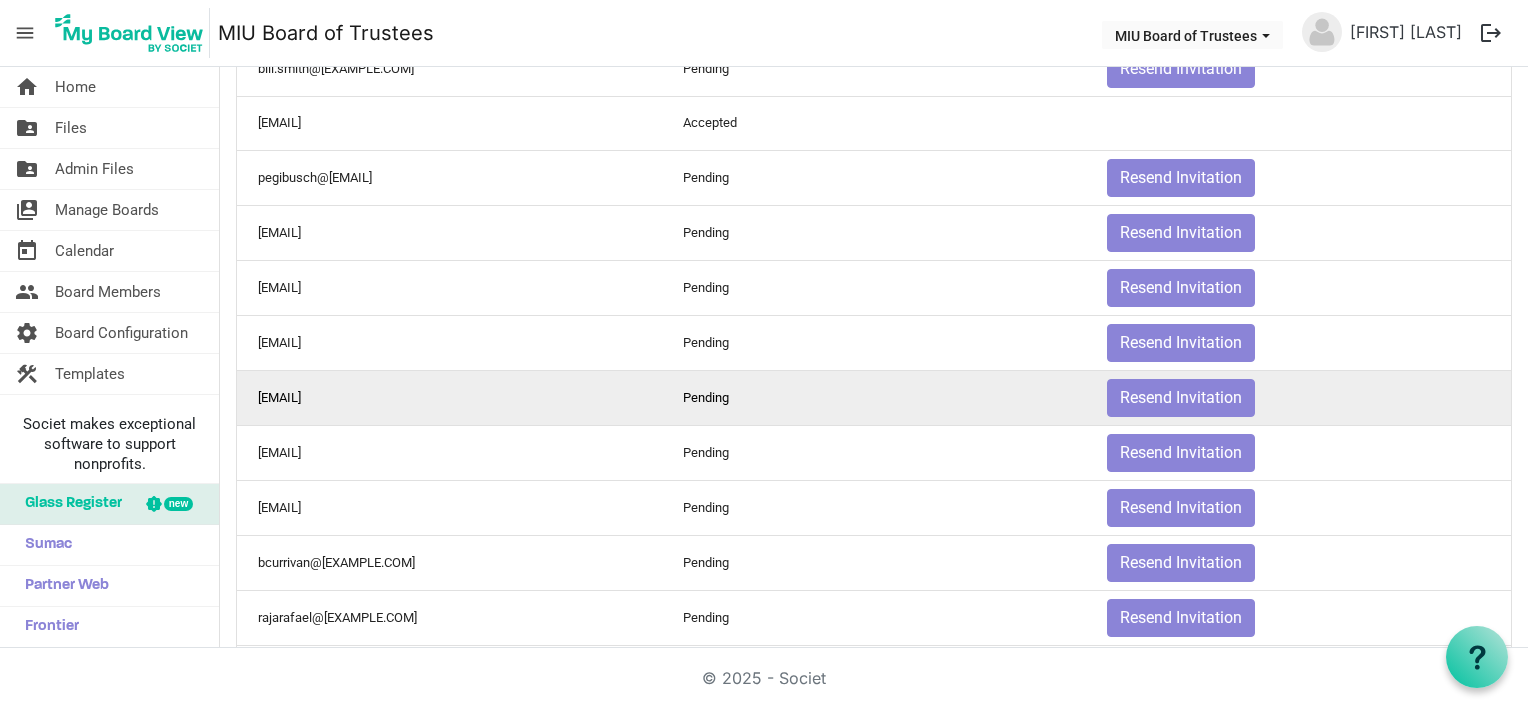 scroll, scrollTop: 1178, scrollLeft: 0, axis: vertical 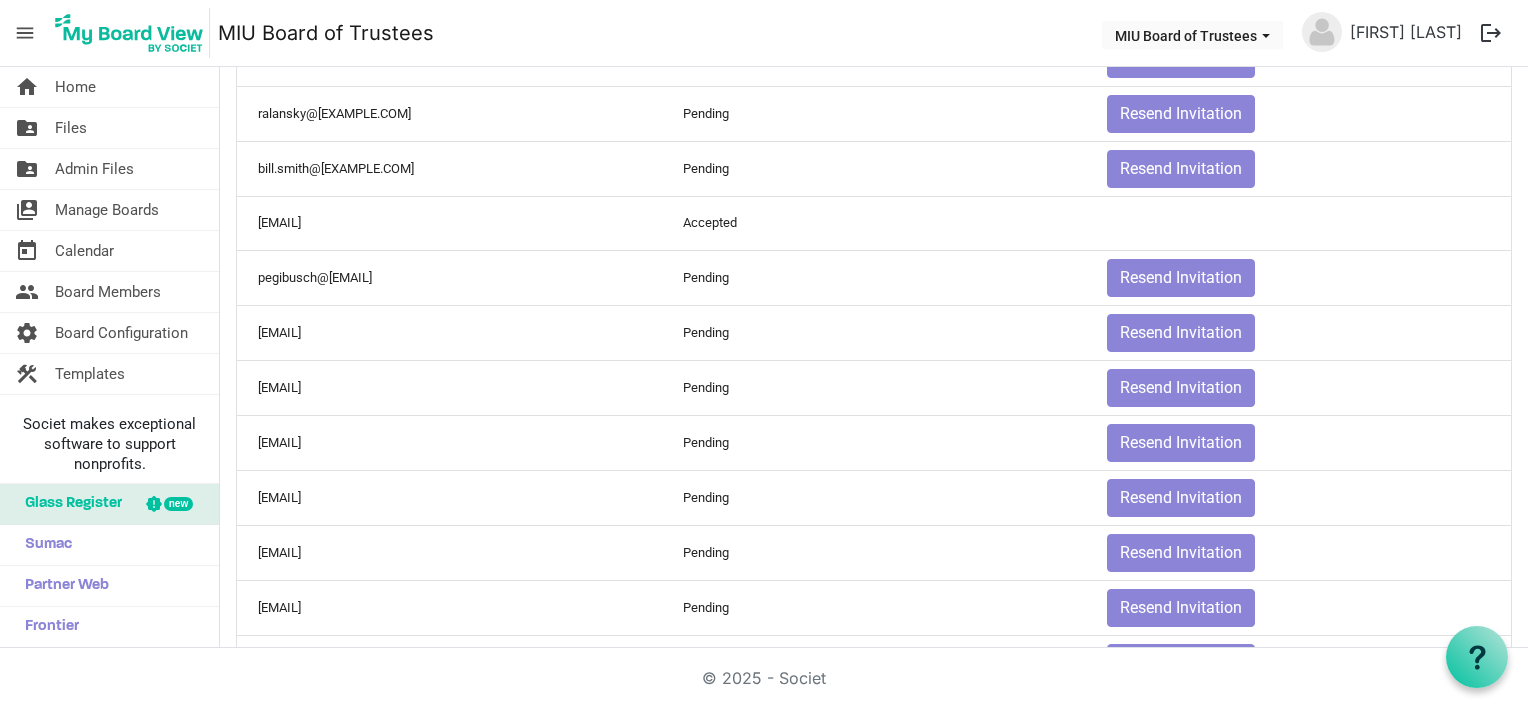 click on "© 2025 - Societ" at bounding box center [764, 677] 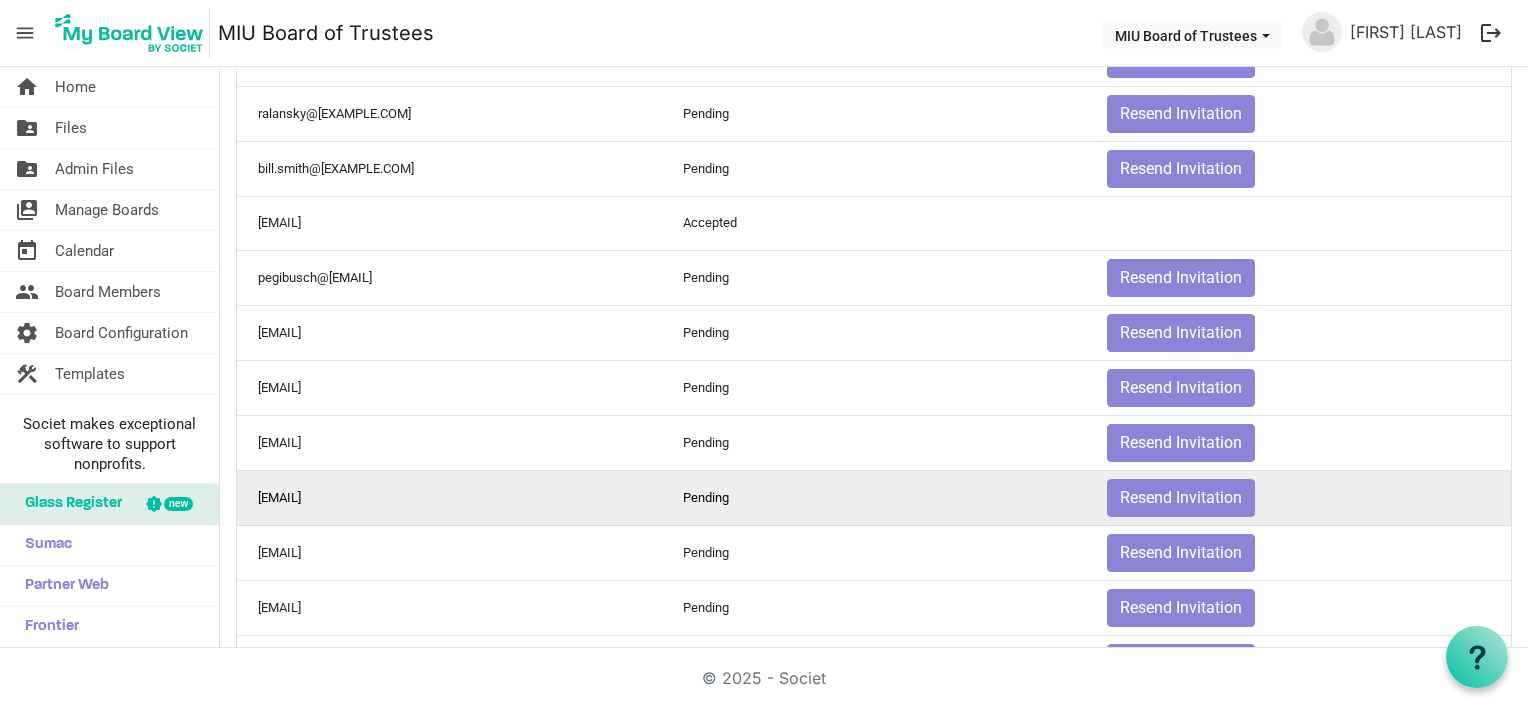 scroll, scrollTop: 1478, scrollLeft: 0, axis: vertical 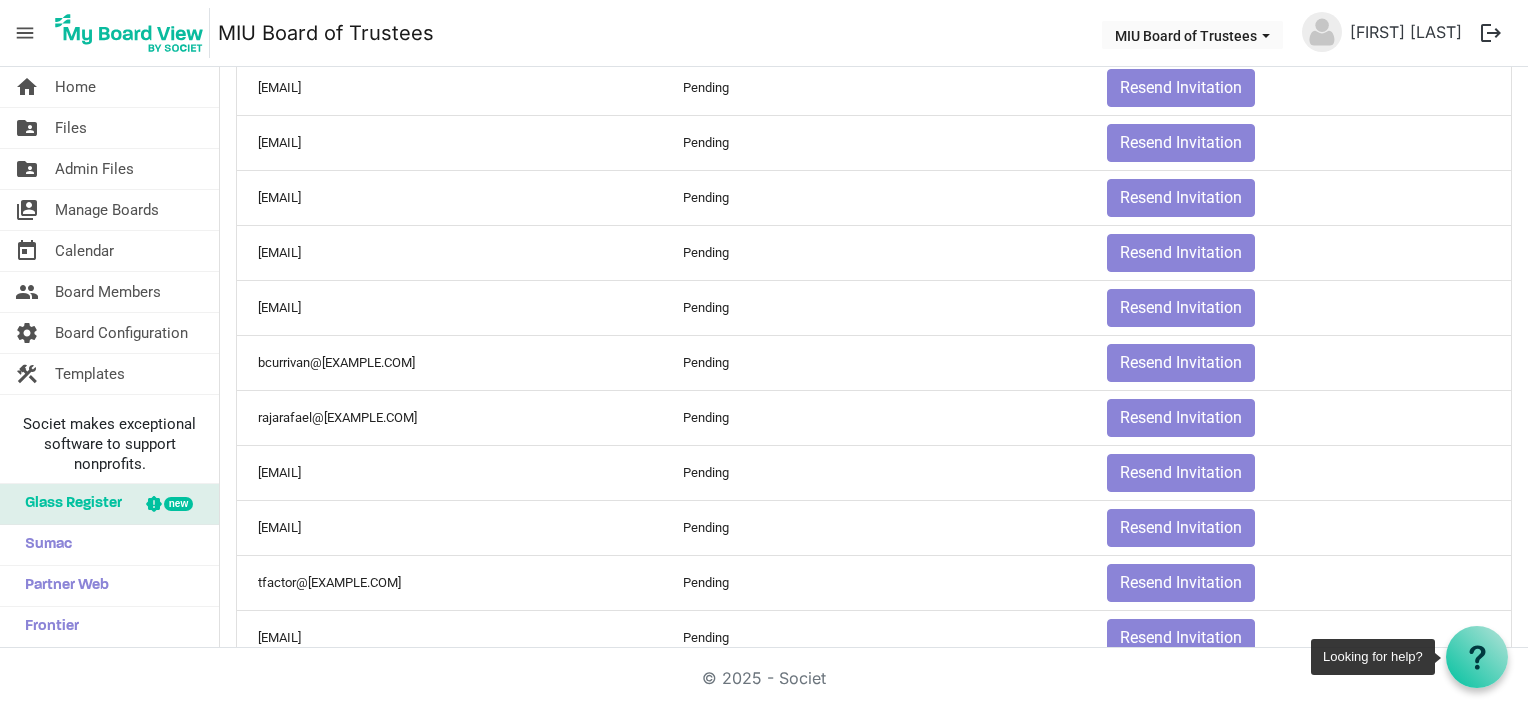 click 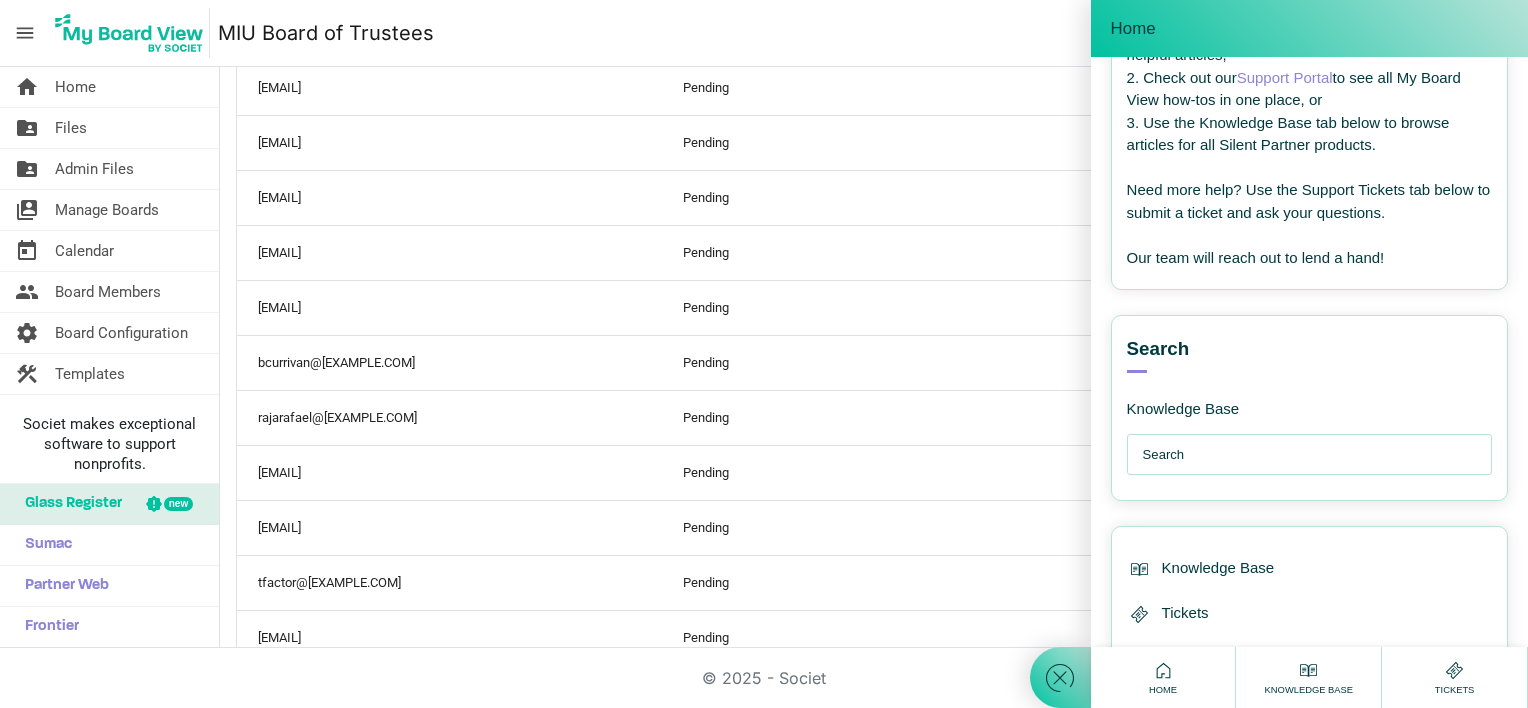 scroll, scrollTop: 254, scrollLeft: 0, axis: vertical 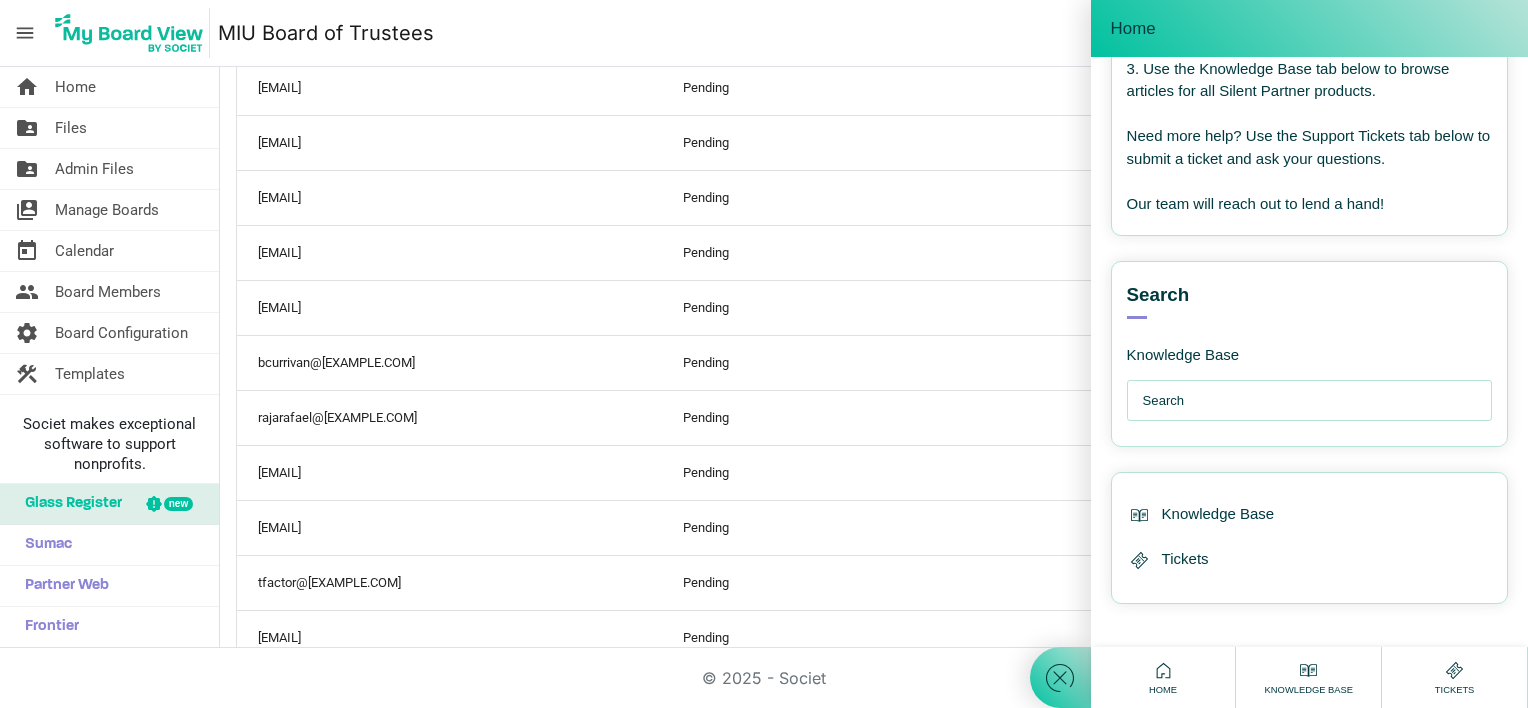 click 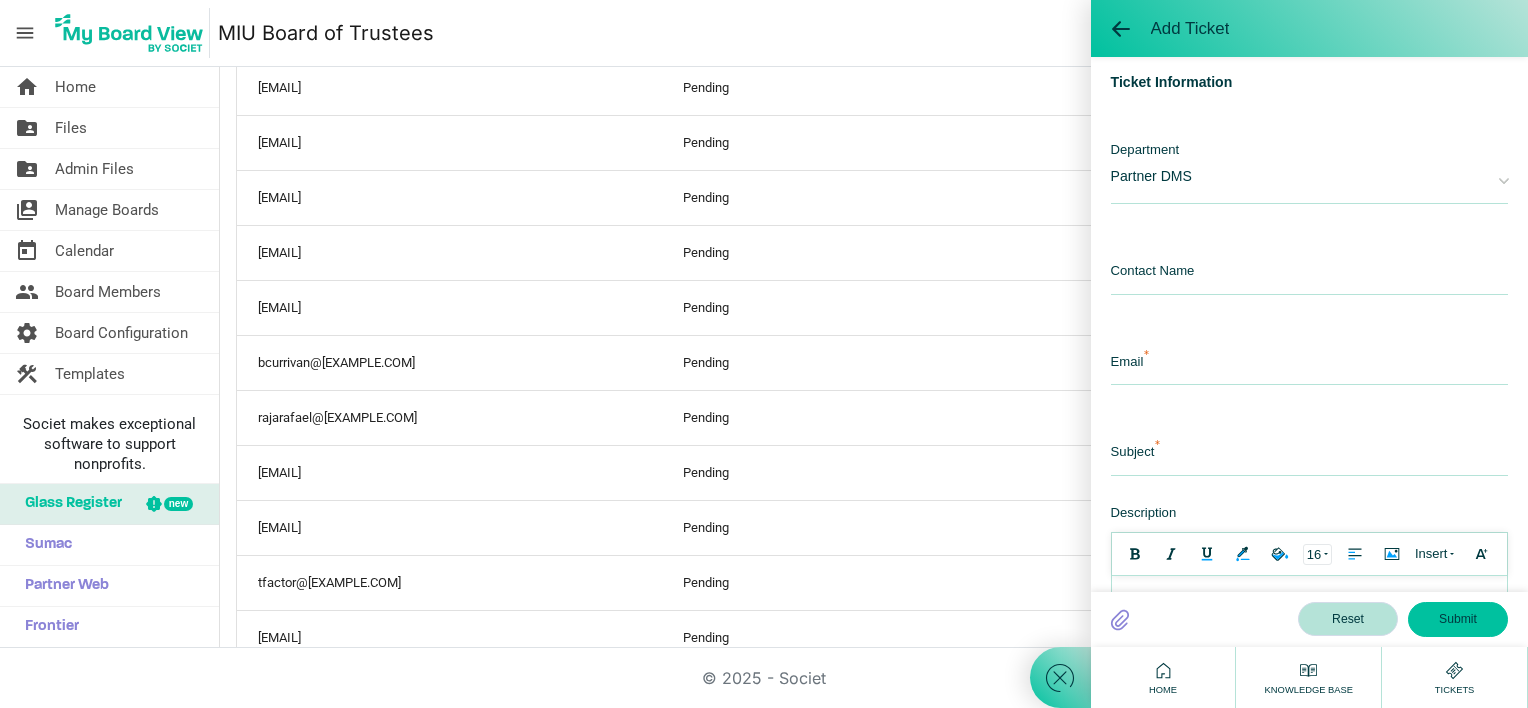 scroll, scrollTop: 0, scrollLeft: 0, axis: both 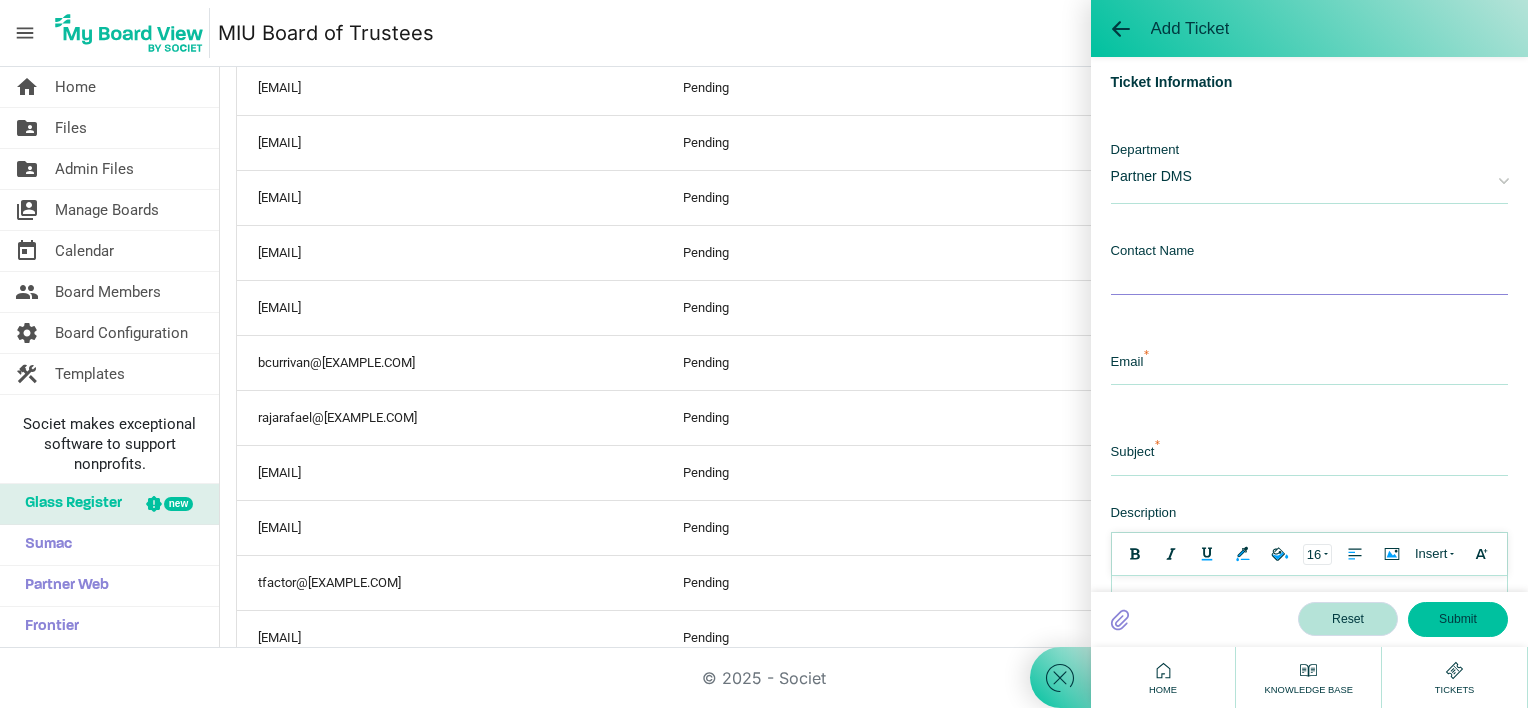 click at bounding box center [1309, 273] 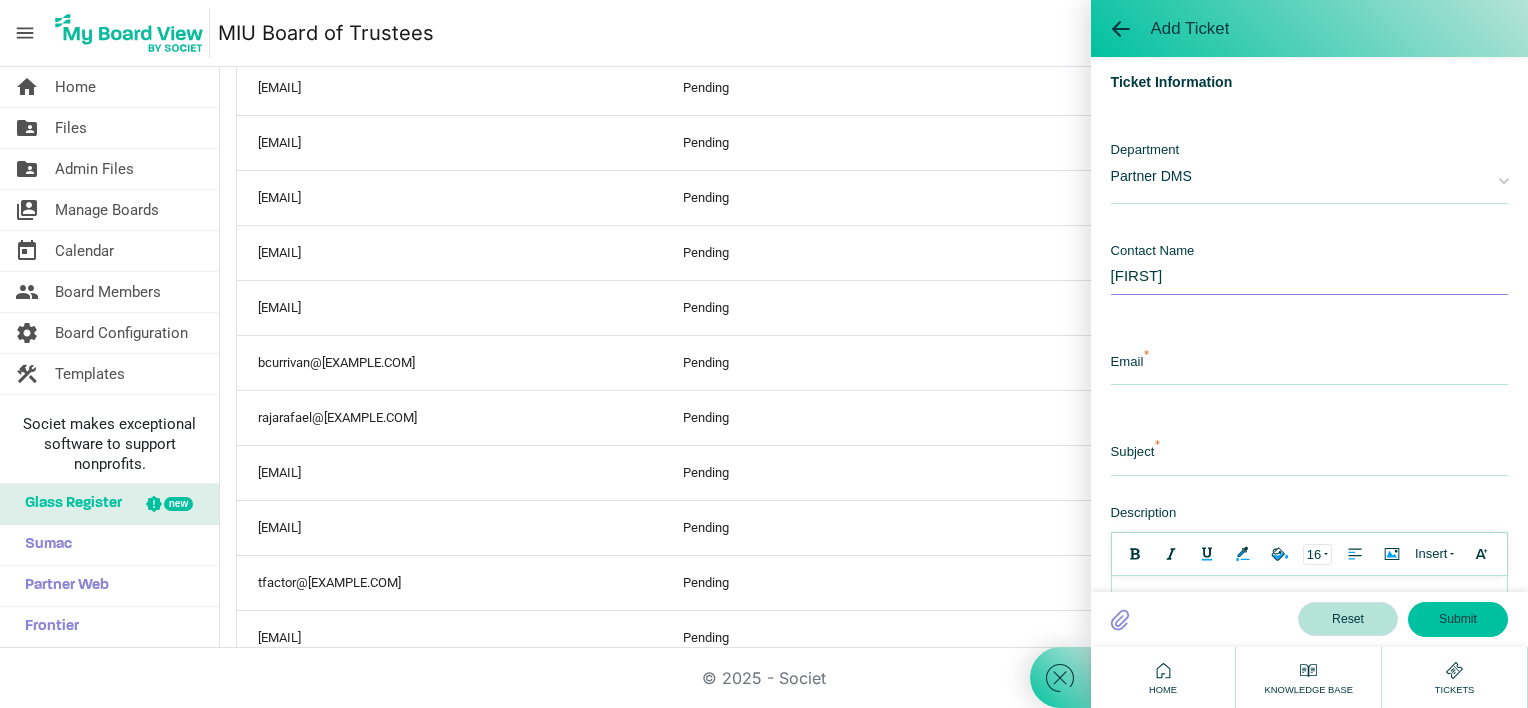 type on "Elaine" 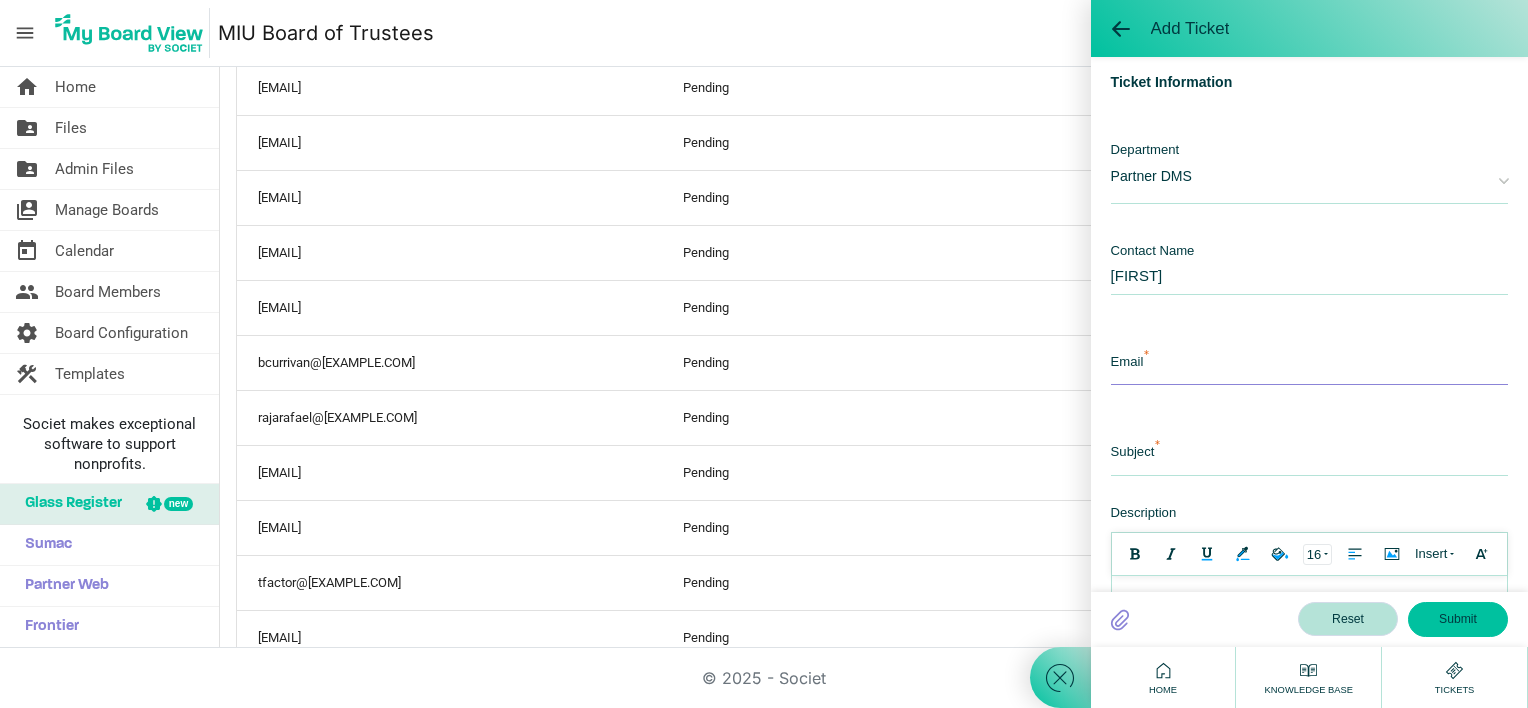 click at bounding box center [1309, 363] 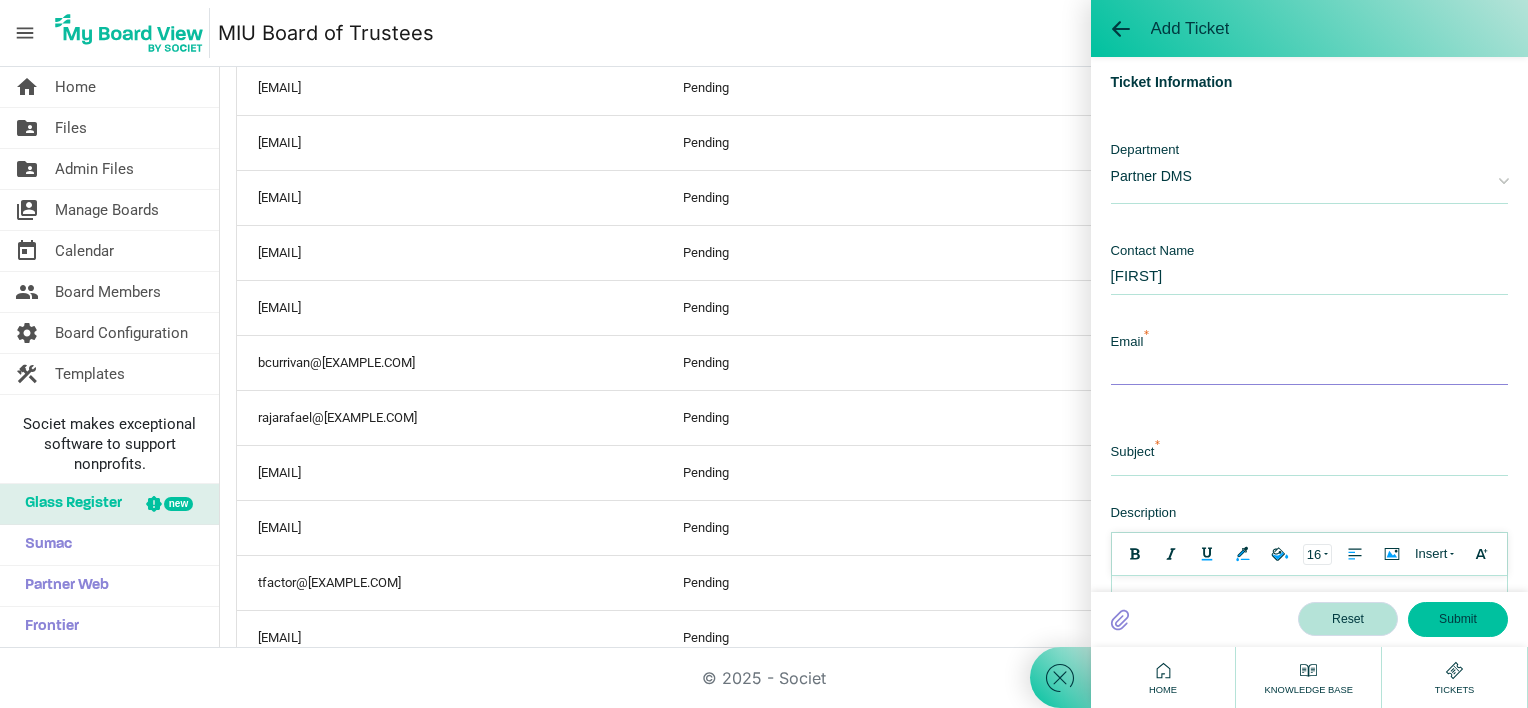 type on "boardoftrustees@miu.edu" 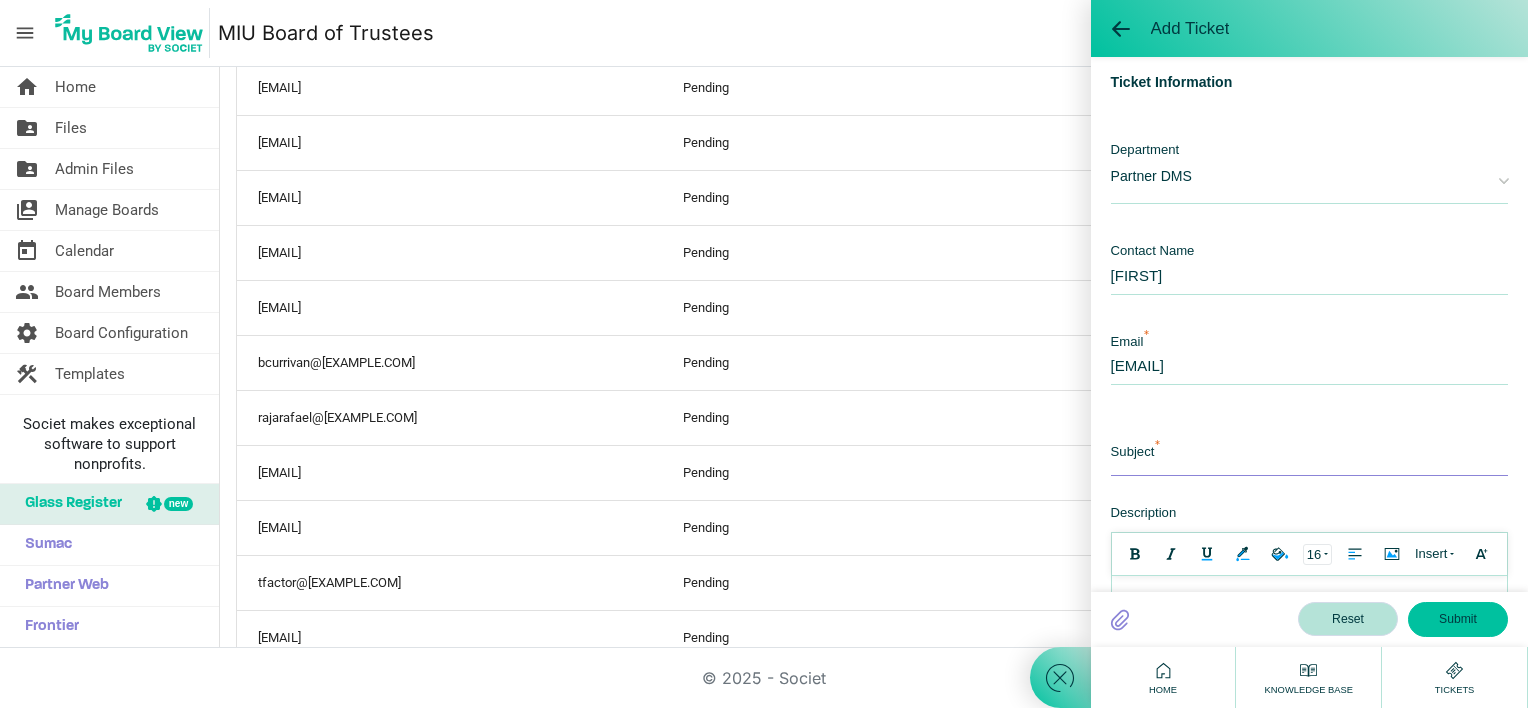 click at bounding box center [1309, 454] 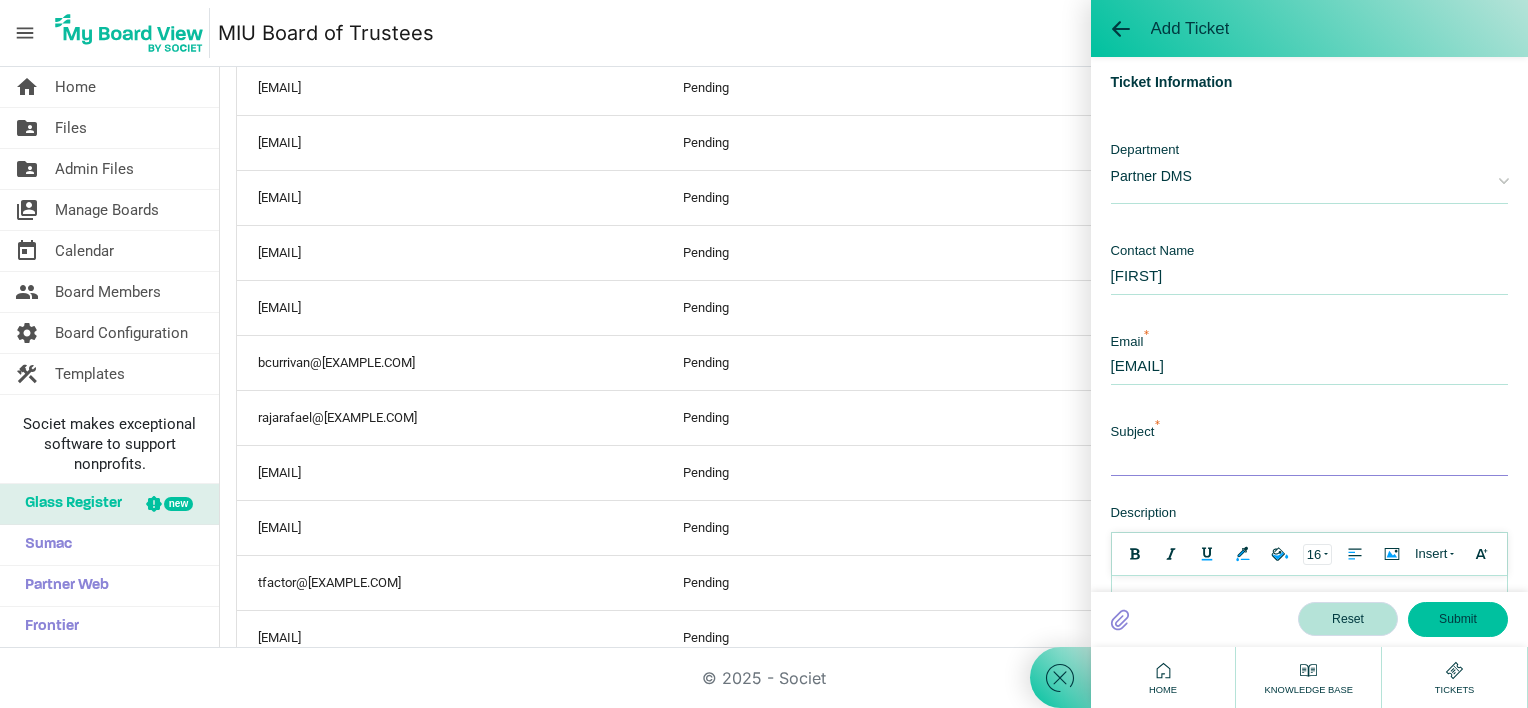 click at bounding box center [1309, 454] 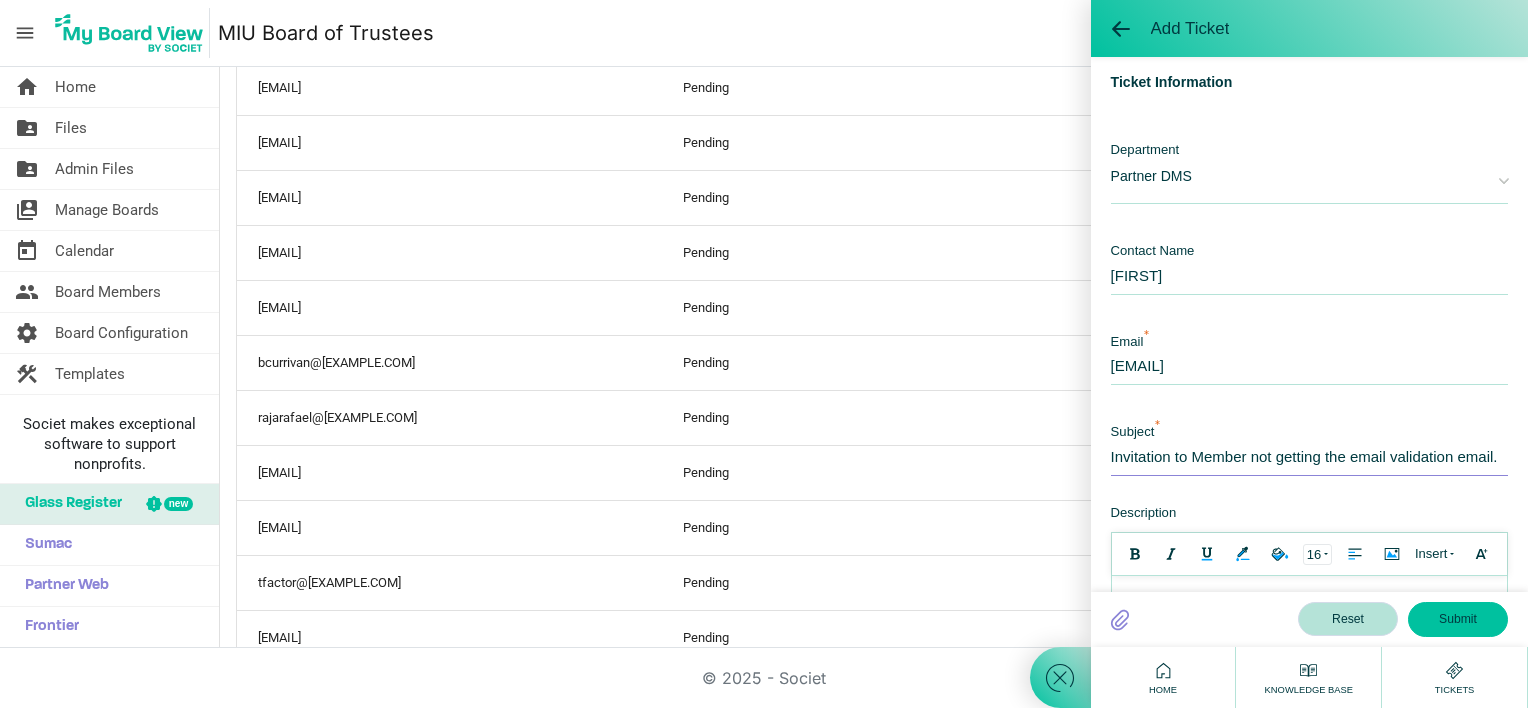 scroll, scrollTop: 0, scrollLeft: 4, axis: horizontal 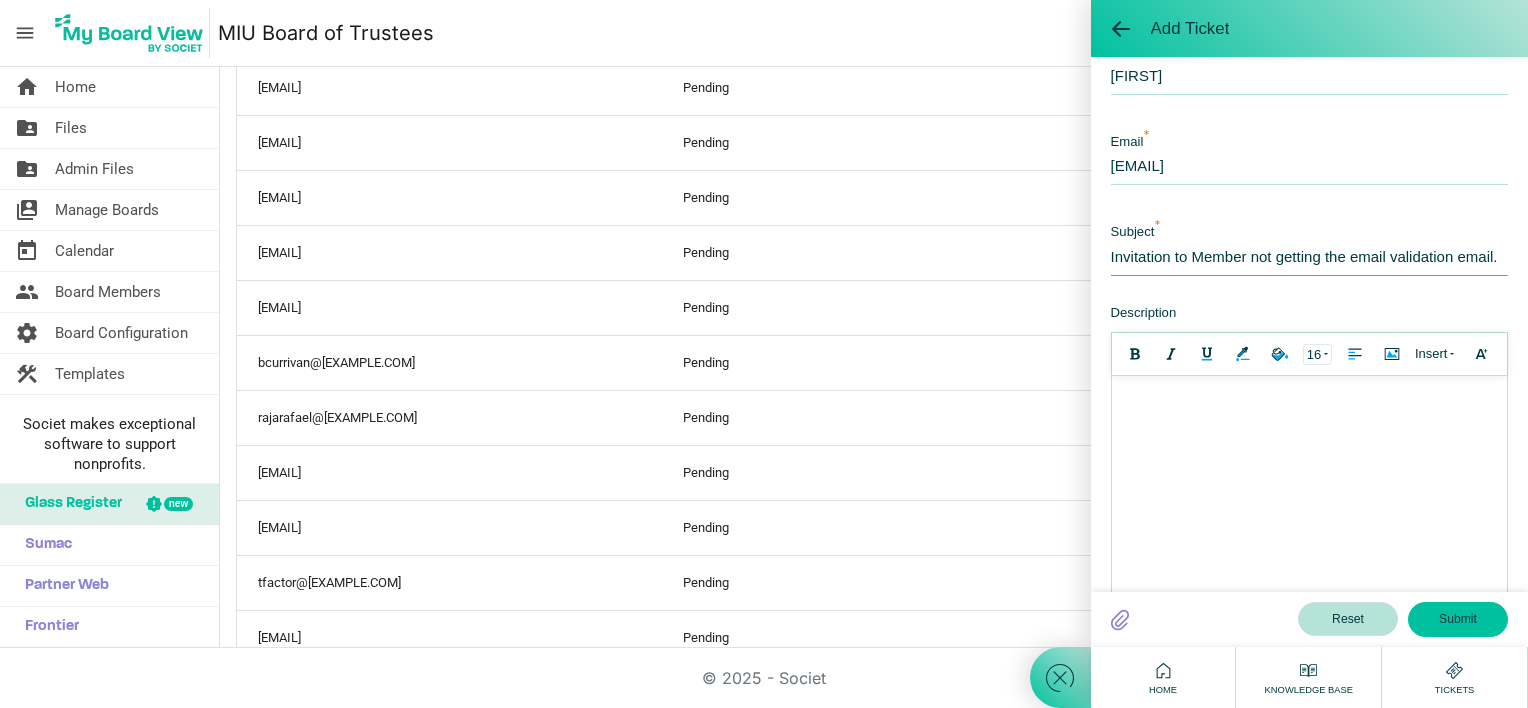 type on "Invitation to Member not getting the email validation email." 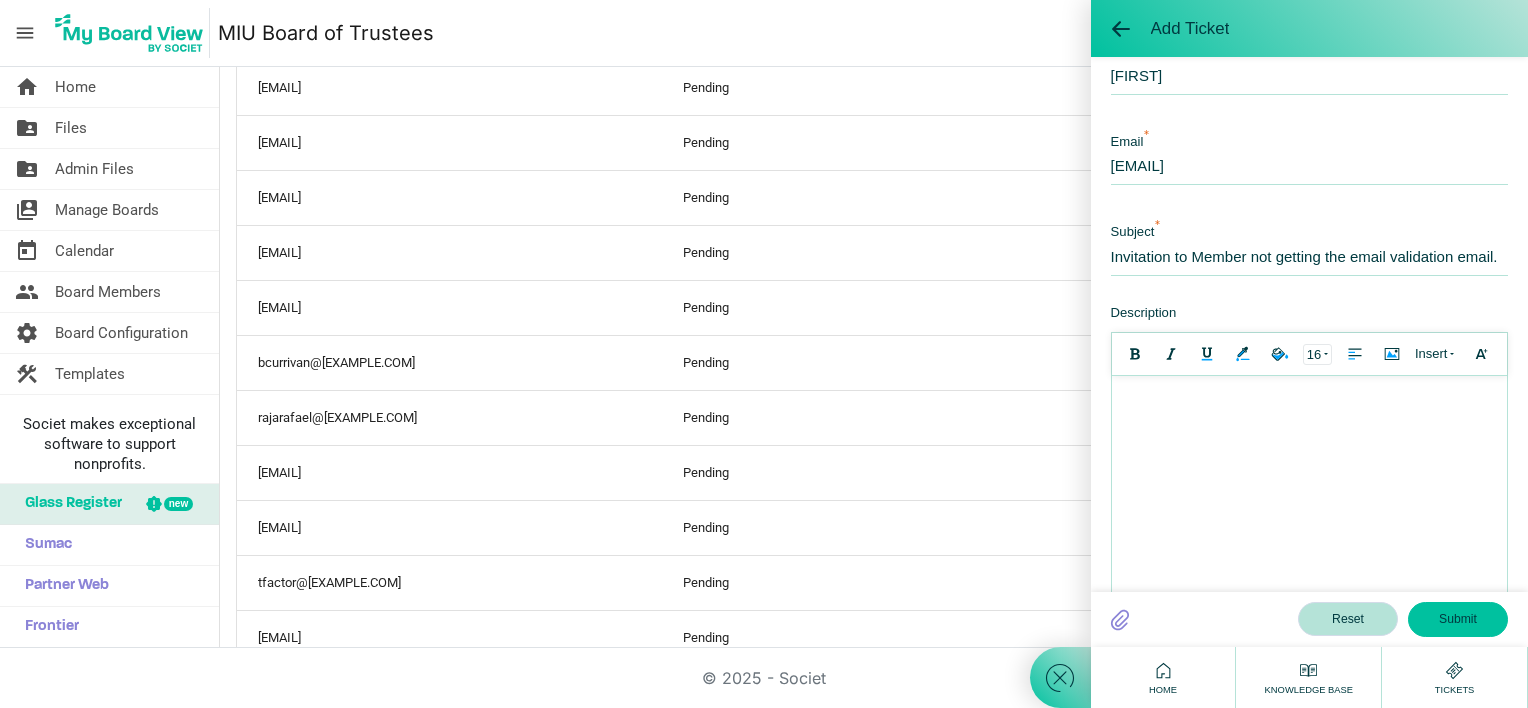 click at bounding box center (1308, 486) 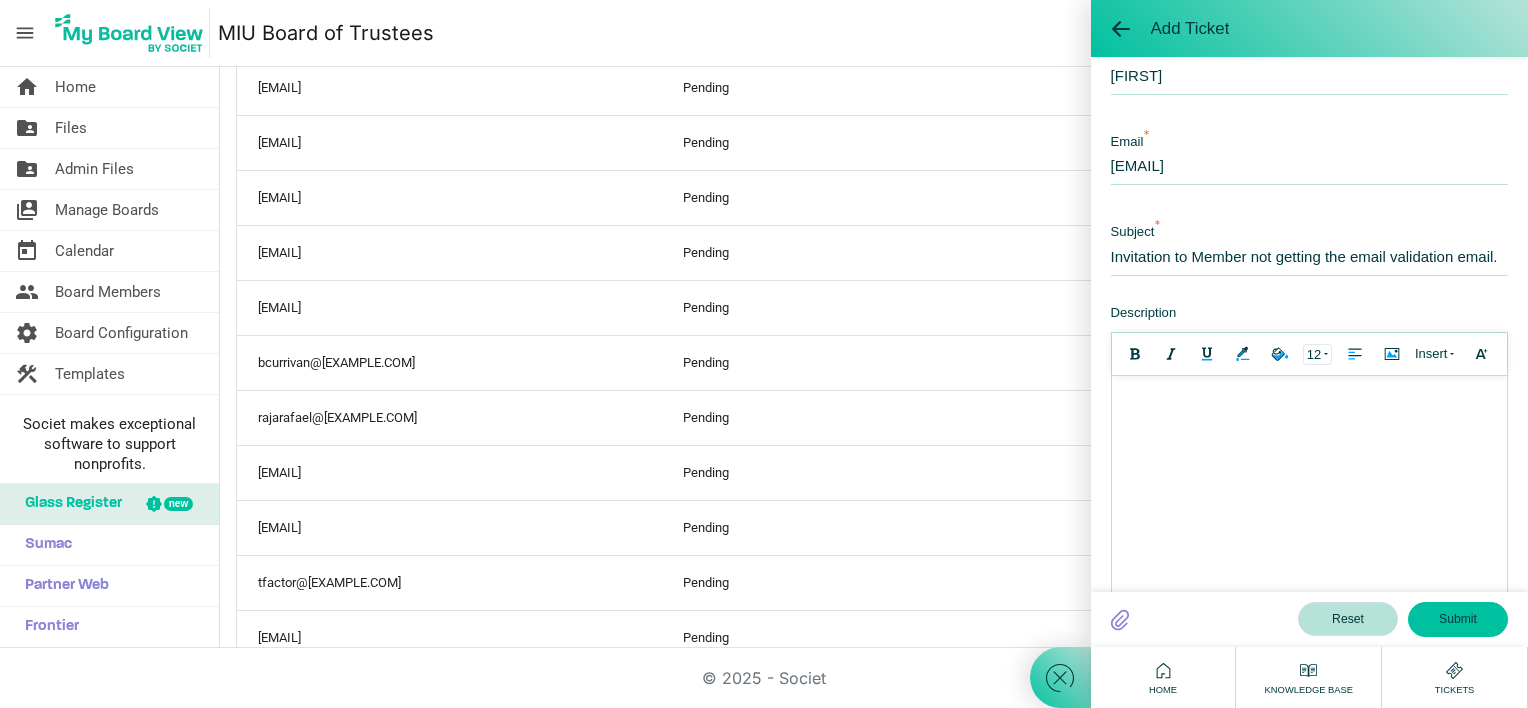 type 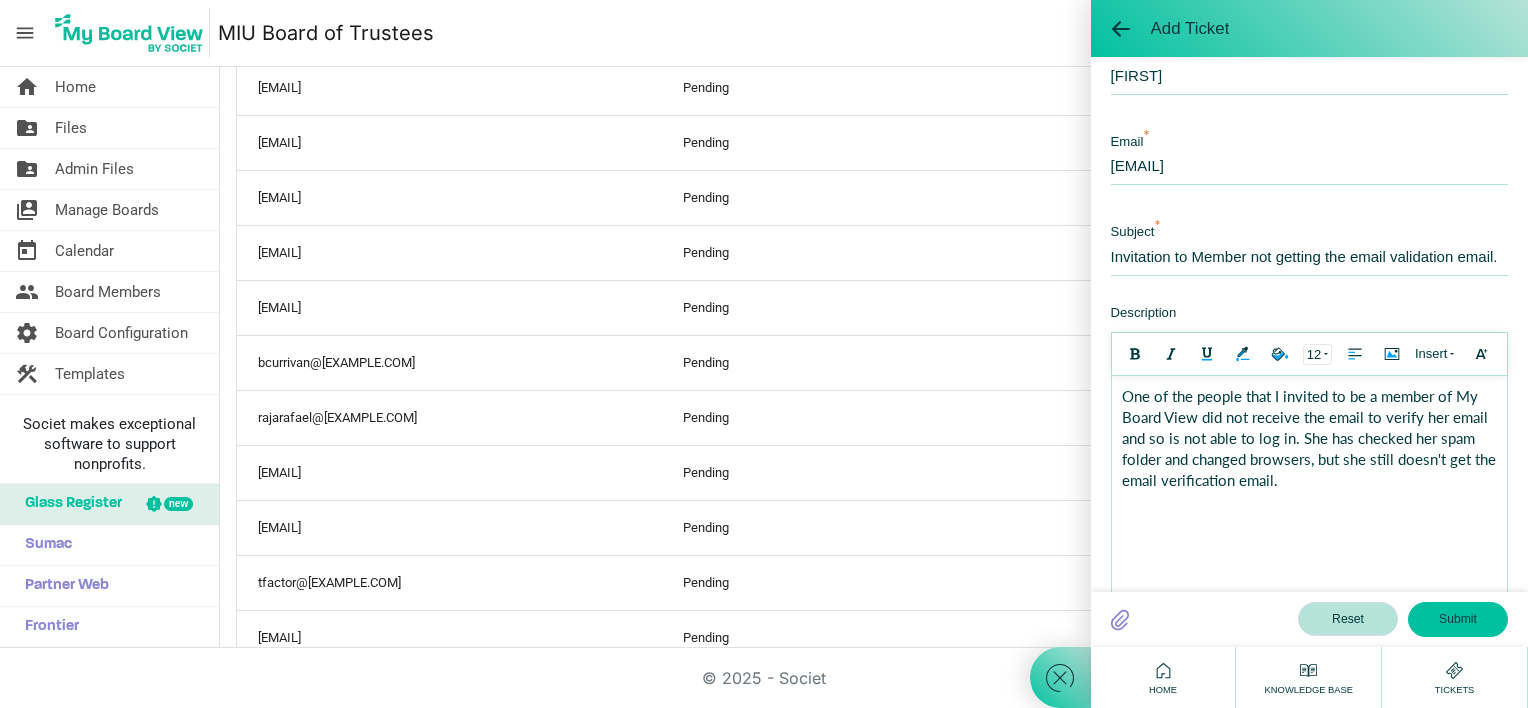 click on "One of the people that I invited to be a member of My Board View did not receive the email to verify her email and so is not able to log in. She has checked her spam folder and changed browsers, but she still doesn't get the email verification email." at bounding box center [1308, 438] 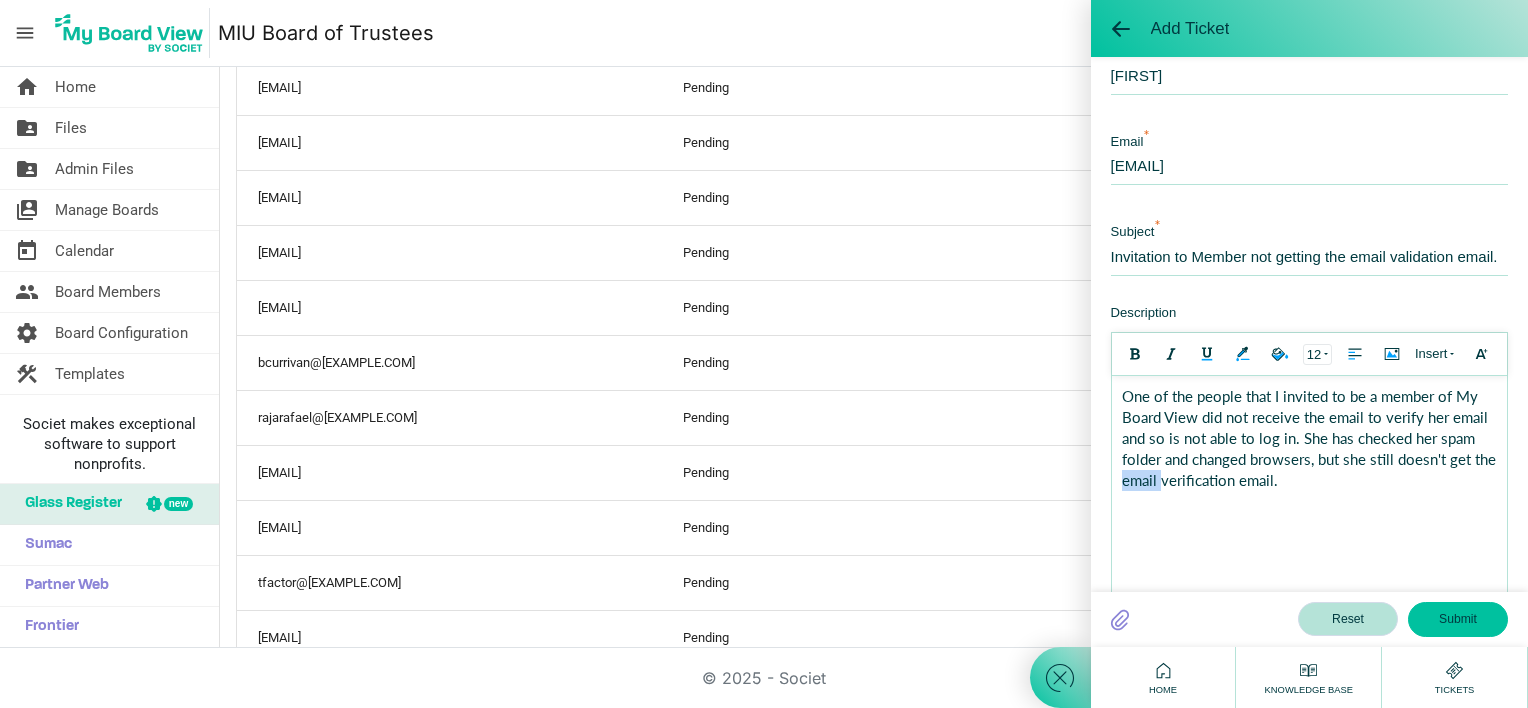 click on "One of the people that I invited to be a member of My Board View did not receive the email to verify her email and so is not able to log in. She has checked her spam folder and changed browsers, but she still doesn't get the email verification email." at bounding box center [1308, 438] 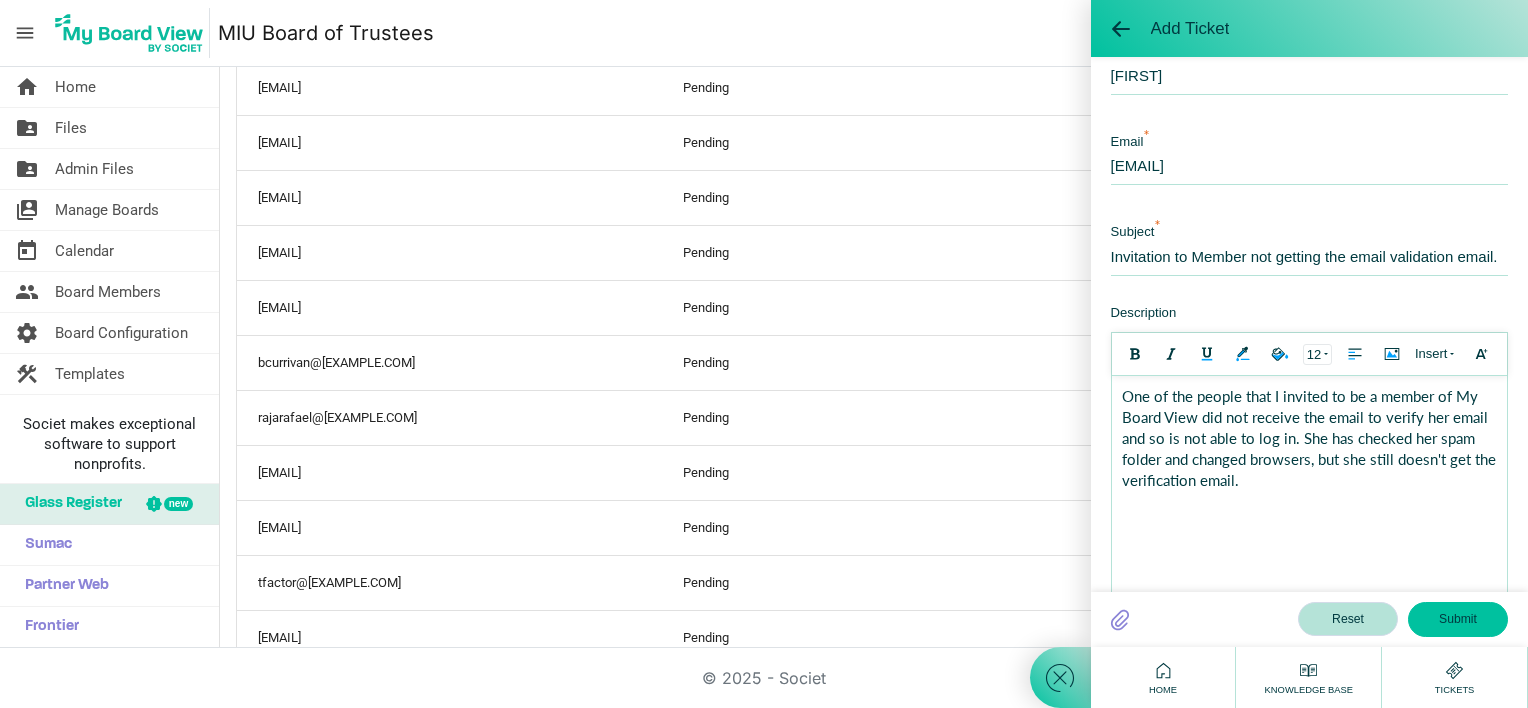 click on "One of the people that I invited to be a member of My Board View did not receive the email to verify her email and so is not able to log in. She has checked her spam folder and changed browsers, but she still doesn't get the verification email." at bounding box center [1308, 438] 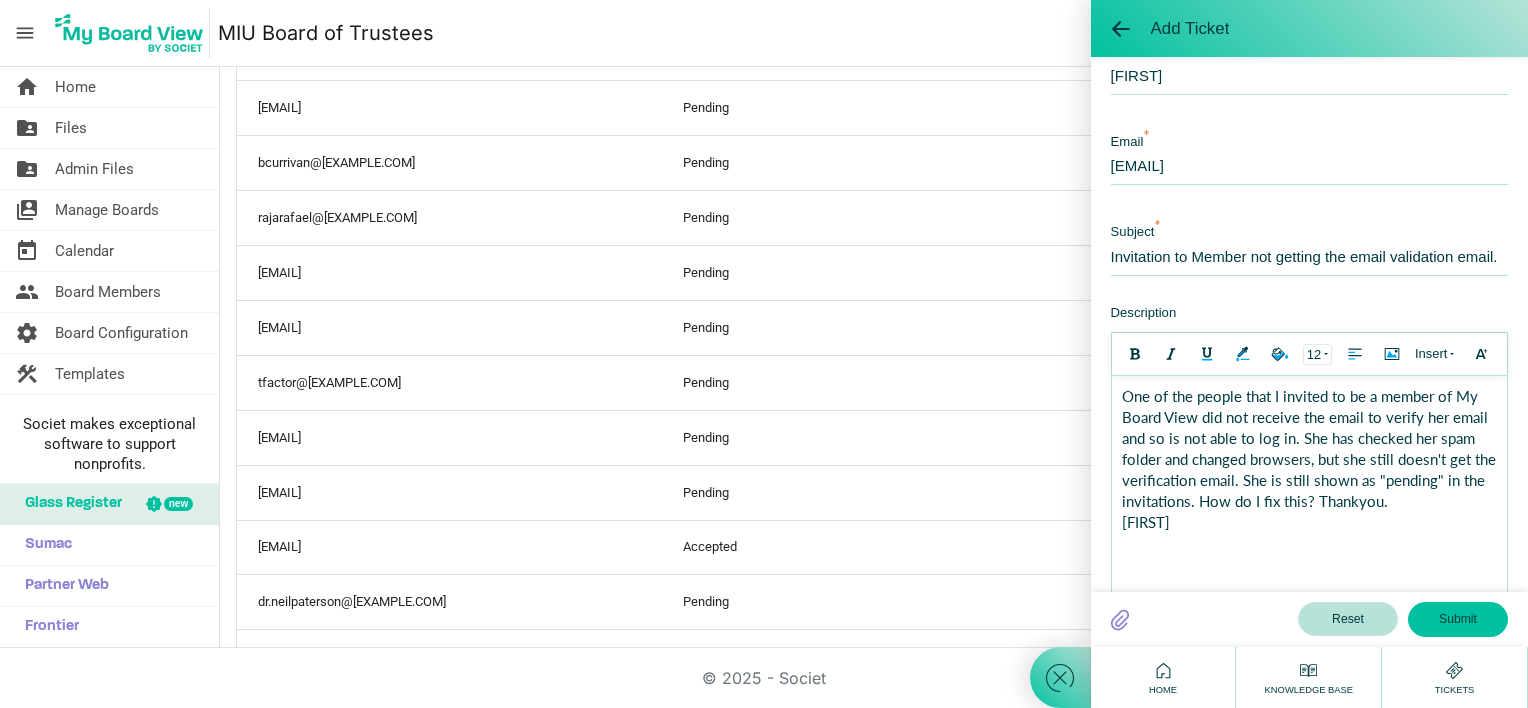 scroll, scrollTop: 1778, scrollLeft: 0, axis: vertical 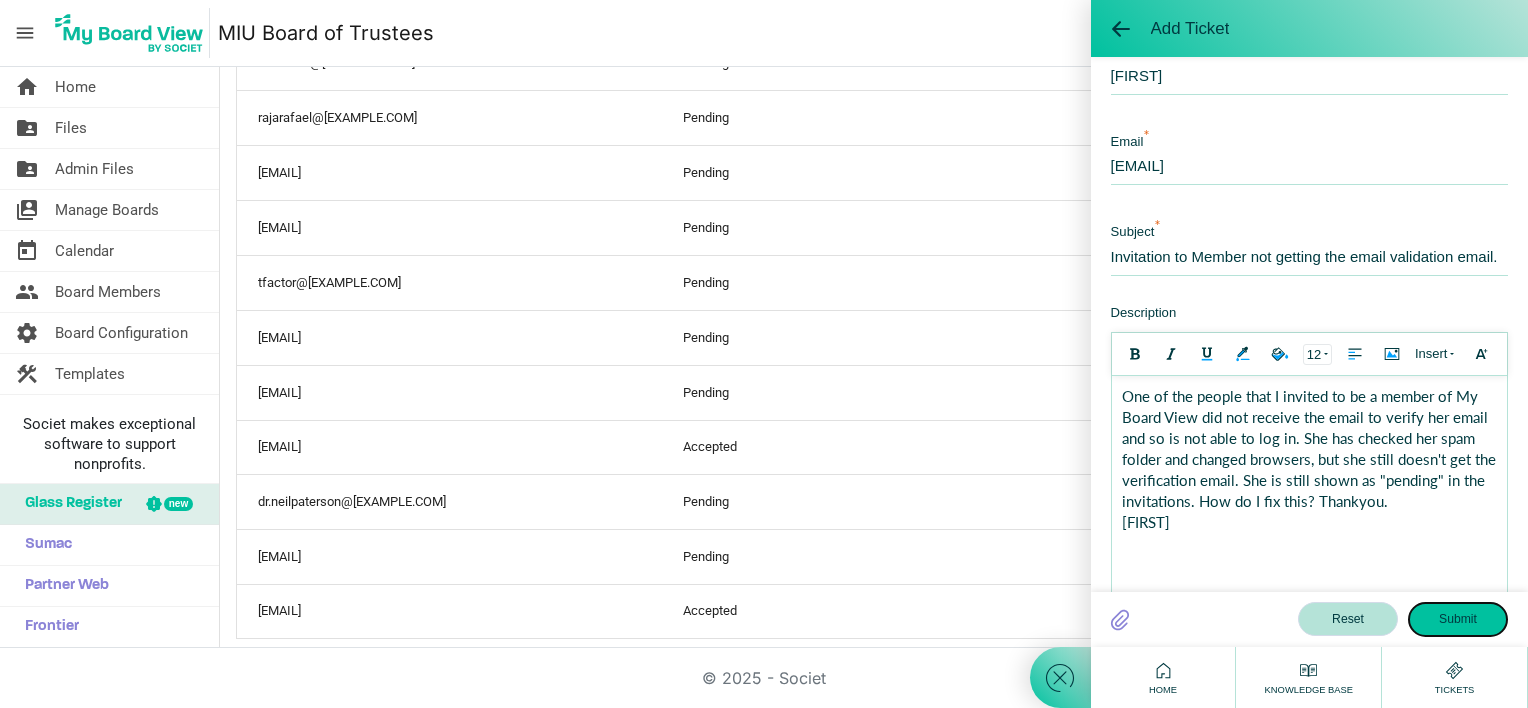 click on "Submit" at bounding box center (1458, 619) 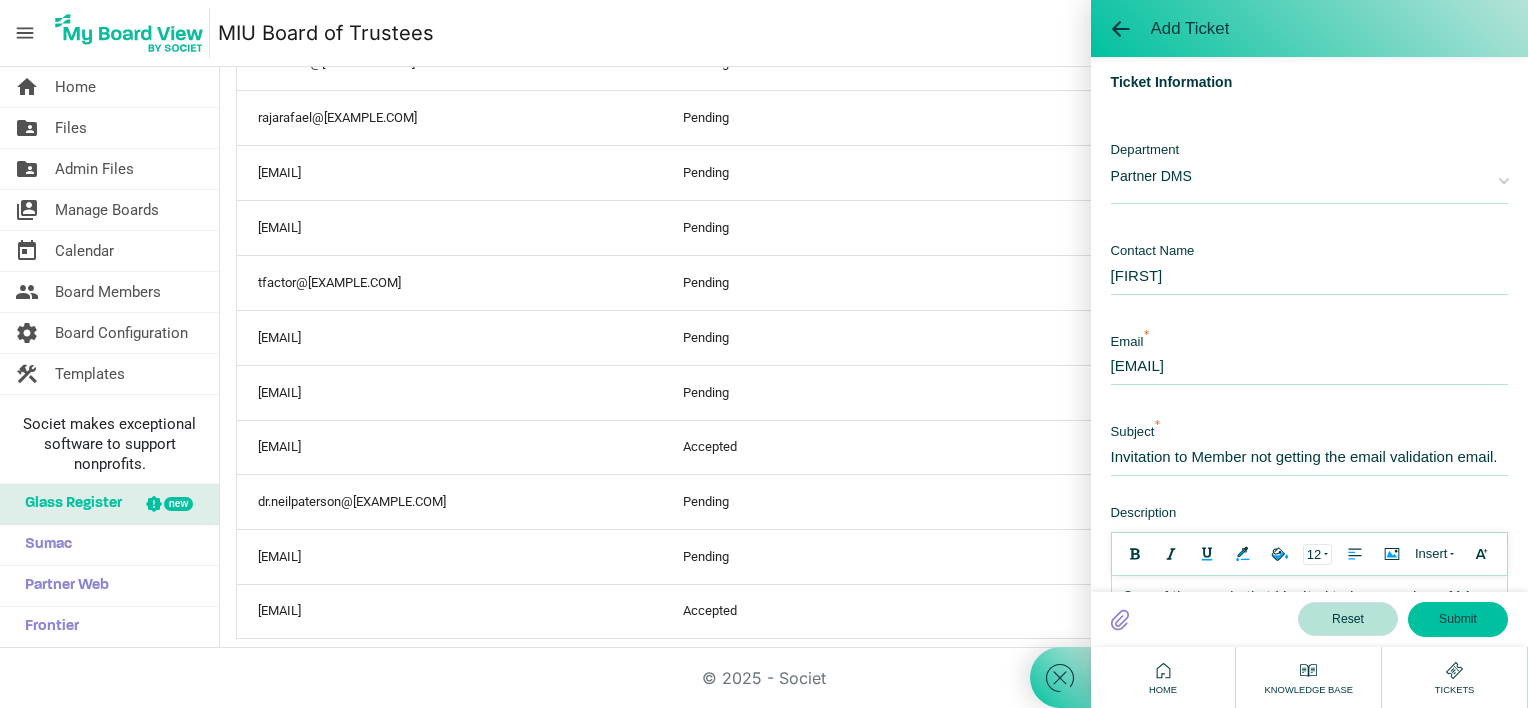click on "Partner DMS" at bounding box center (1309, 168) 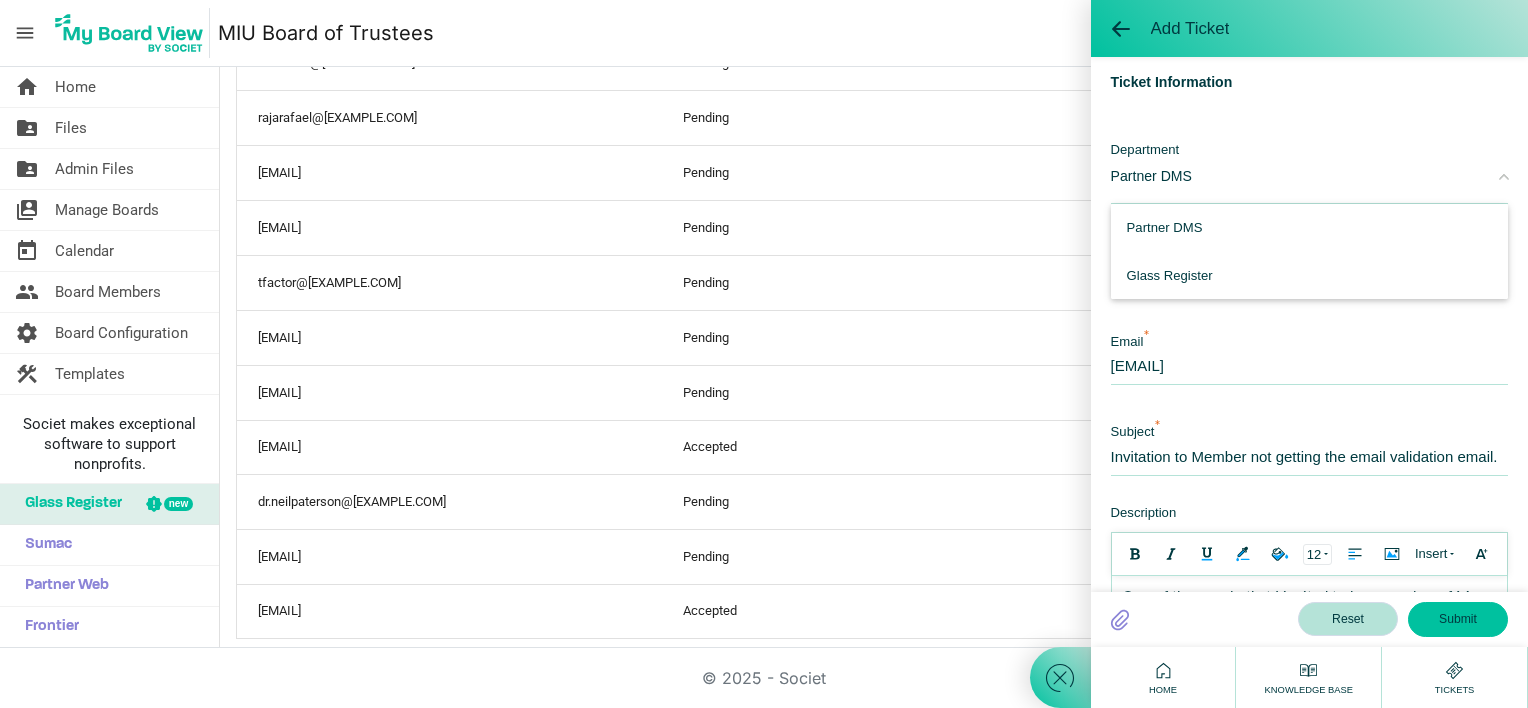 click on "Partner DMS" at bounding box center [1309, 168] 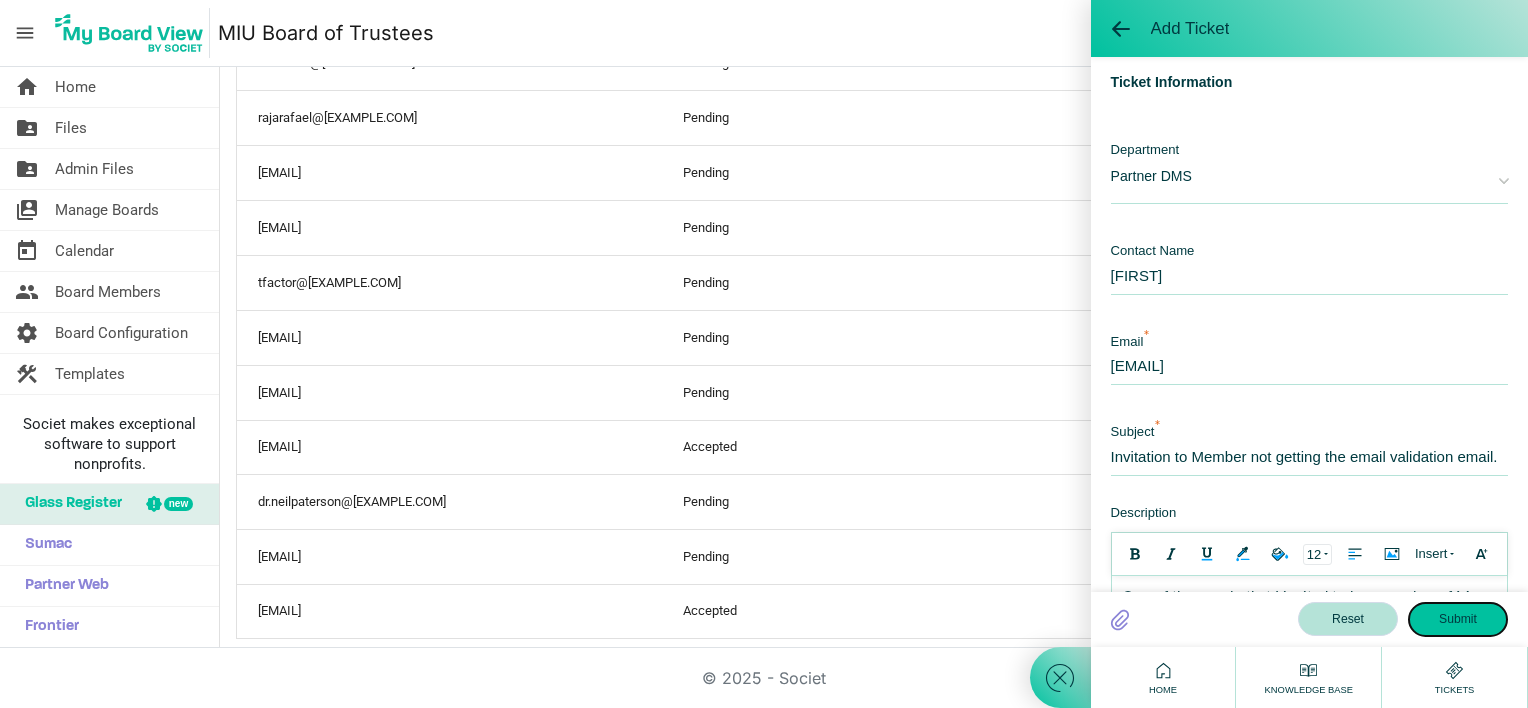 click on "Submit" at bounding box center [1458, 619] 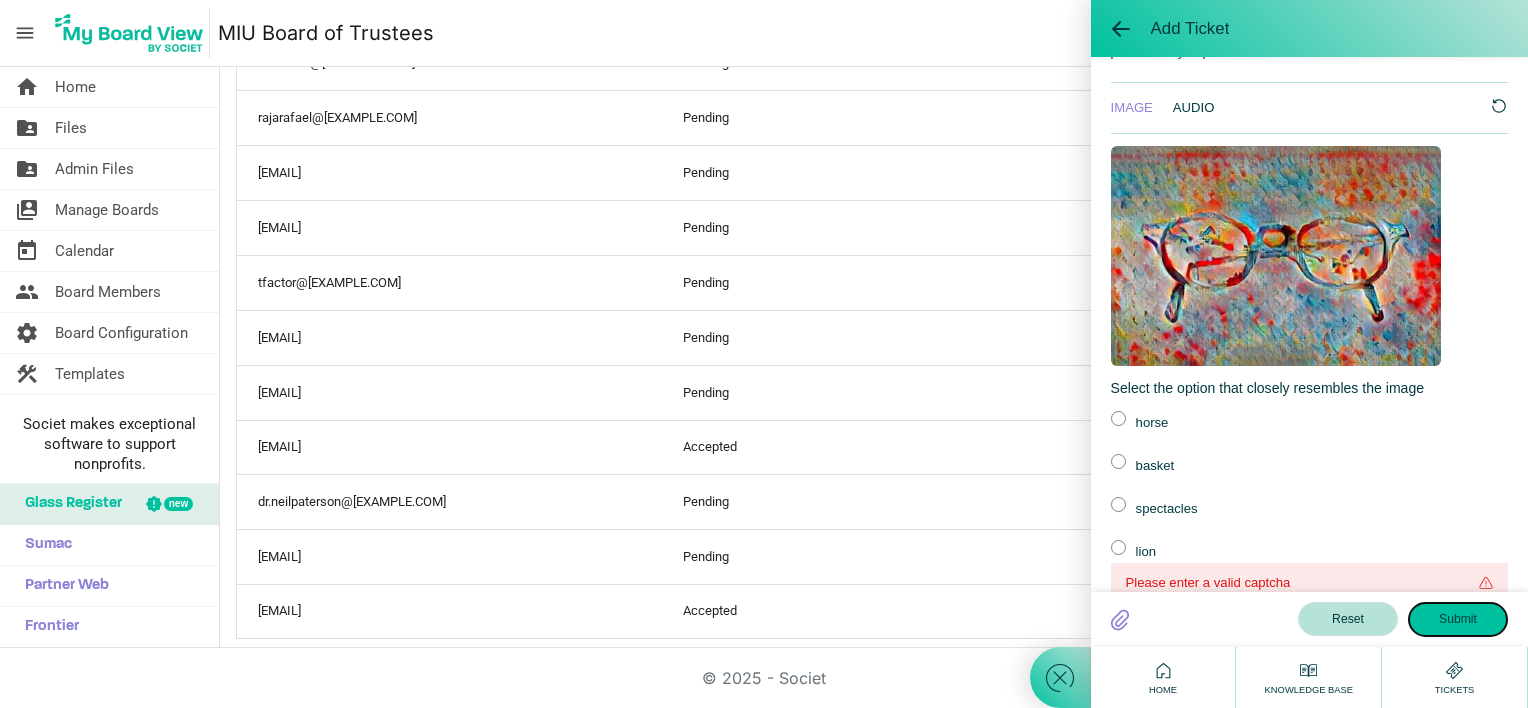 scroll, scrollTop: 884, scrollLeft: 0, axis: vertical 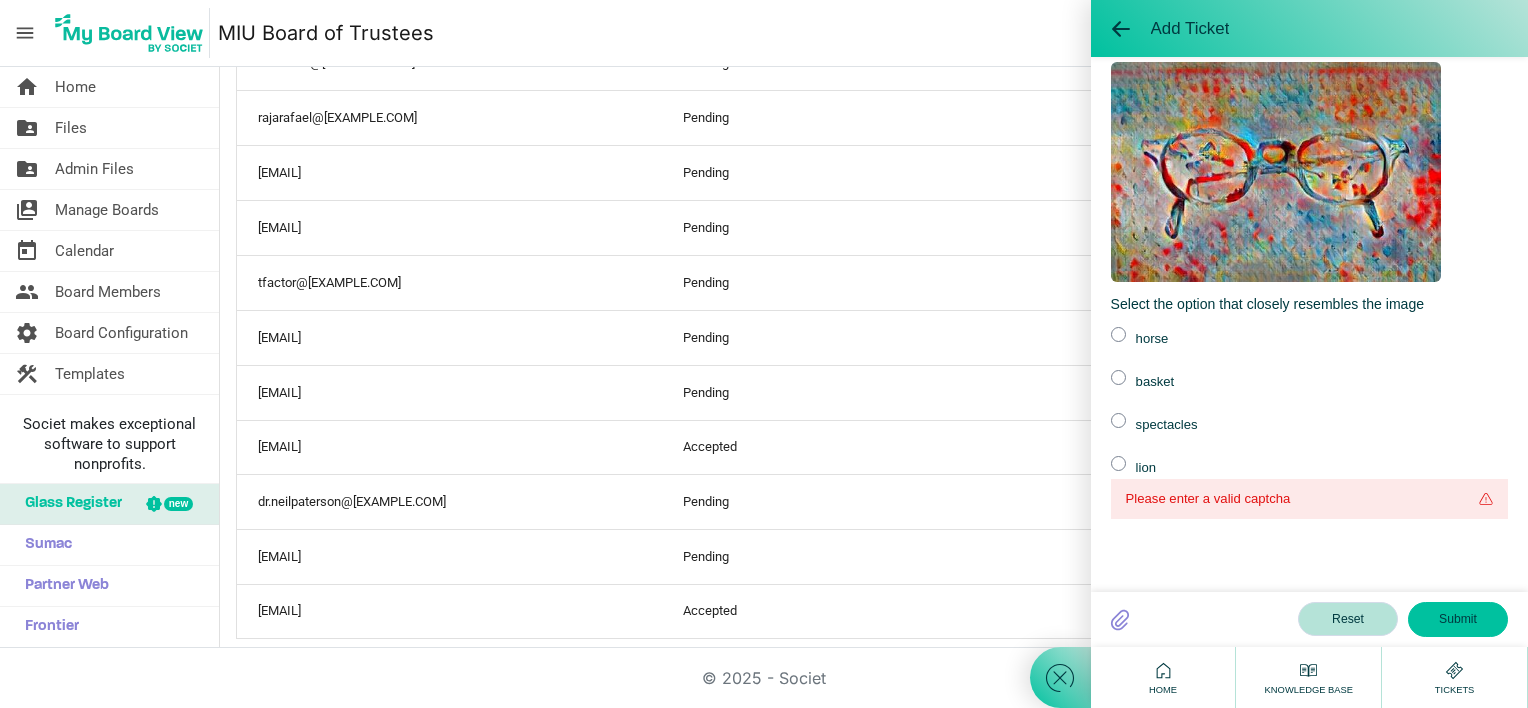click at bounding box center (1118, 420) 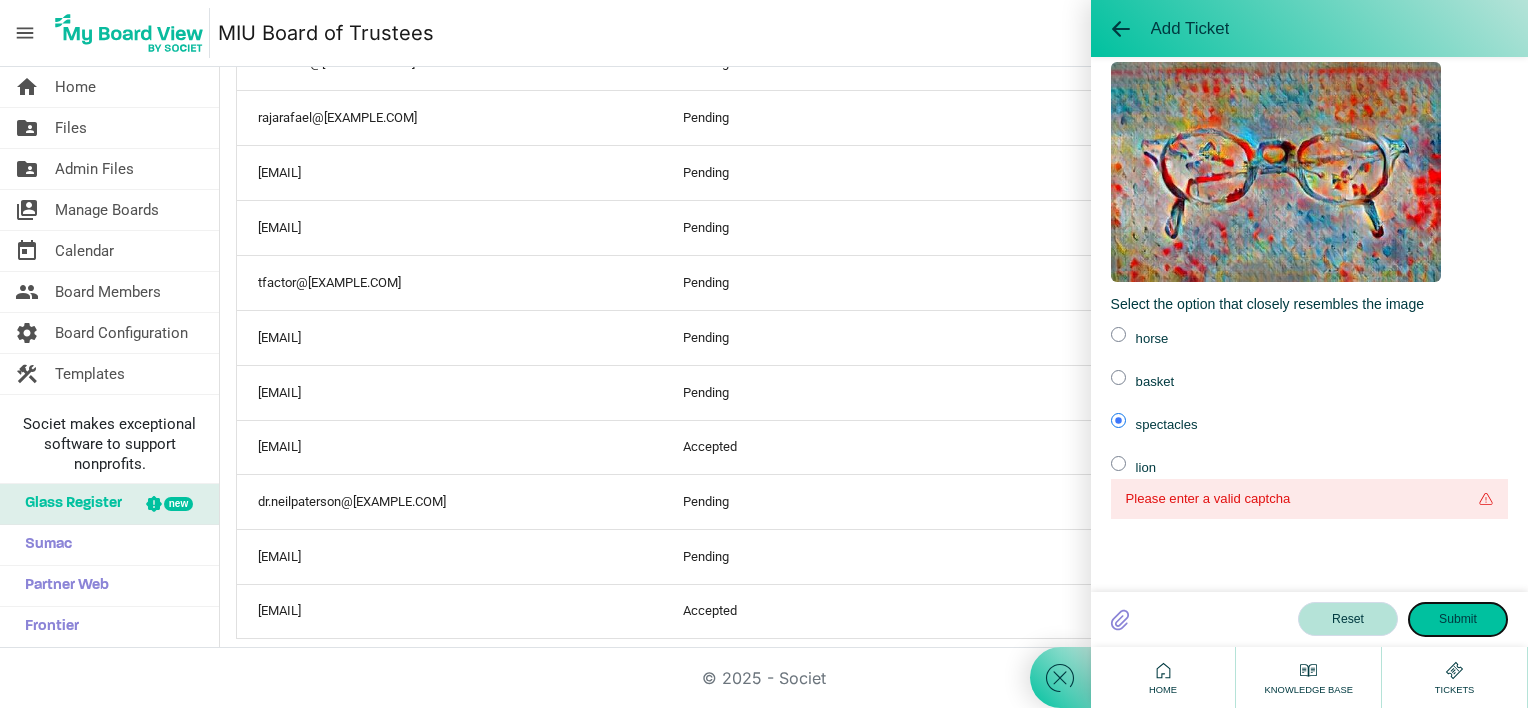 click on "Submit" at bounding box center (1458, 619) 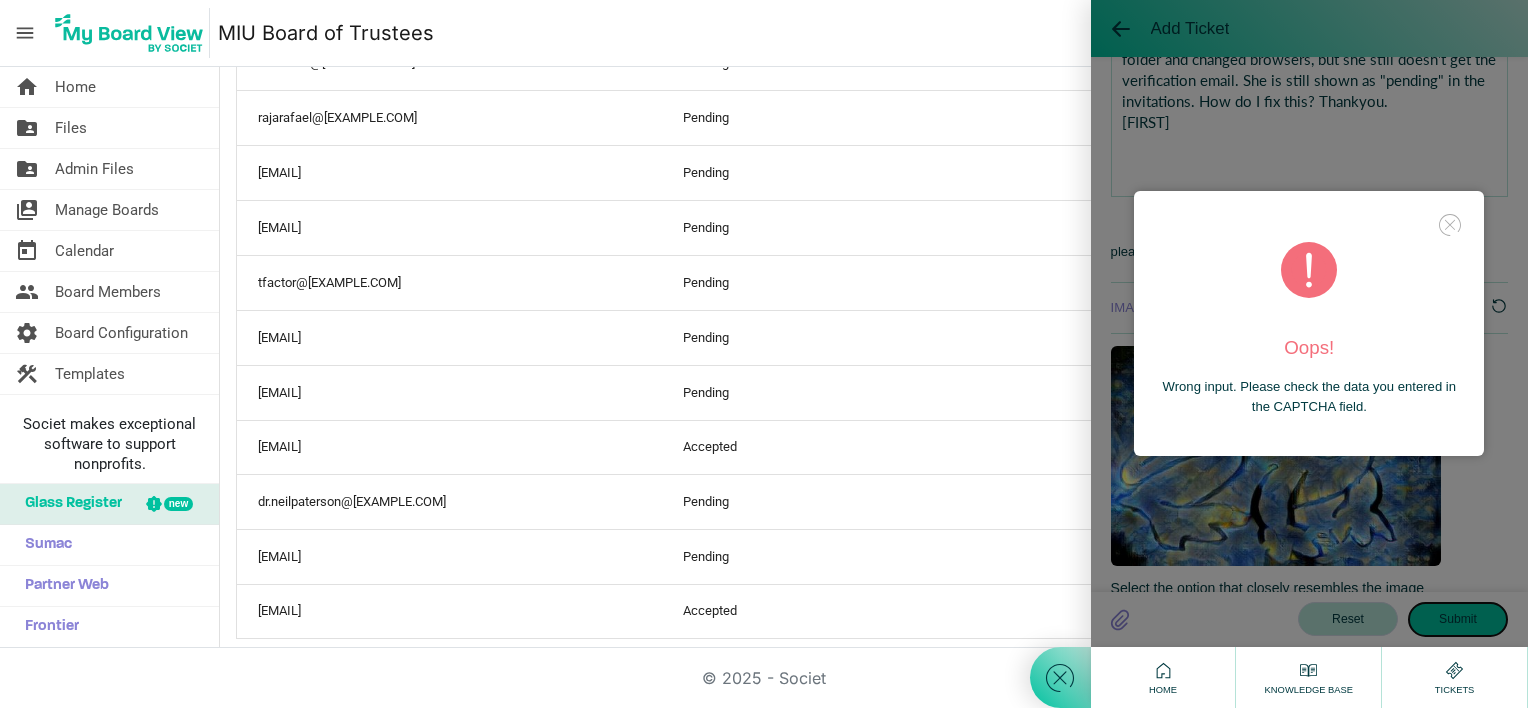 scroll, scrollTop: 845, scrollLeft: 0, axis: vertical 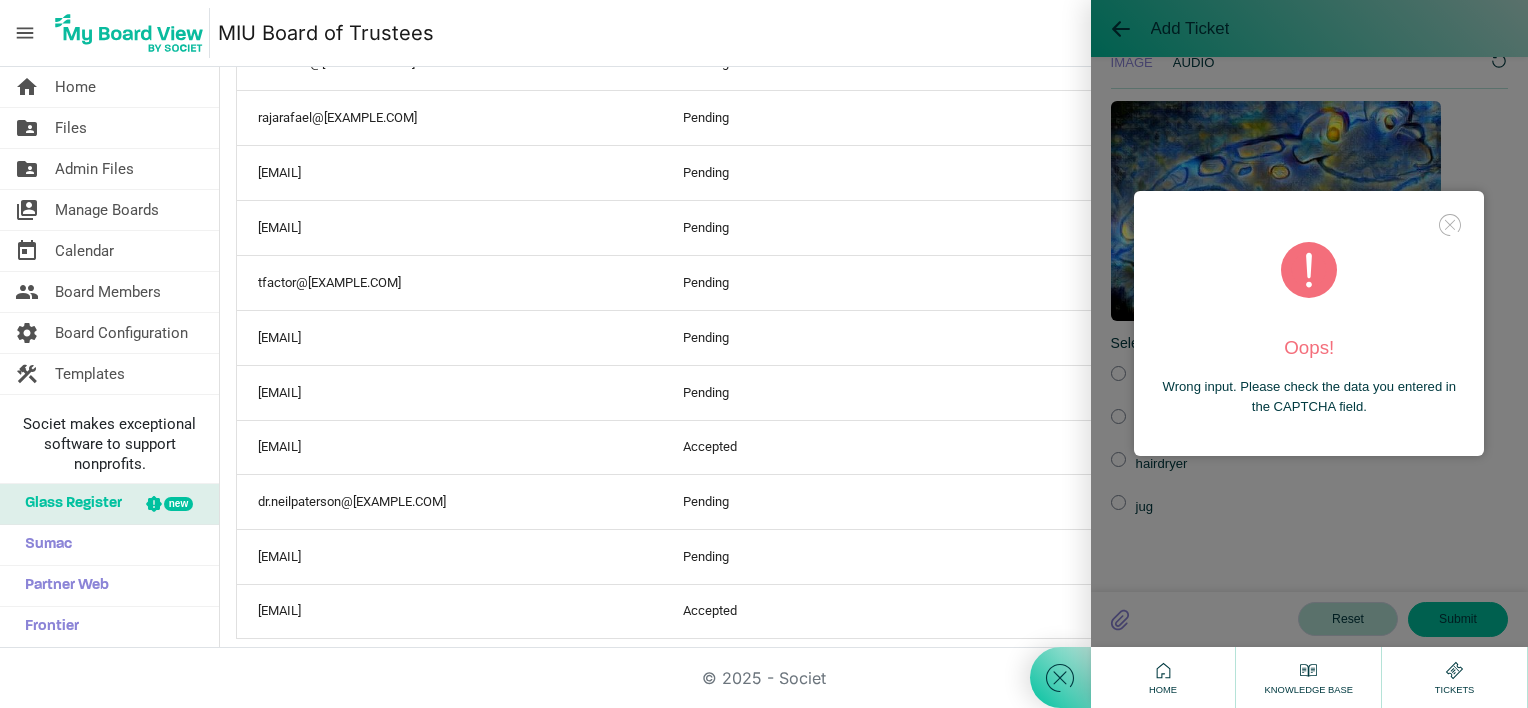 click 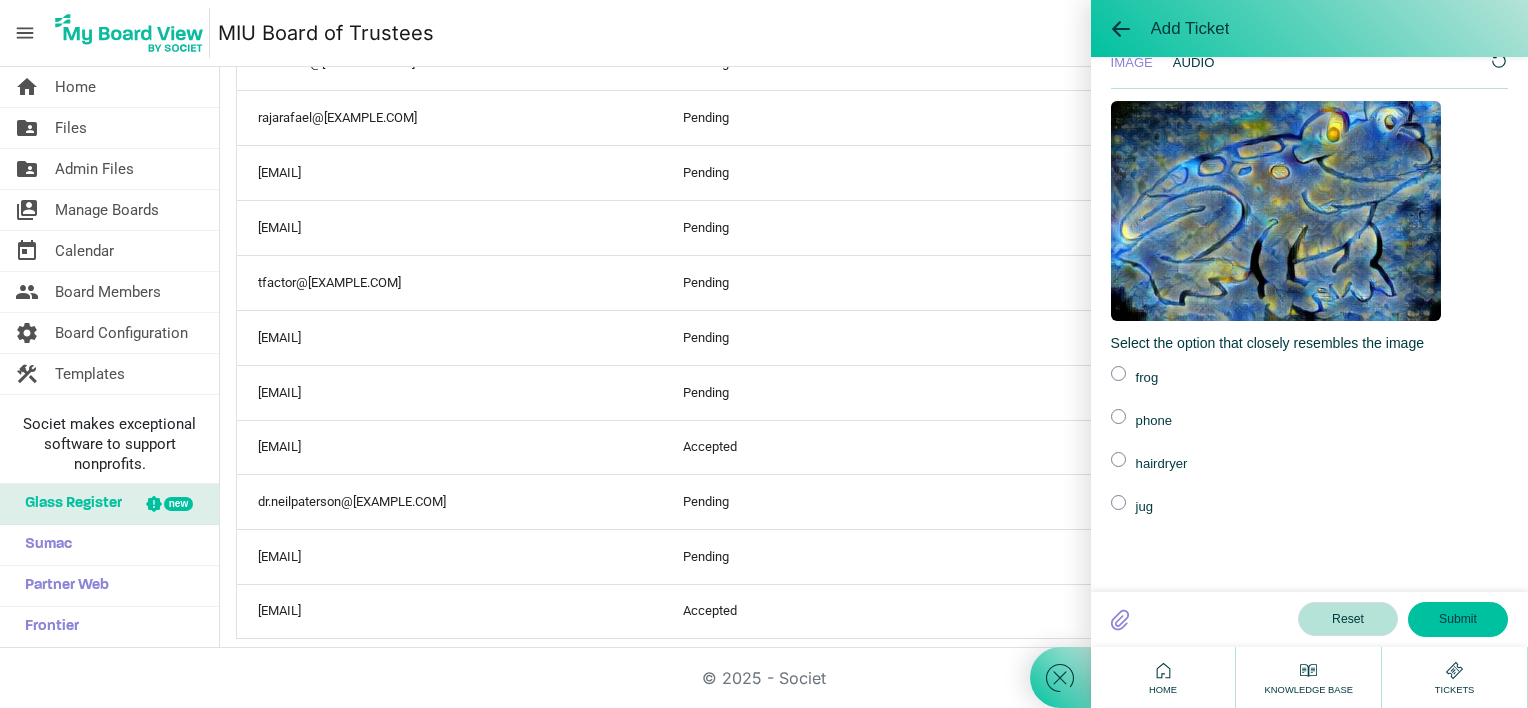 click at bounding box center (1118, 373) 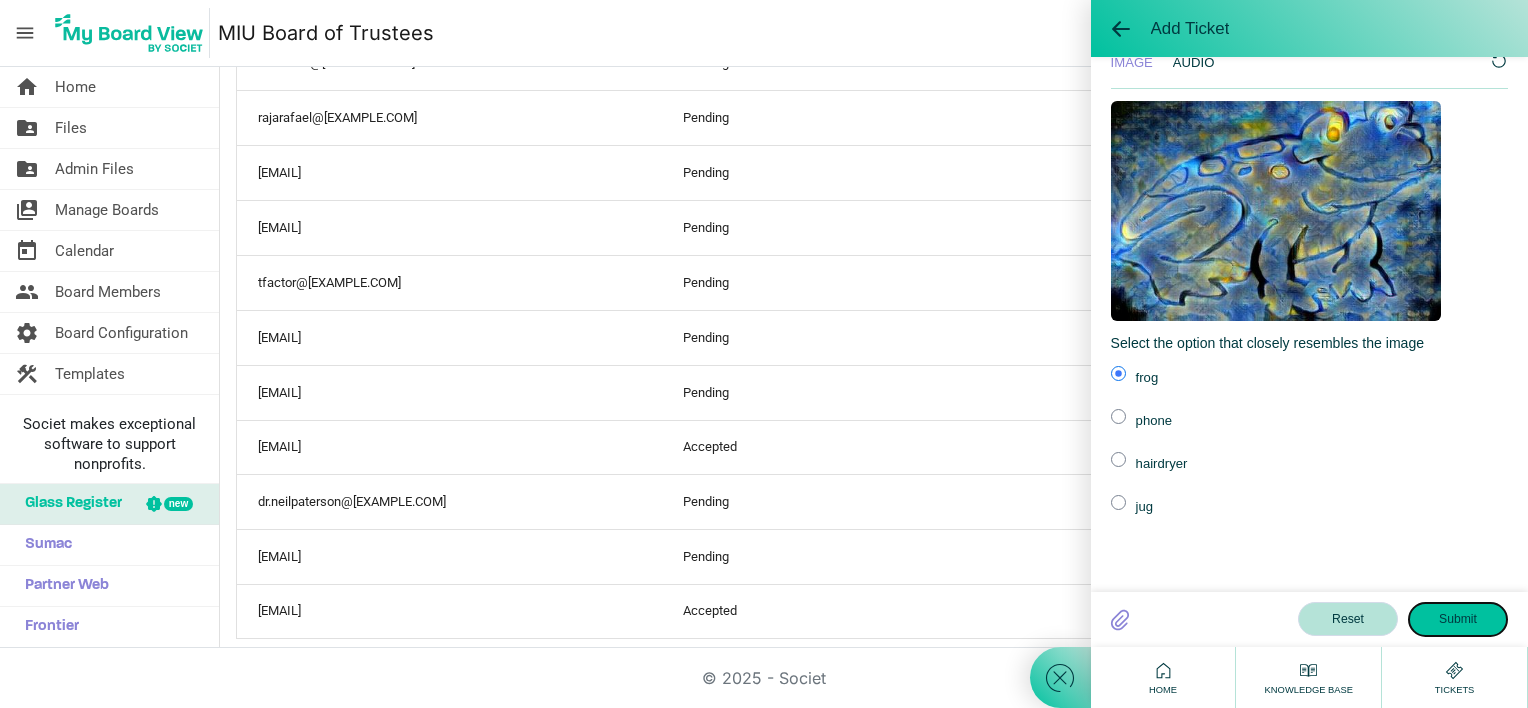 click on "Submit" at bounding box center [1458, 619] 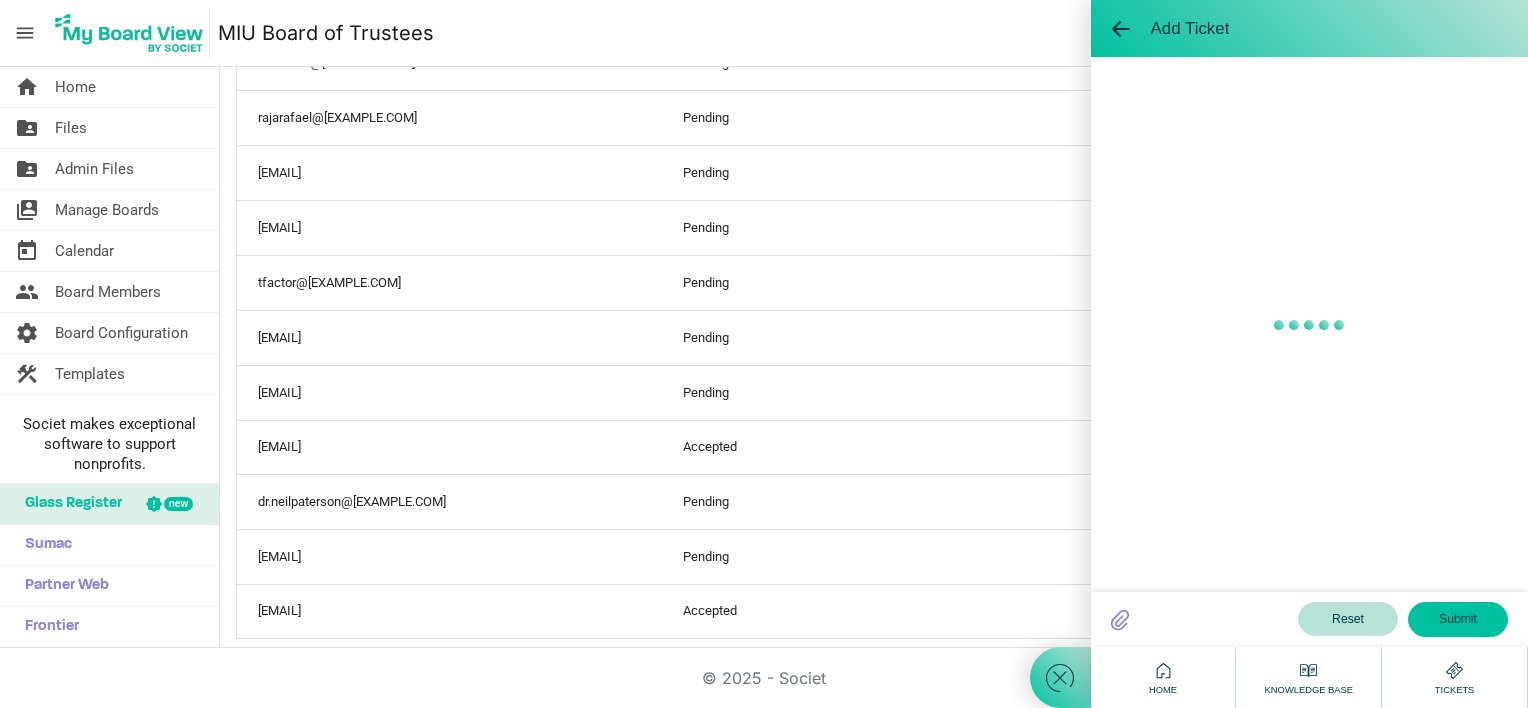 type 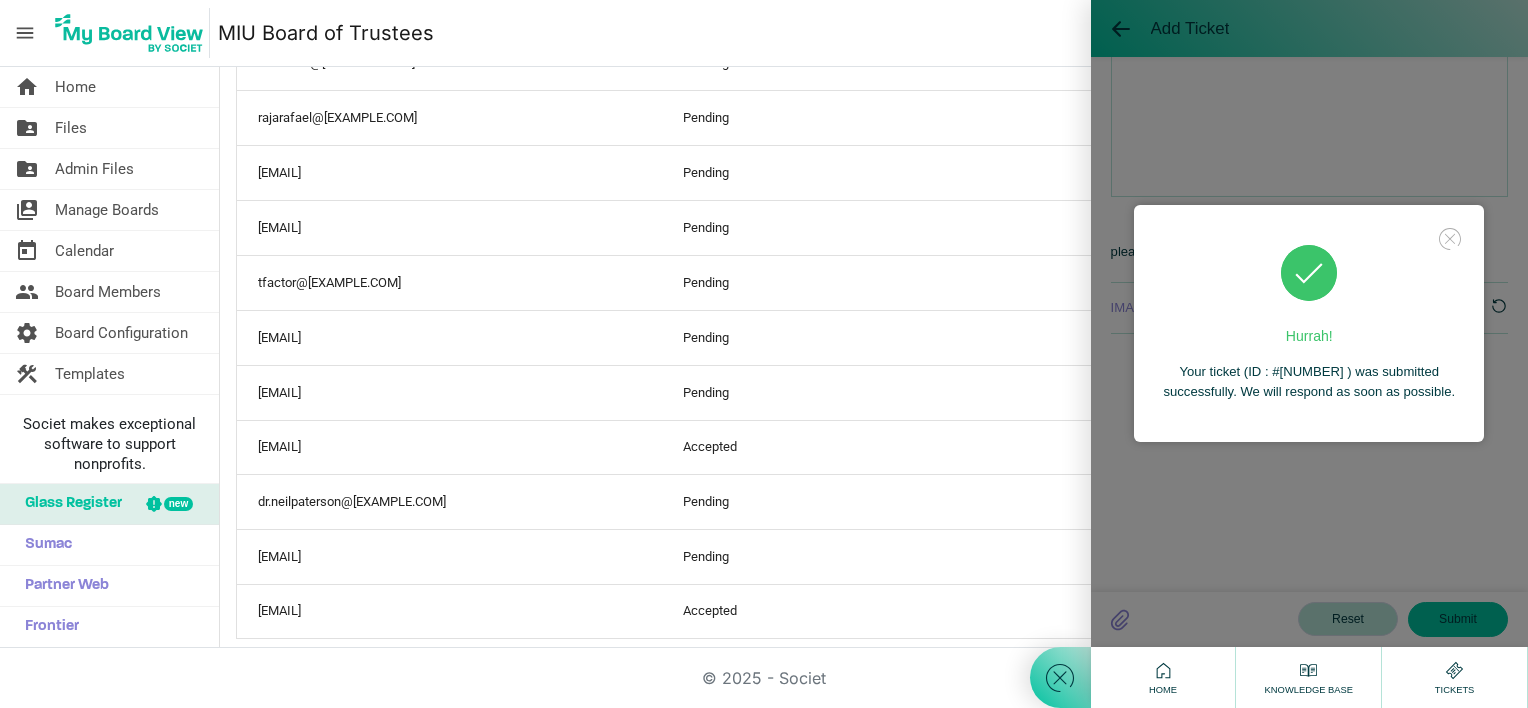 scroll, scrollTop: 845, scrollLeft: 0, axis: vertical 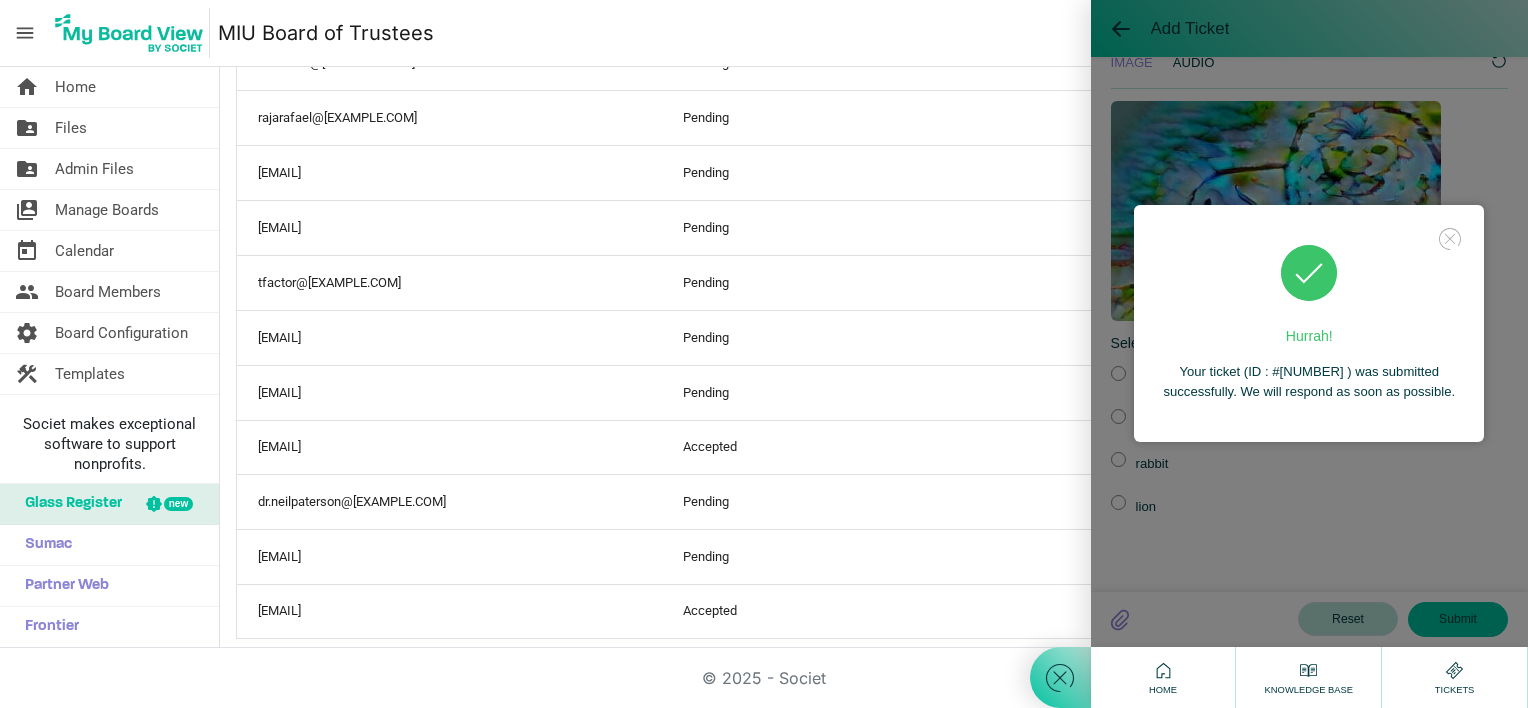 click 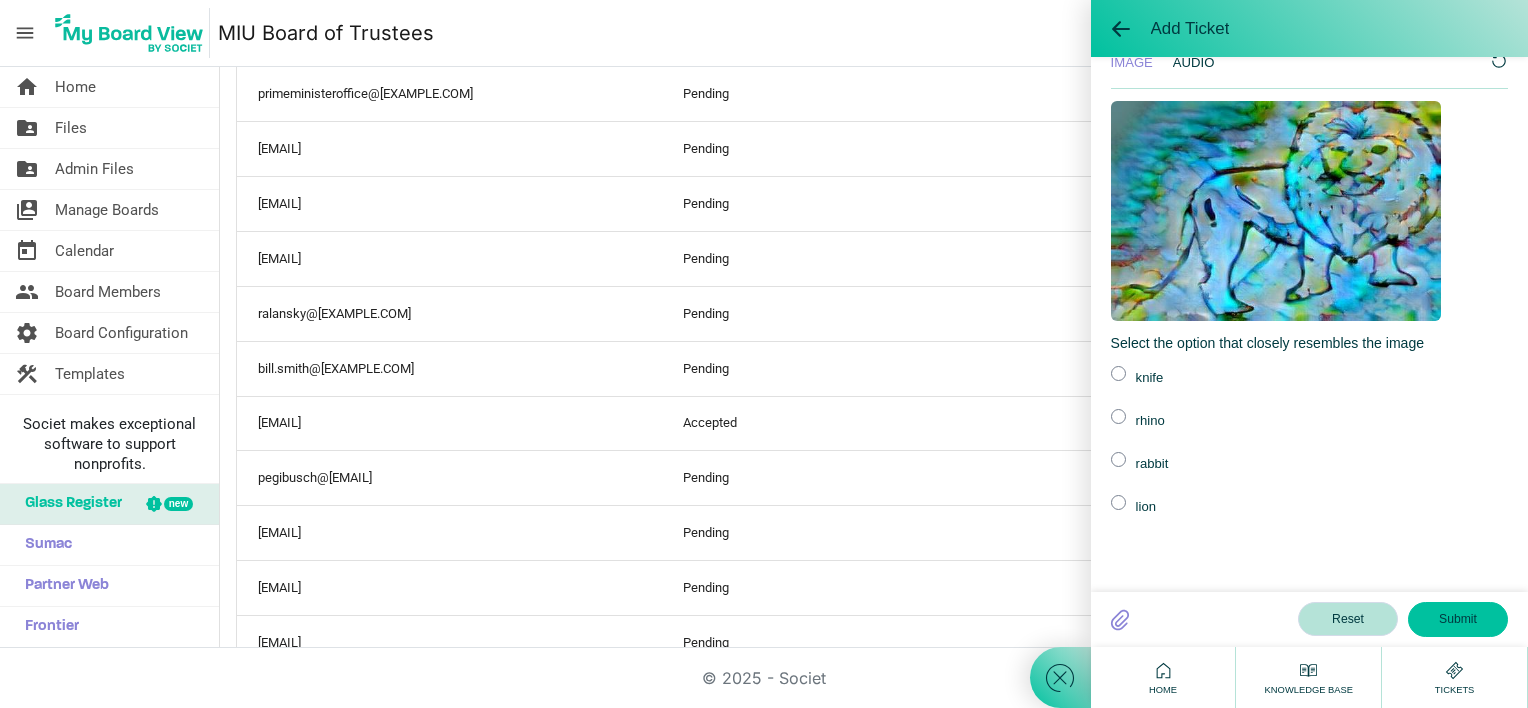 scroll, scrollTop: 478, scrollLeft: 0, axis: vertical 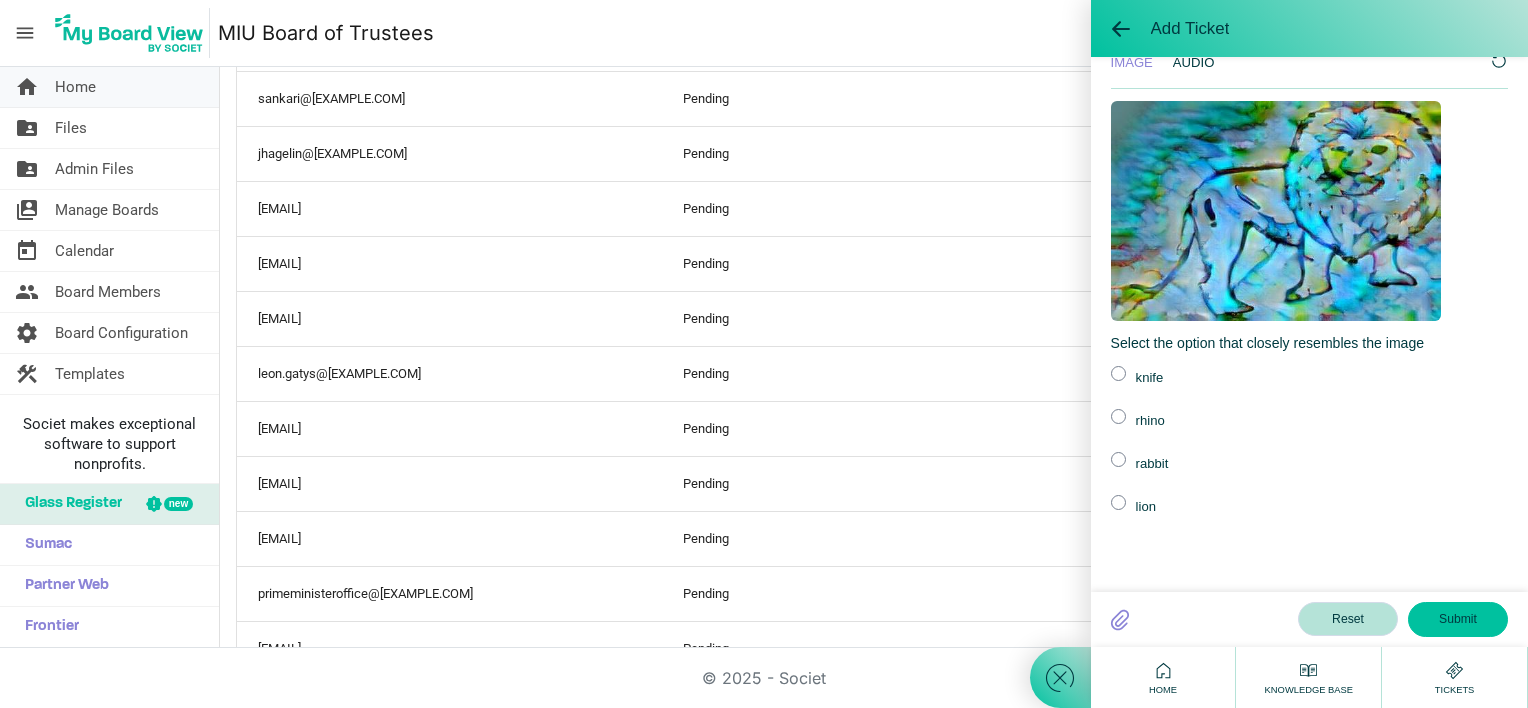 click on "Home" at bounding box center (75, 87) 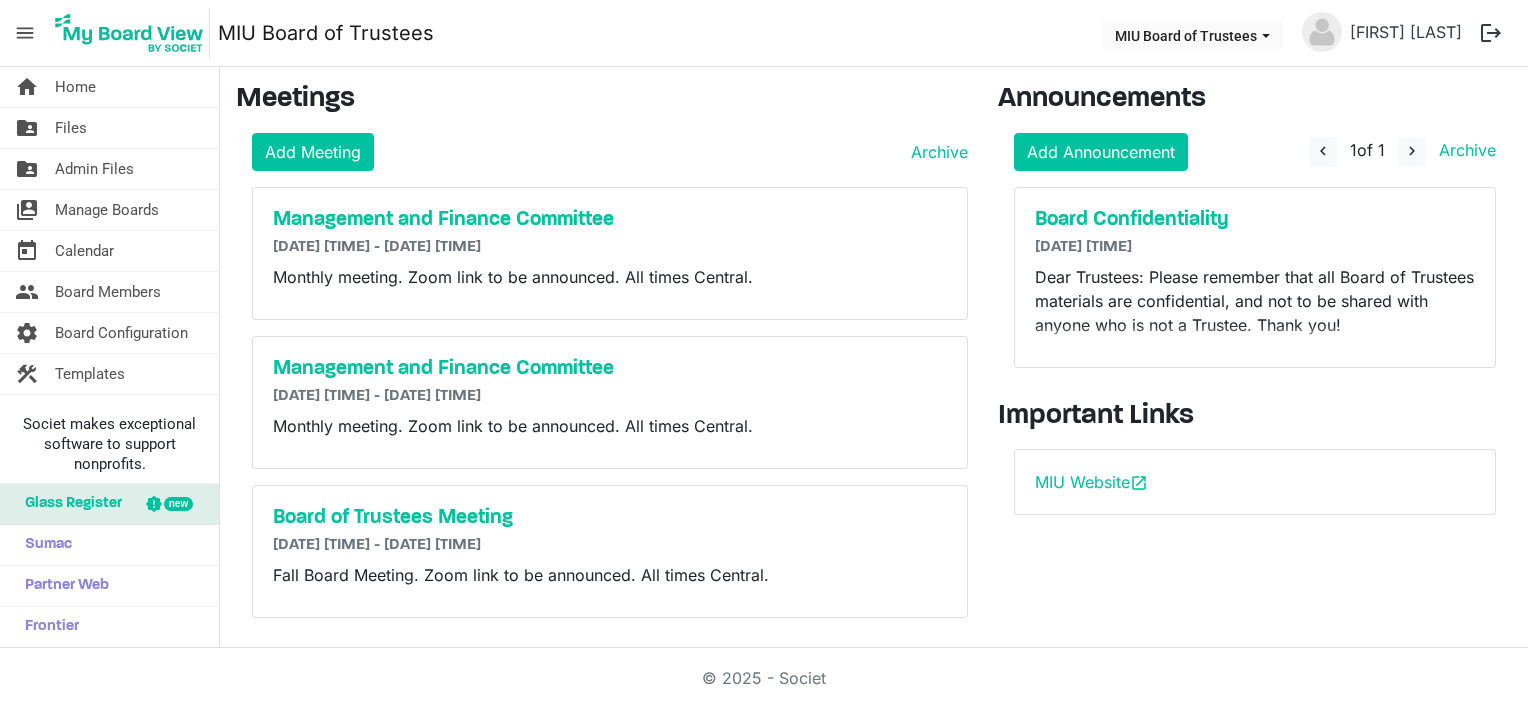 scroll, scrollTop: 0, scrollLeft: 0, axis: both 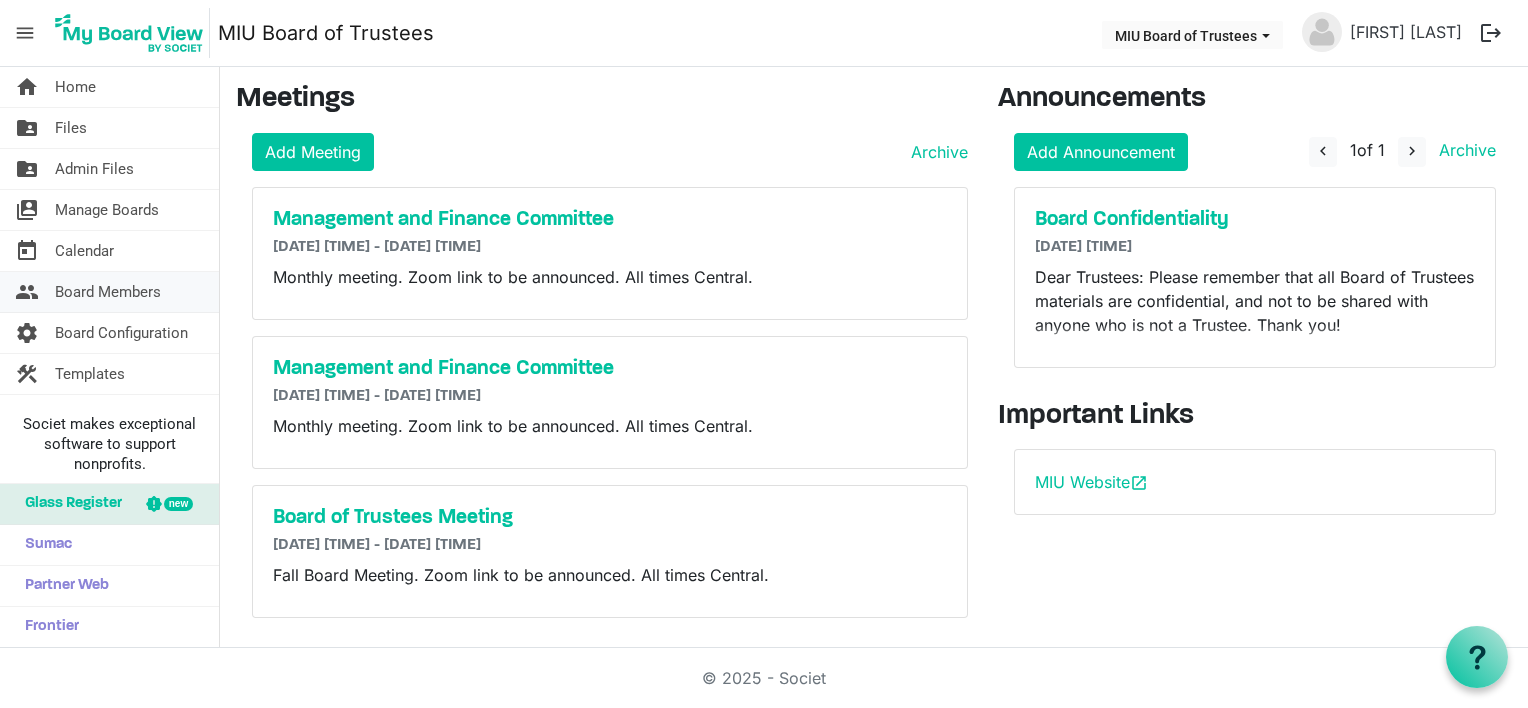 click on "Board Members" at bounding box center [108, 292] 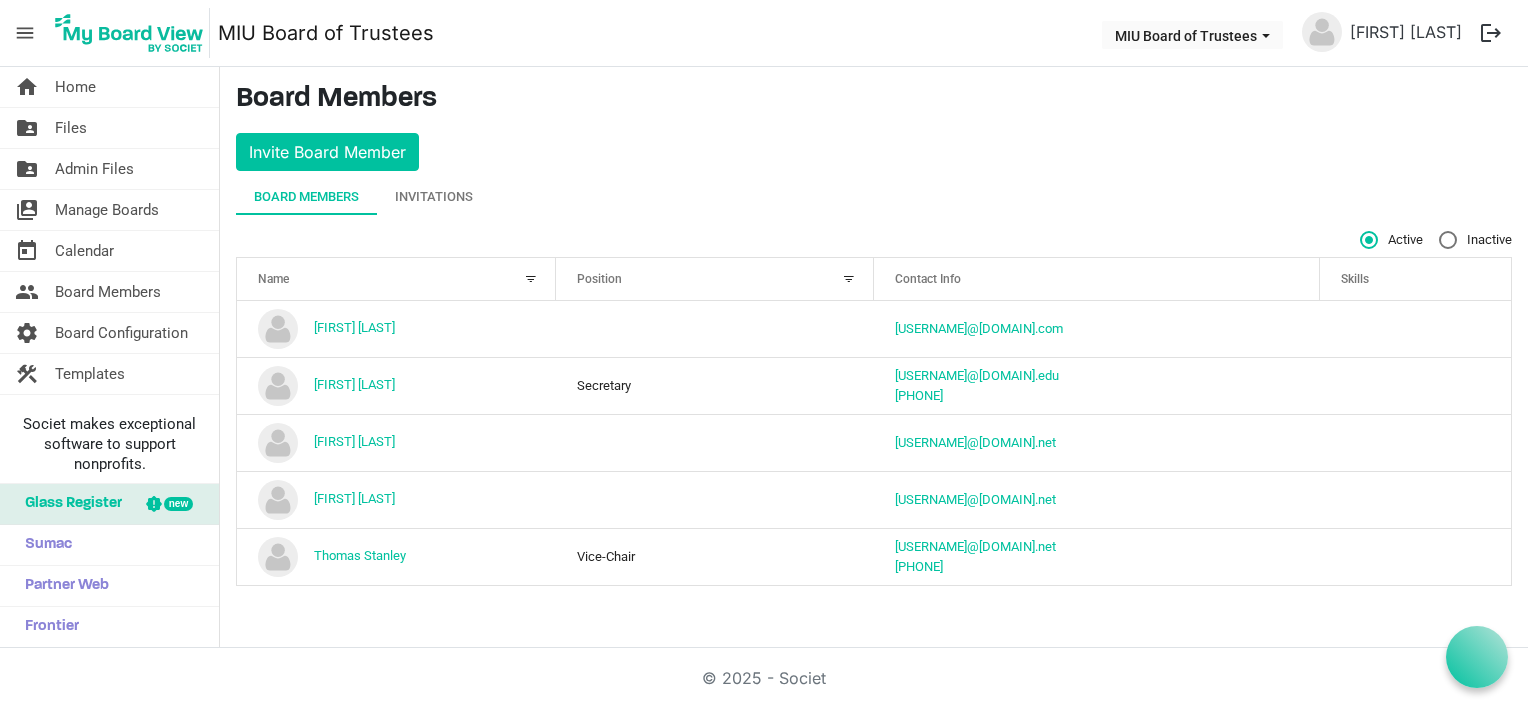 scroll, scrollTop: 0, scrollLeft: 0, axis: both 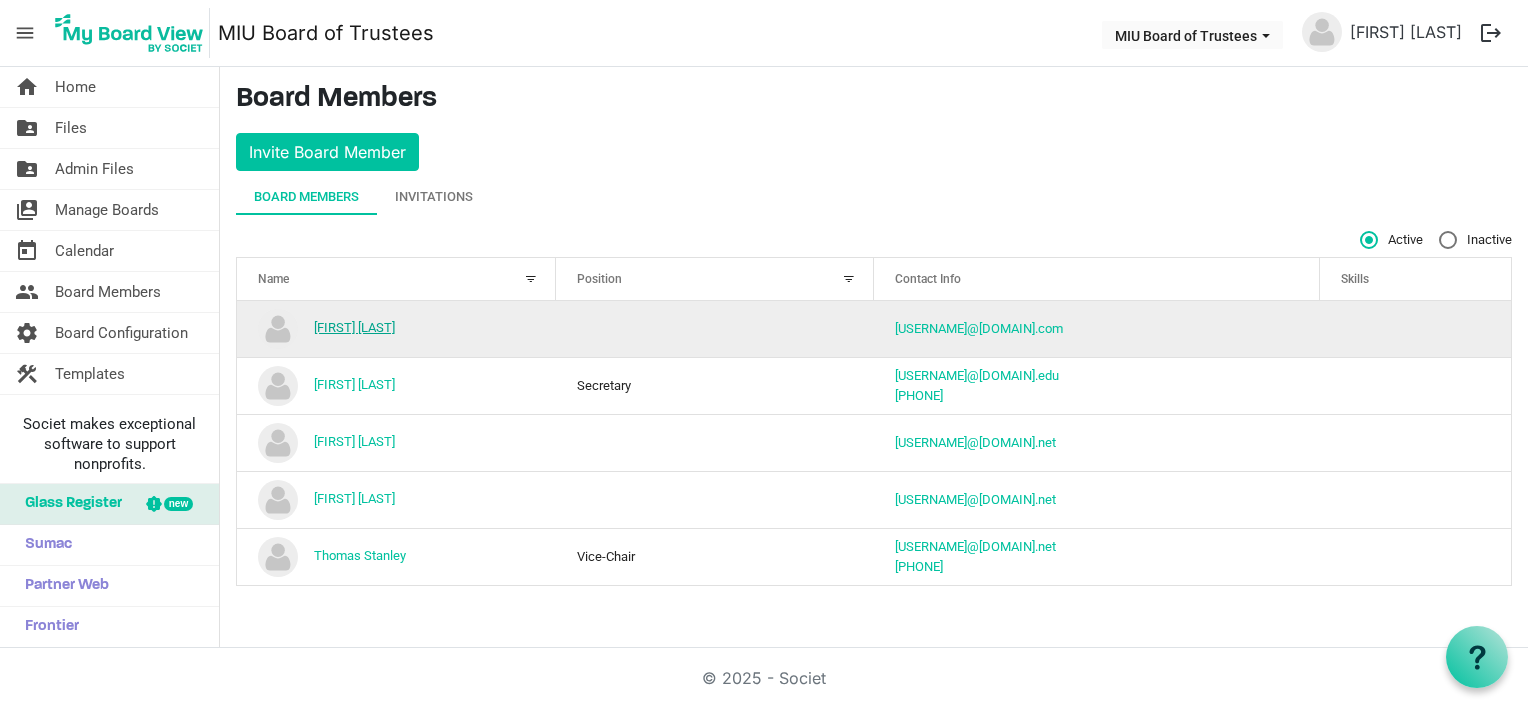 click on "[FIRST] [LAST]" at bounding box center (354, 327) 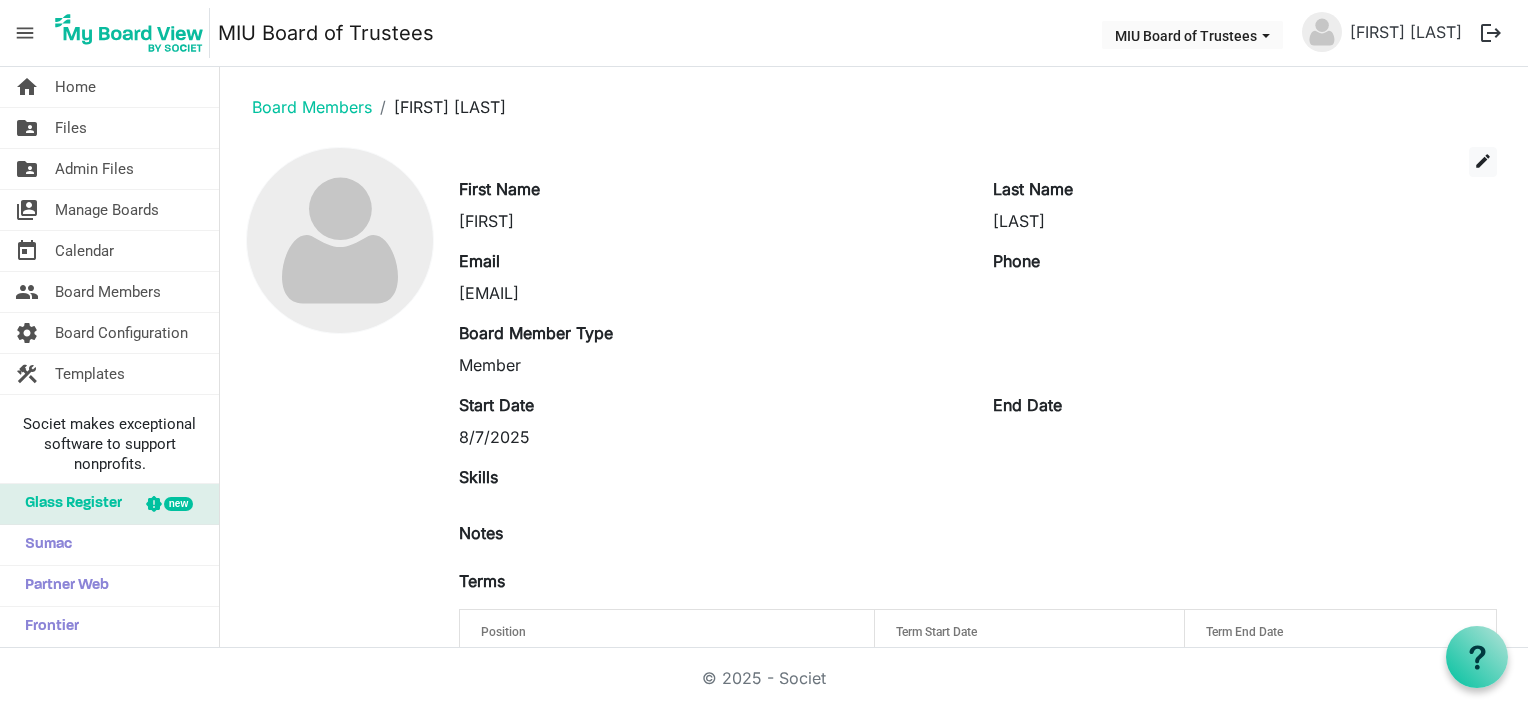scroll, scrollTop: 0, scrollLeft: 0, axis: both 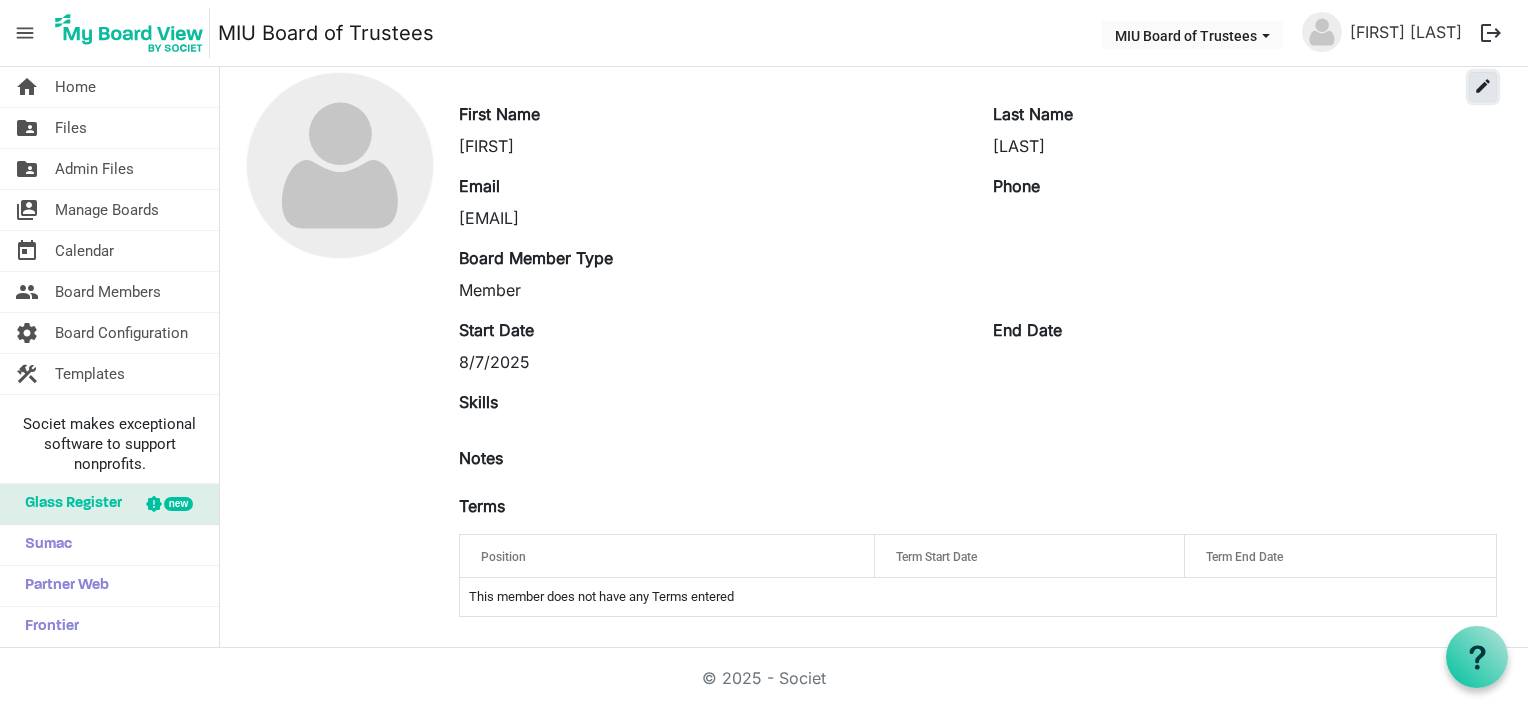 click on "edit" at bounding box center (1483, 86) 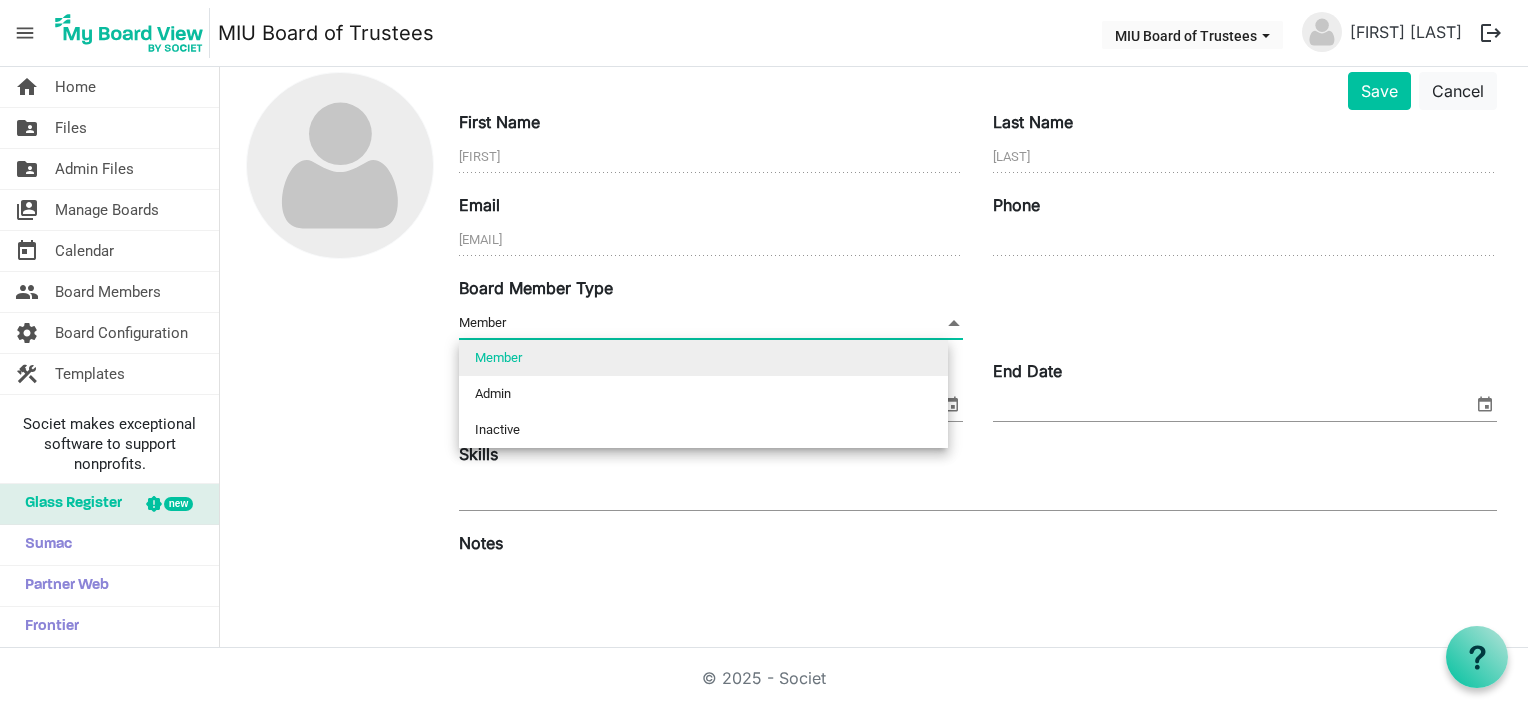 click at bounding box center [954, 323] 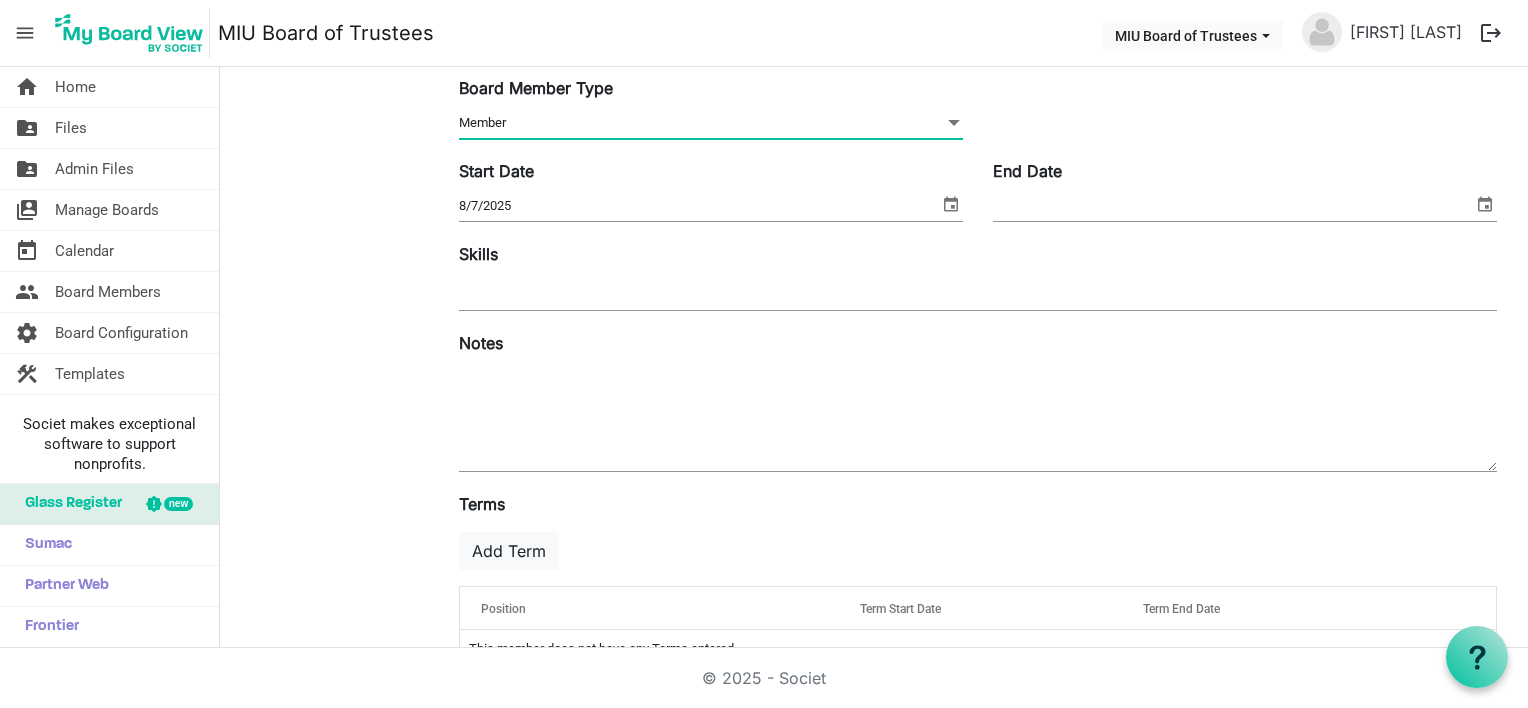 scroll, scrollTop: 325, scrollLeft: 0, axis: vertical 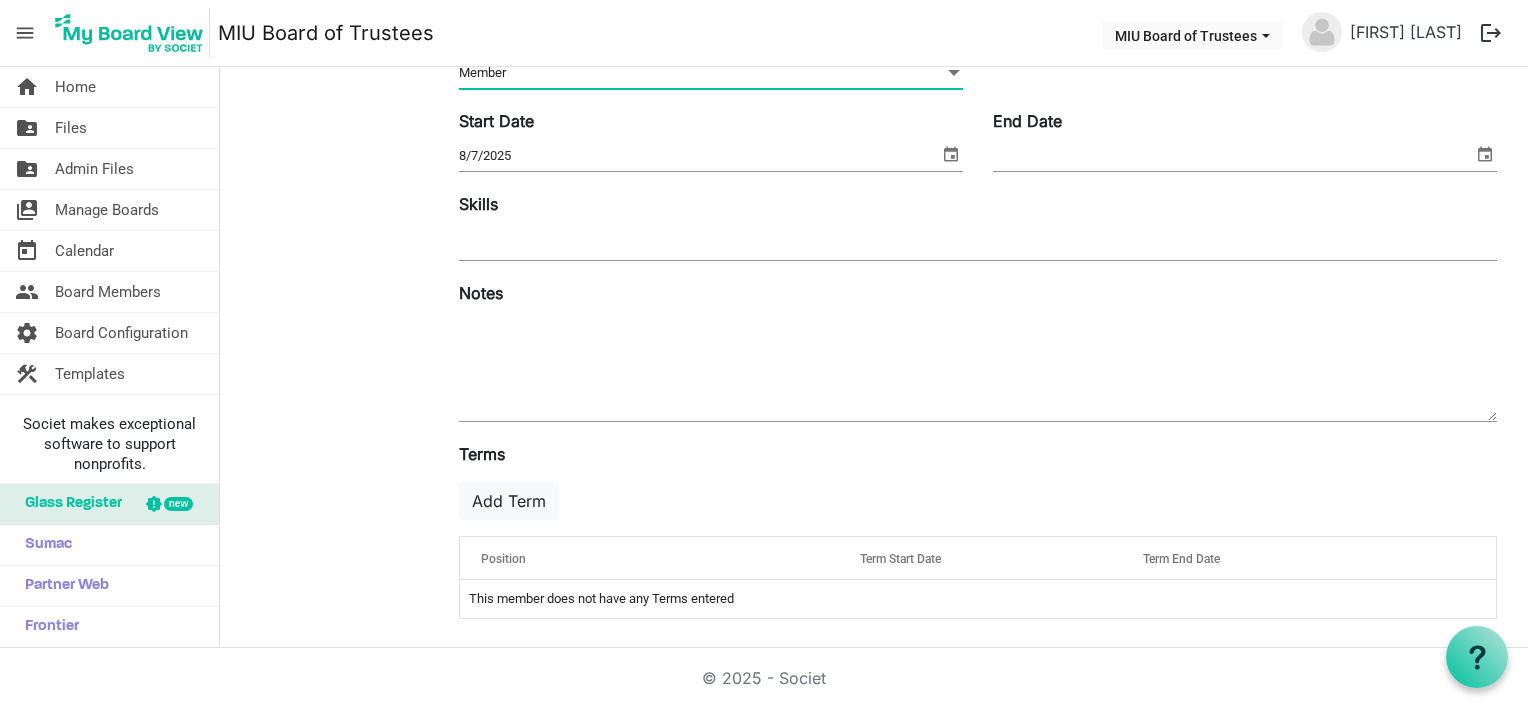 click on "Position" at bounding box center [503, 559] 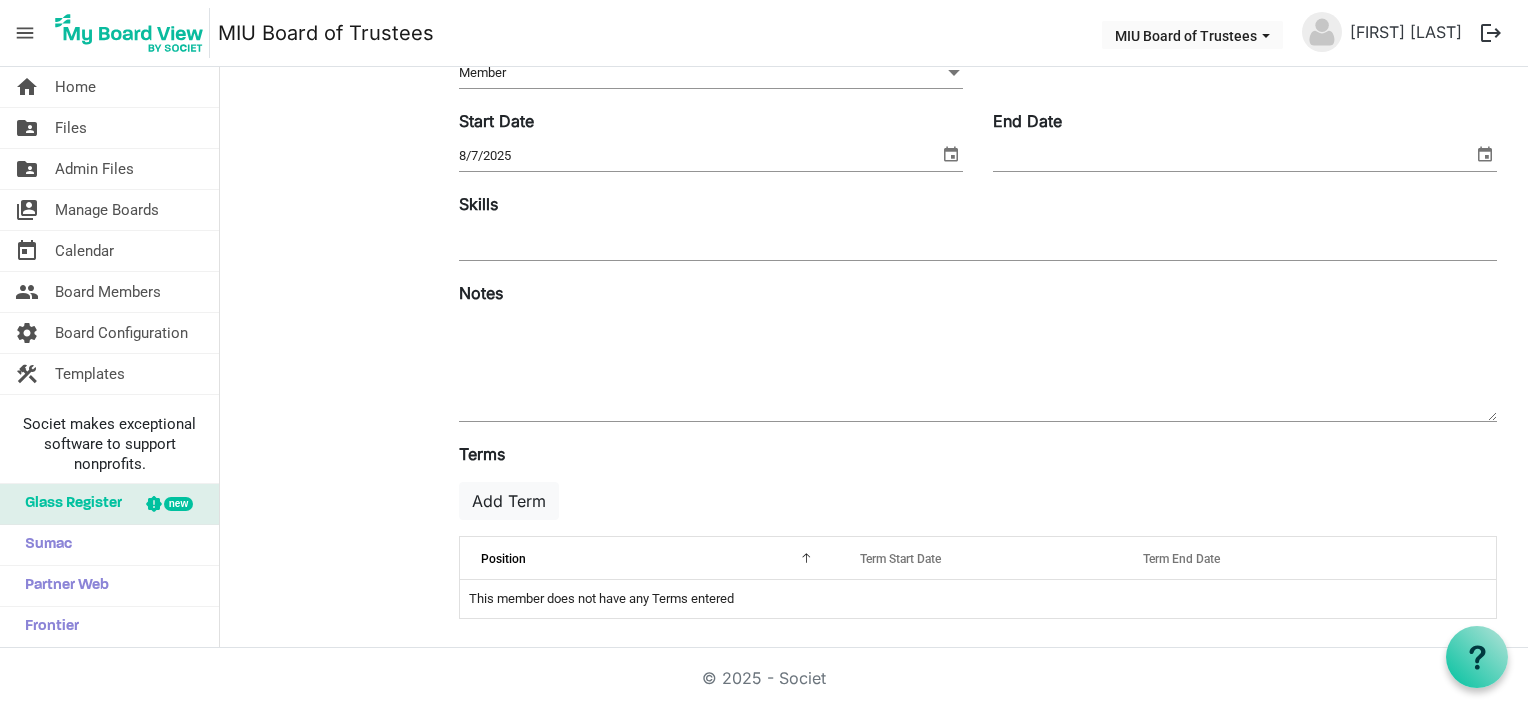 click on "Position" at bounding box center (649, 558) 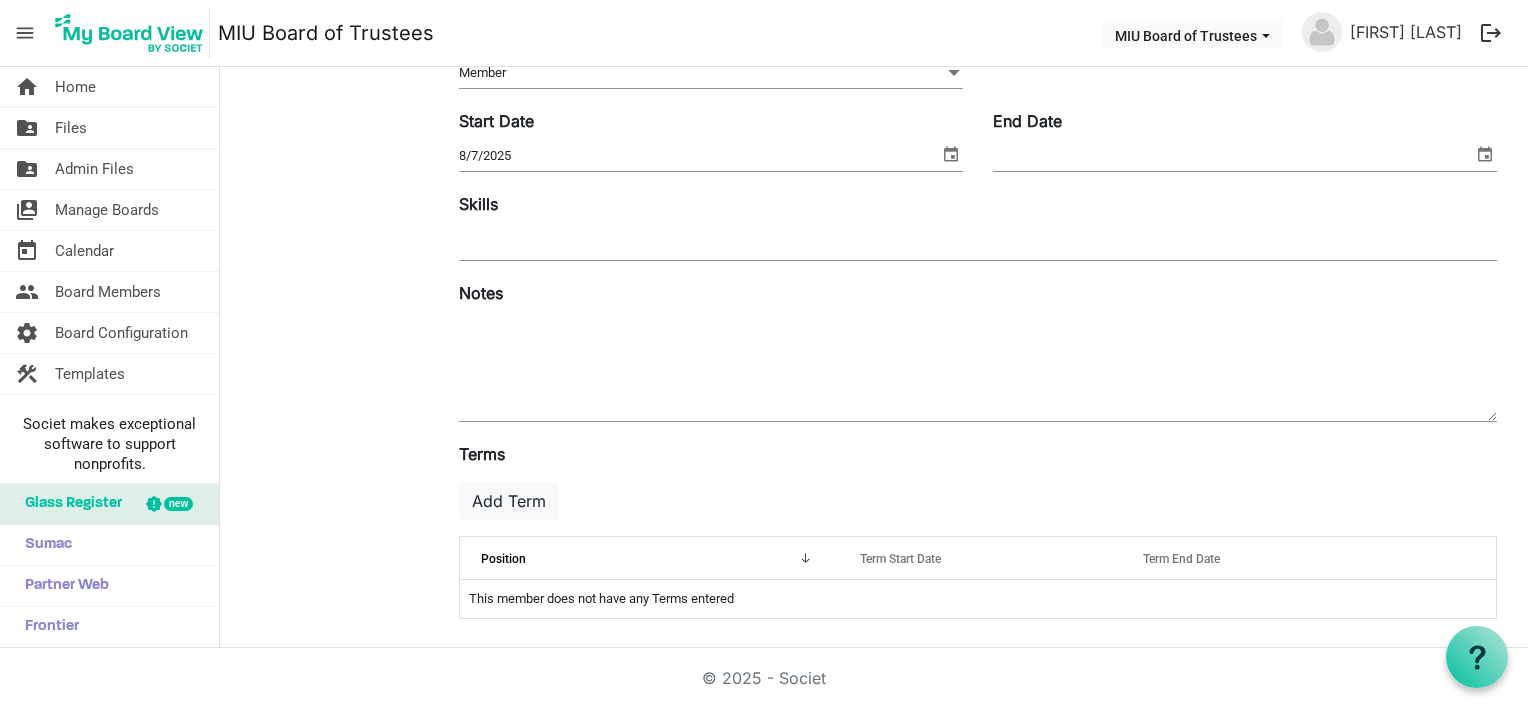 click on "This member does not have any Terms entered" at bounding box center [978, 599] 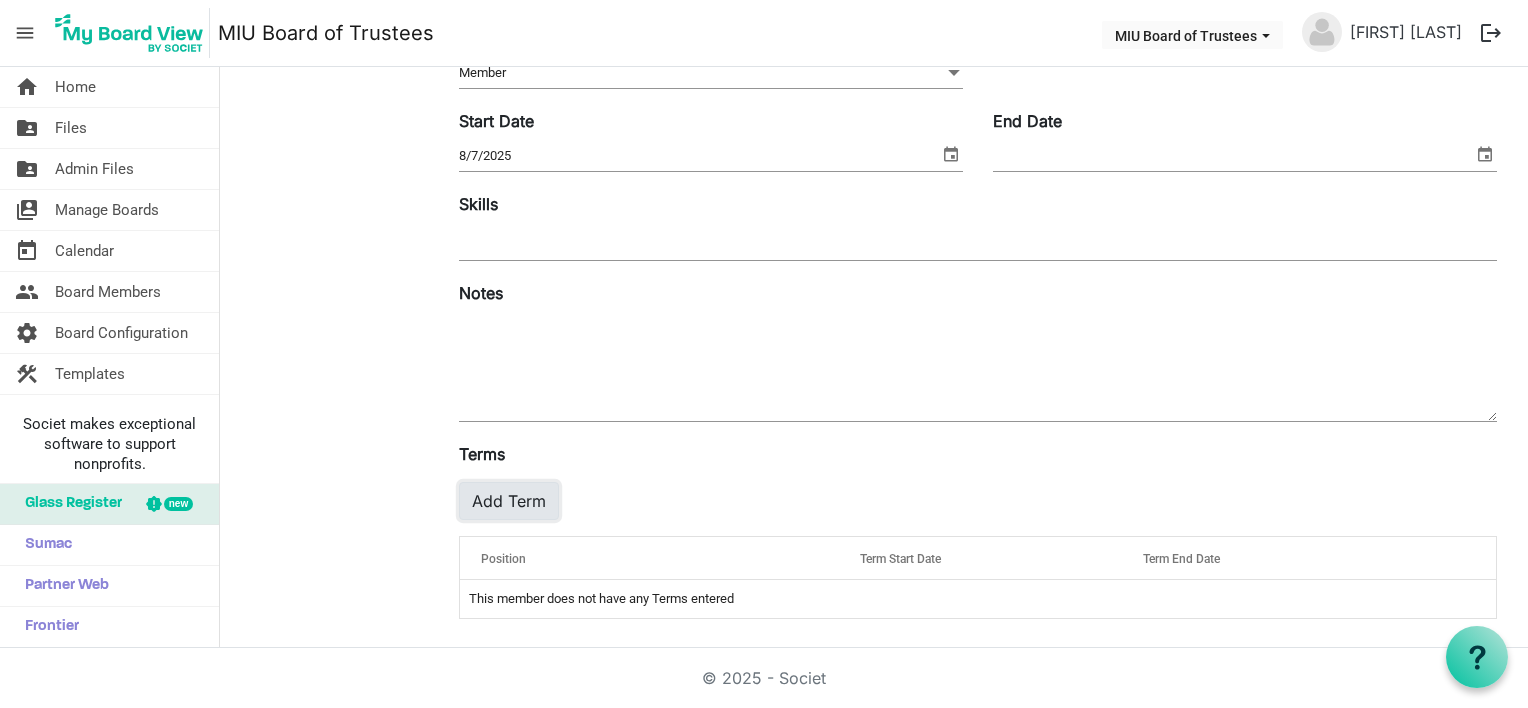 click on "Add Term" at bounding box center (509, 501) 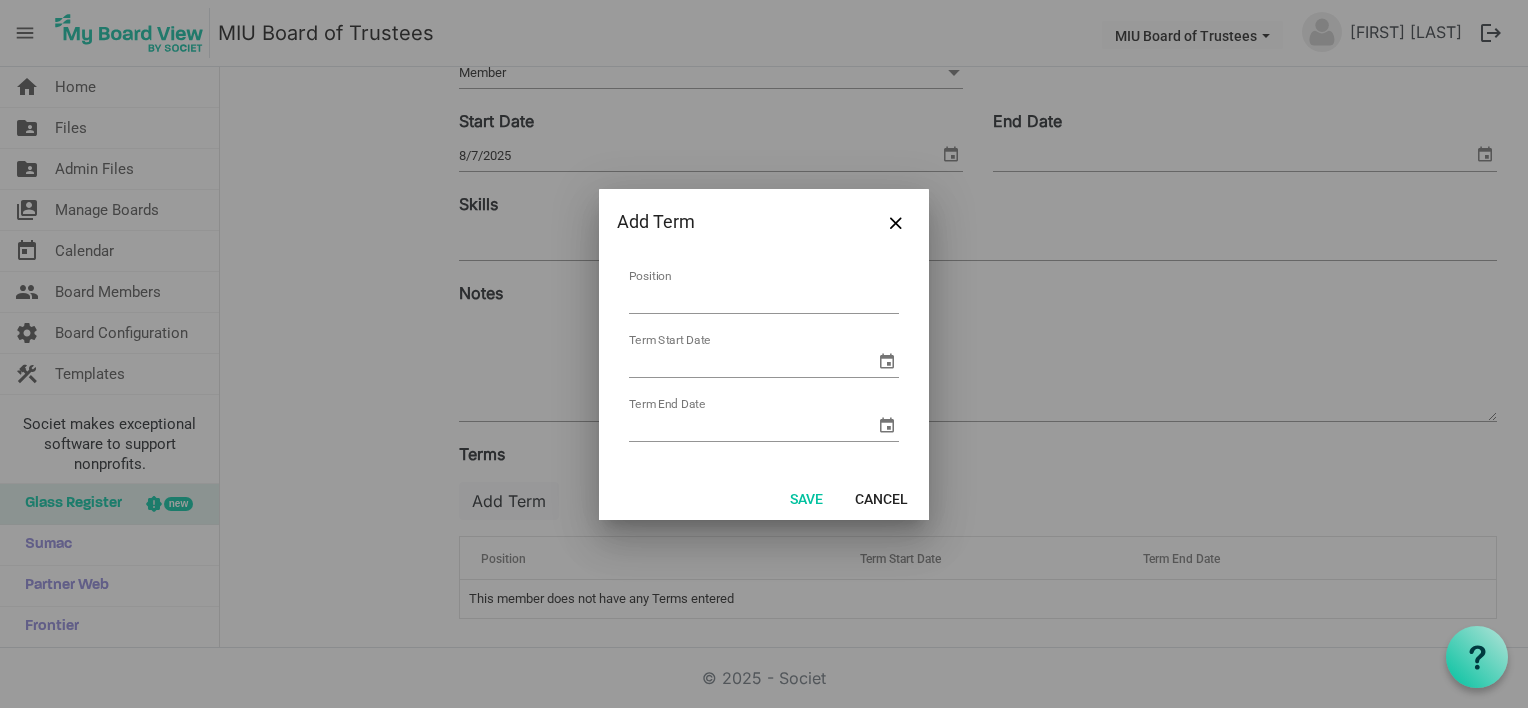 click on "Position" at bounding box center (764, 298) 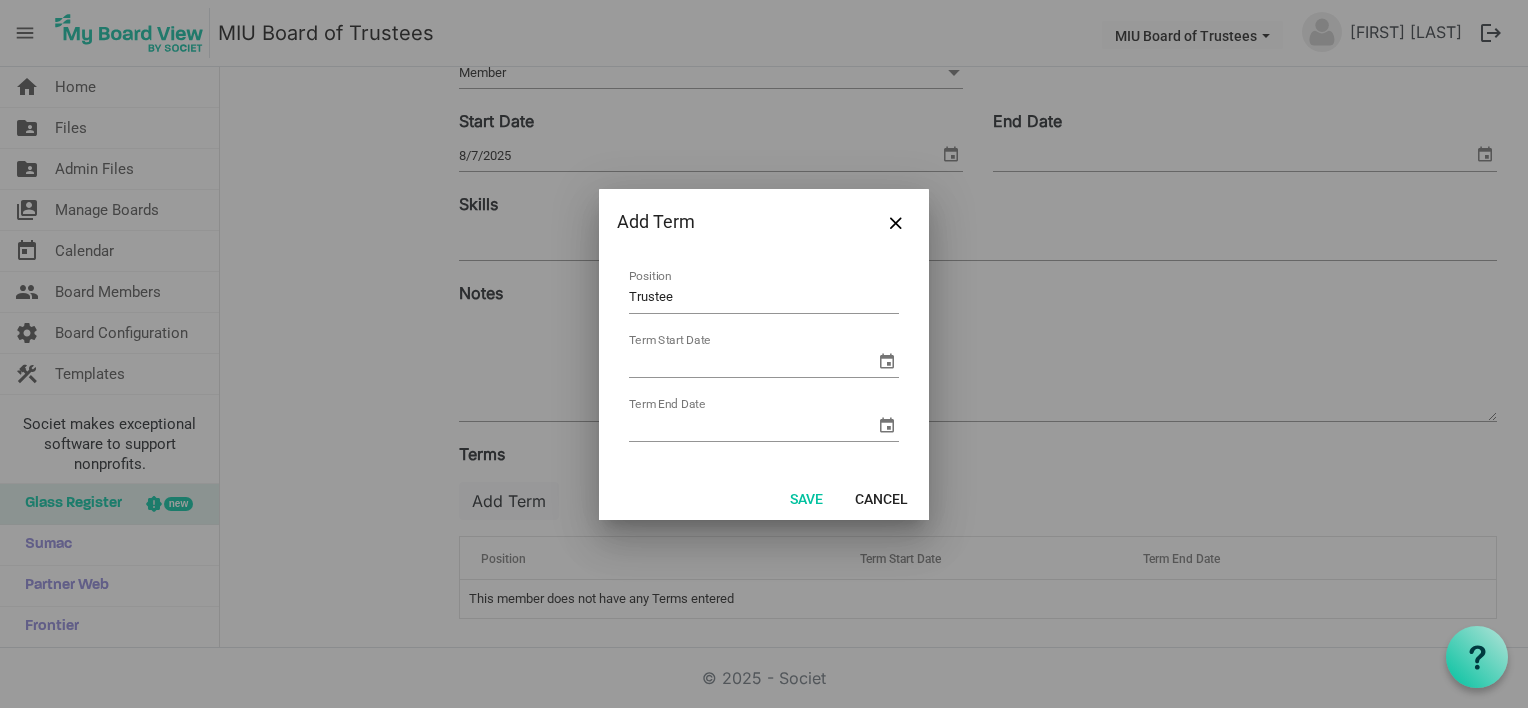 type on "Trustee" 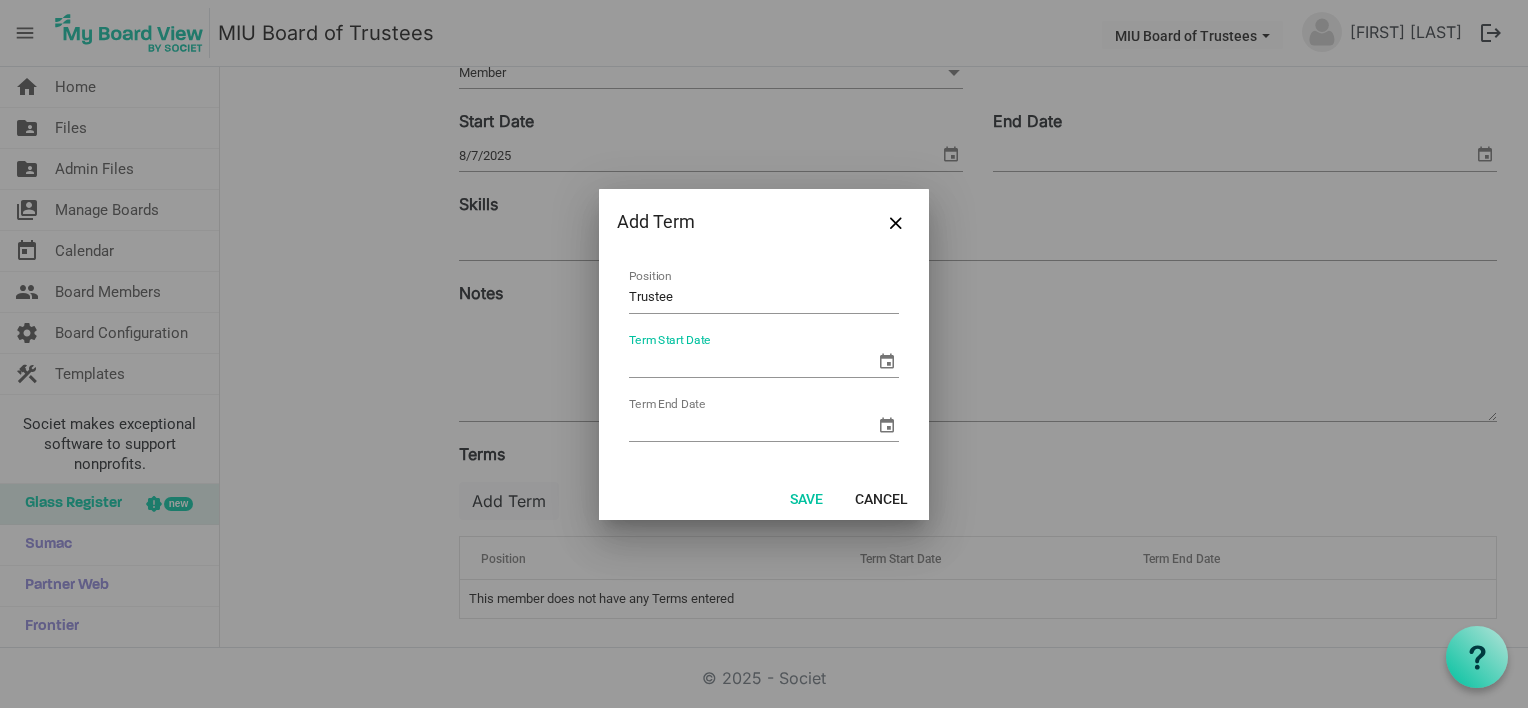click on "Term Start Date" at bounding box center (752, 362) 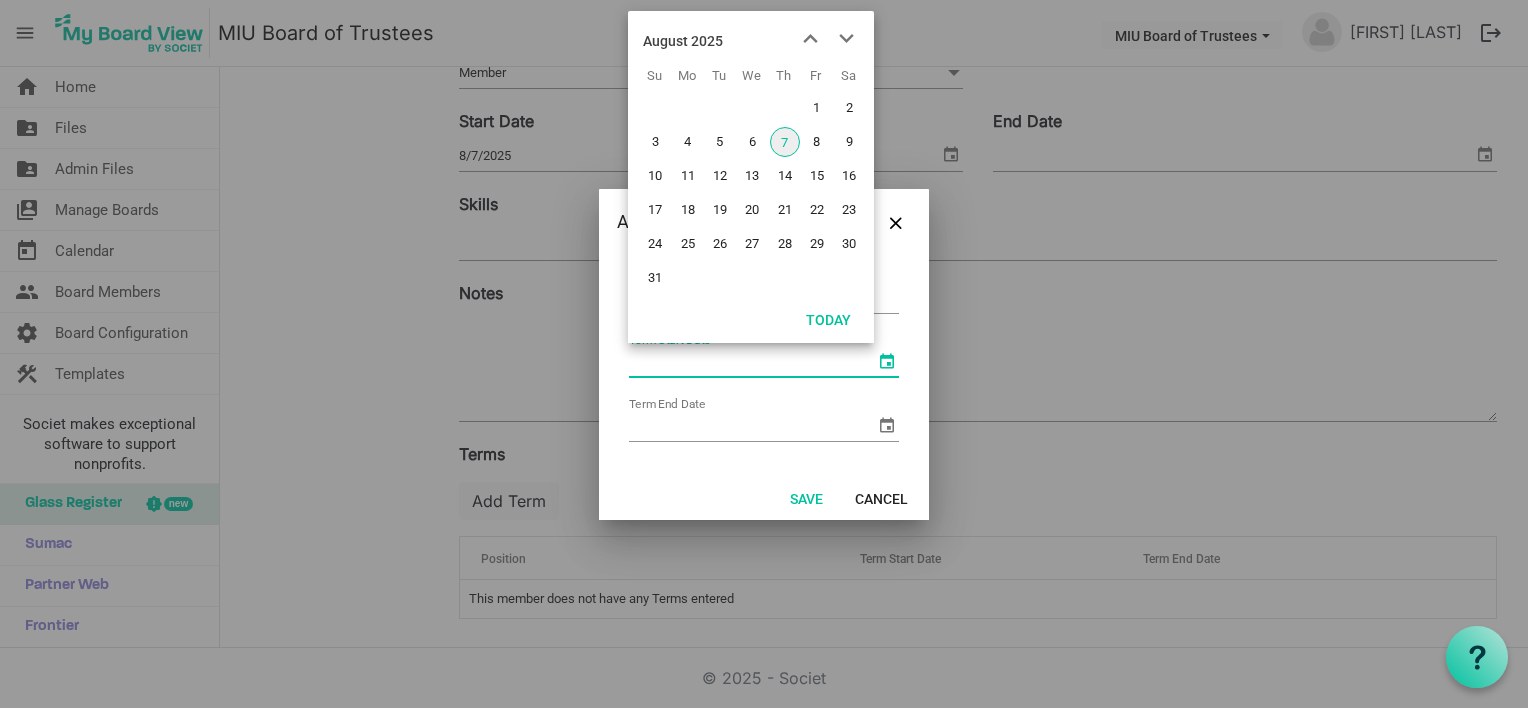 click at bounding box center [887, 361] 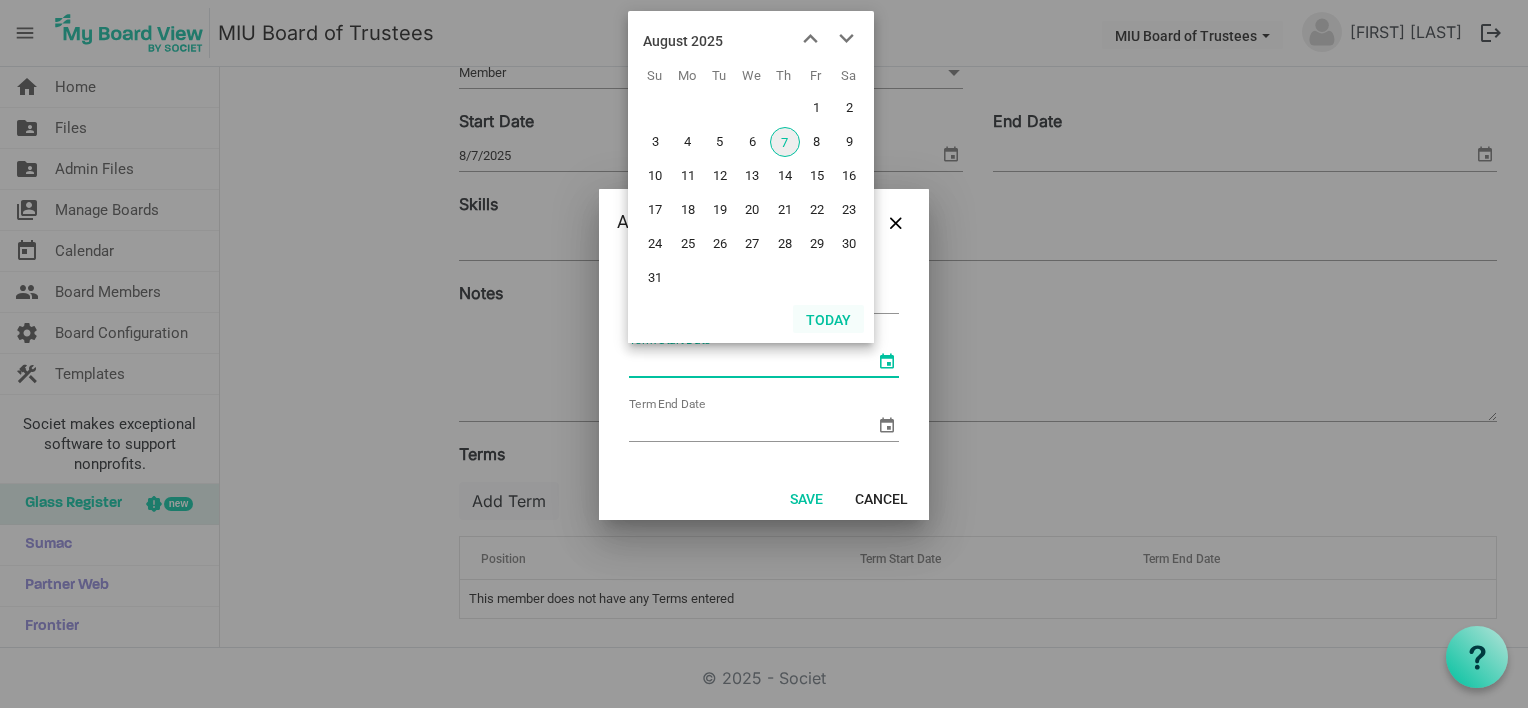 click on "Today" at bounding box center (828, 319) 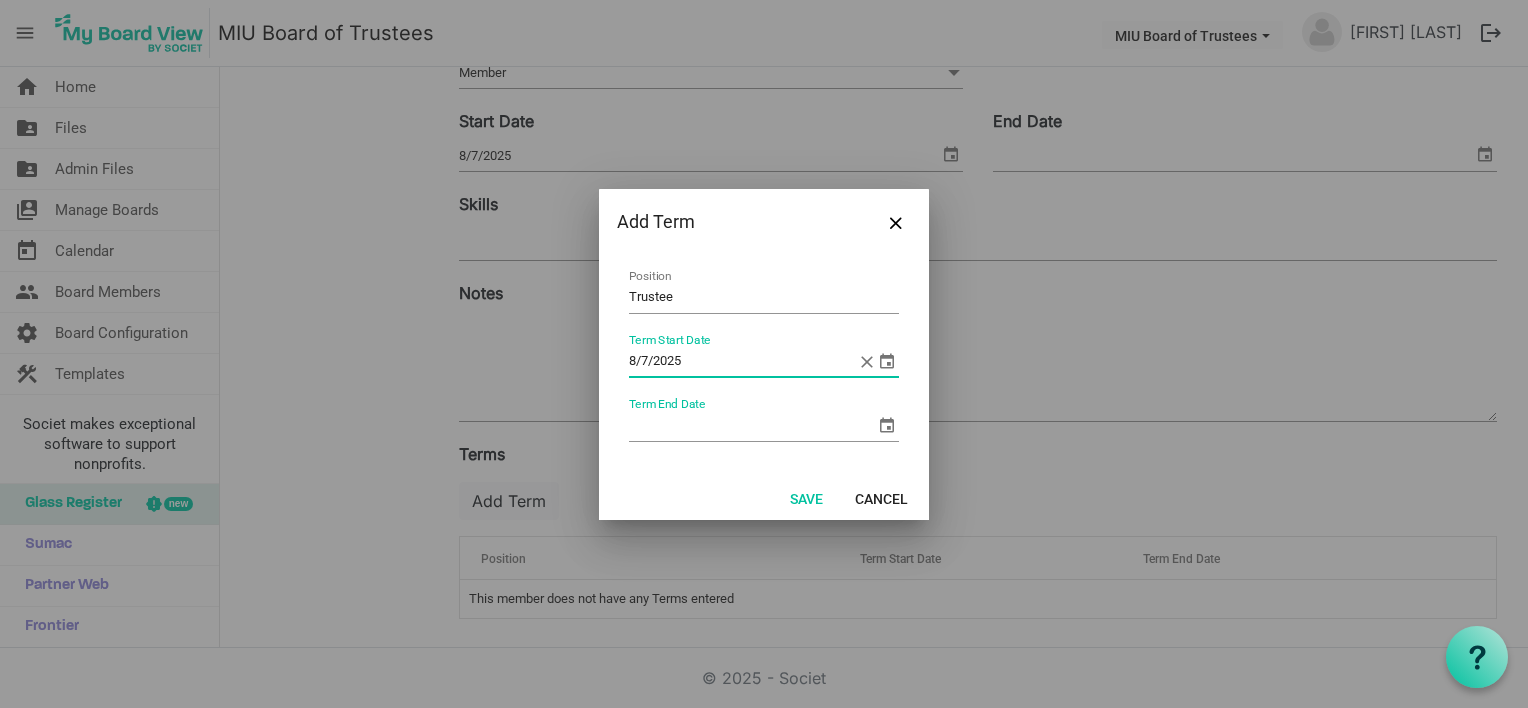 click at bounding box center (887, 425) 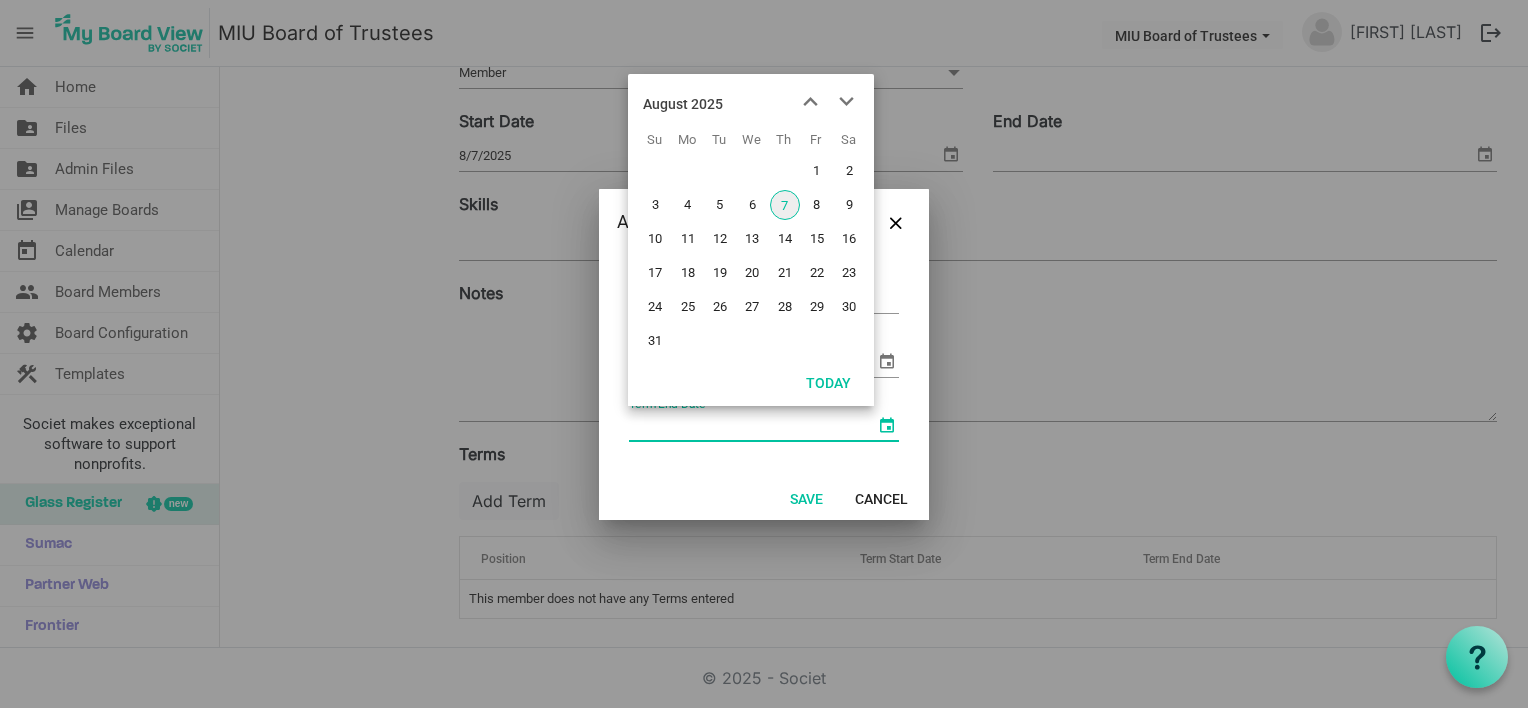 click on "Term End Date" at bounding box center (752, 426) 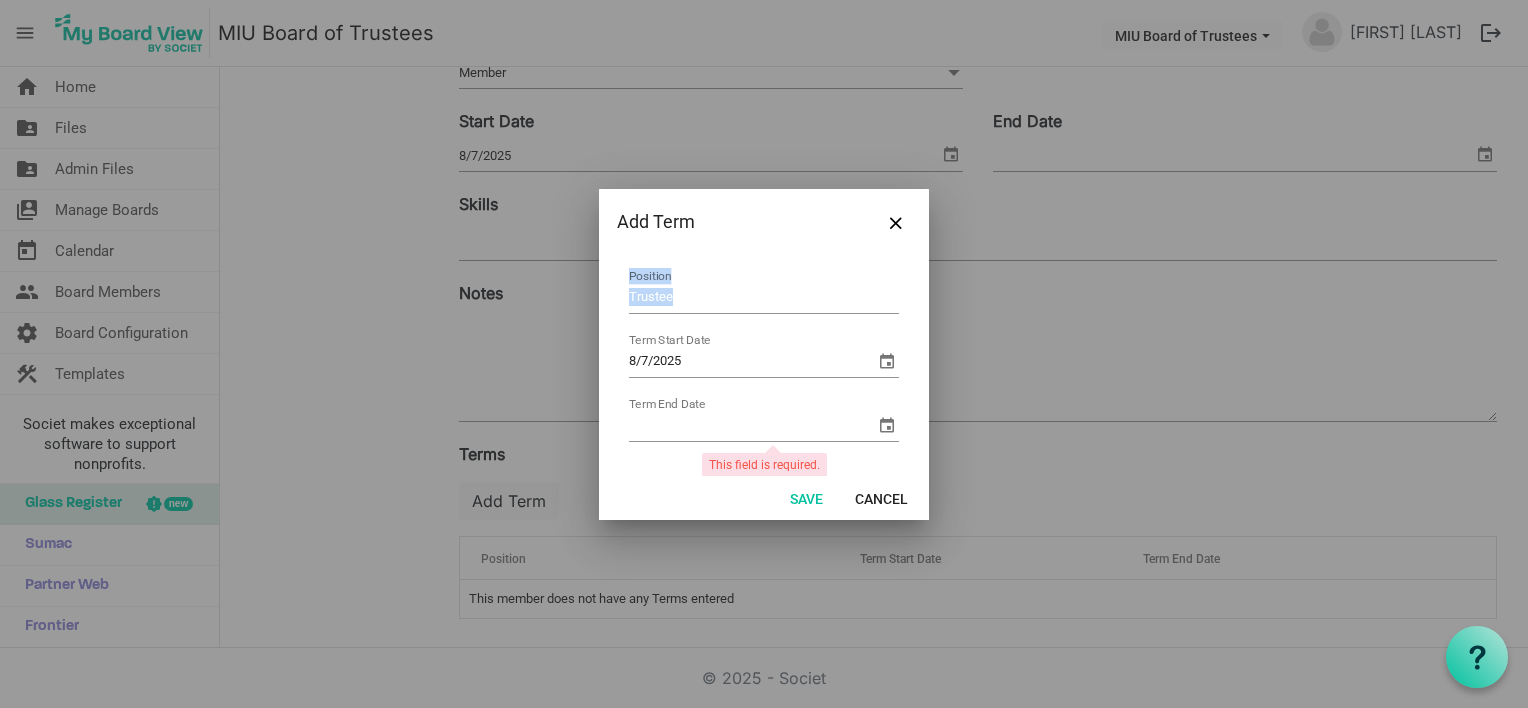 click on "Term End Date" at bounding box center [764, 420] 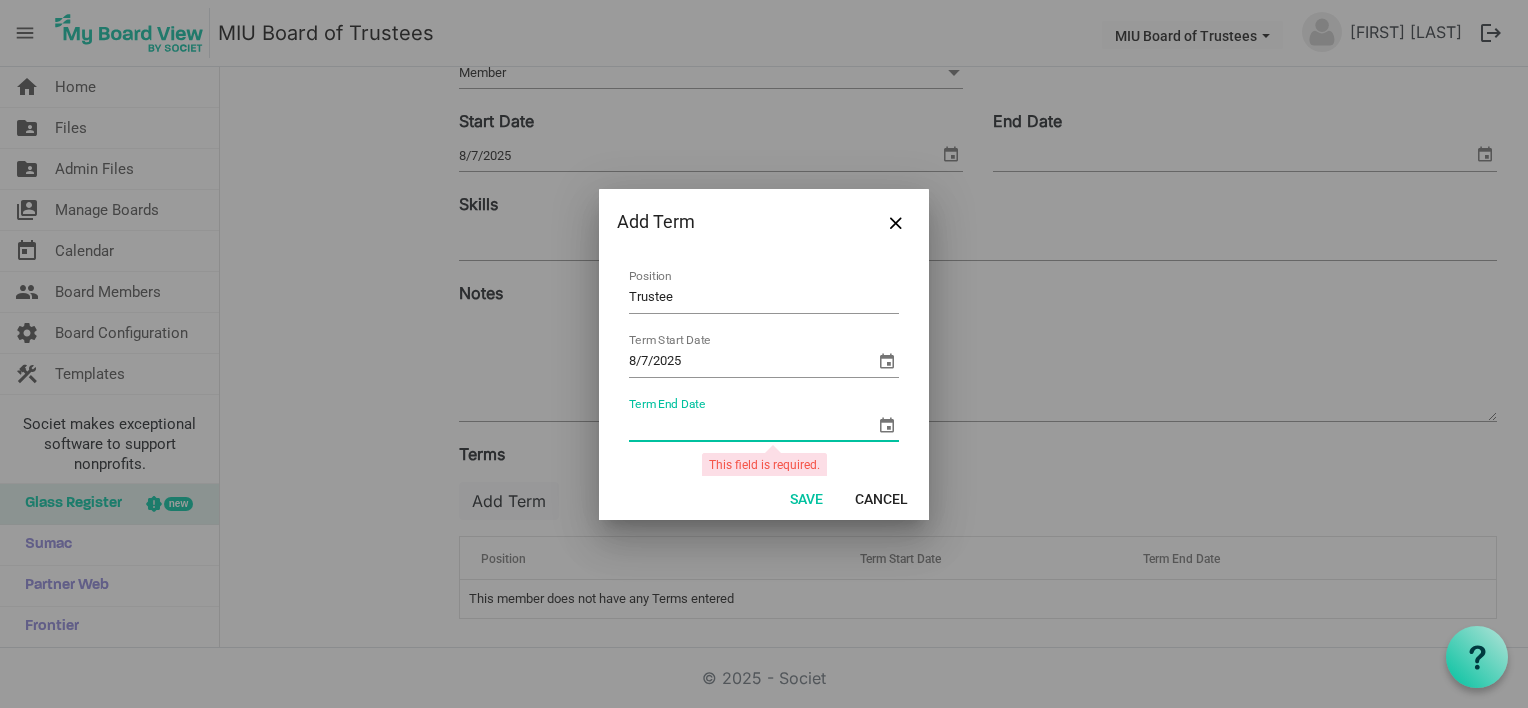 click on "Term End Date" at bounding box center (752, 426) 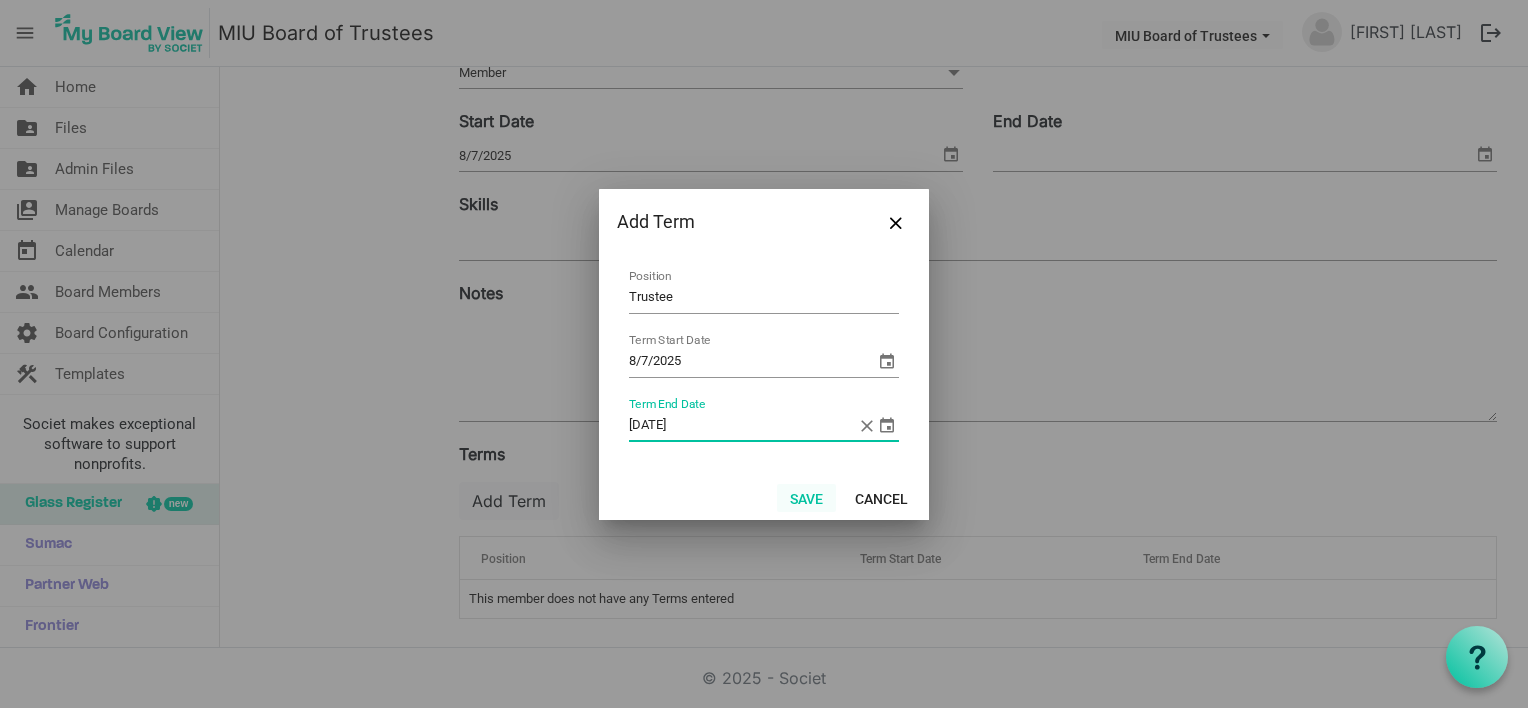 type on "[DATE]" 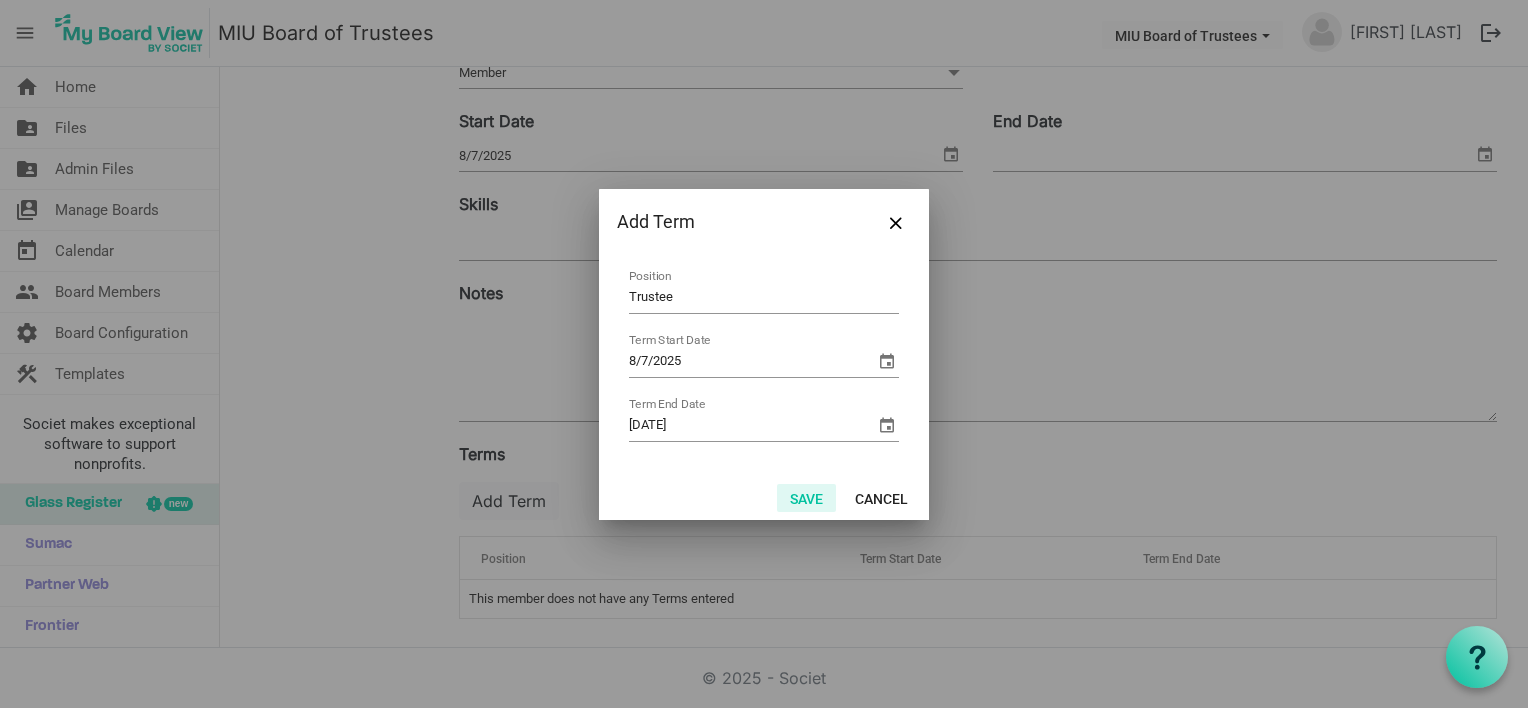 click on "Save" at bounding box center (806, 498) 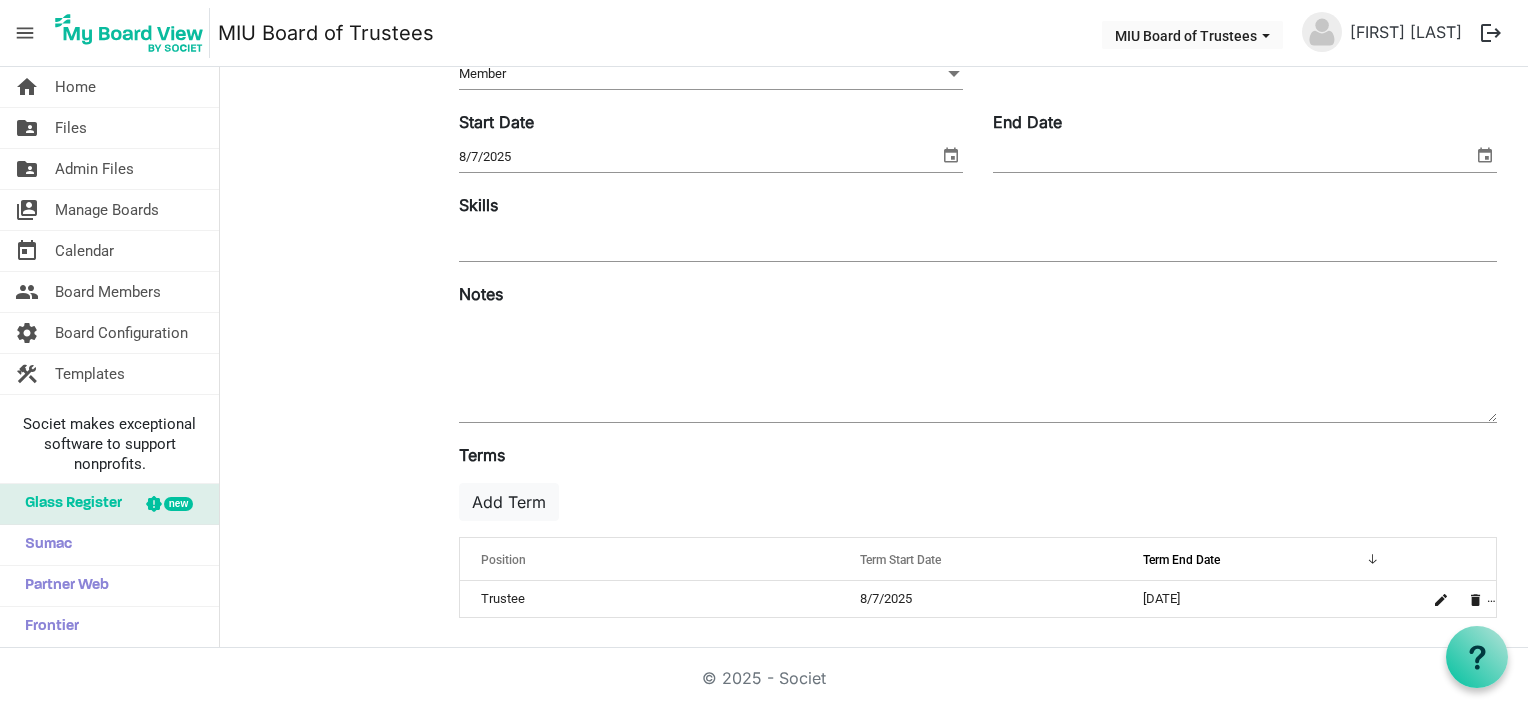 scroll, scrollTop: 0, scrollLeft: 0, axis: both 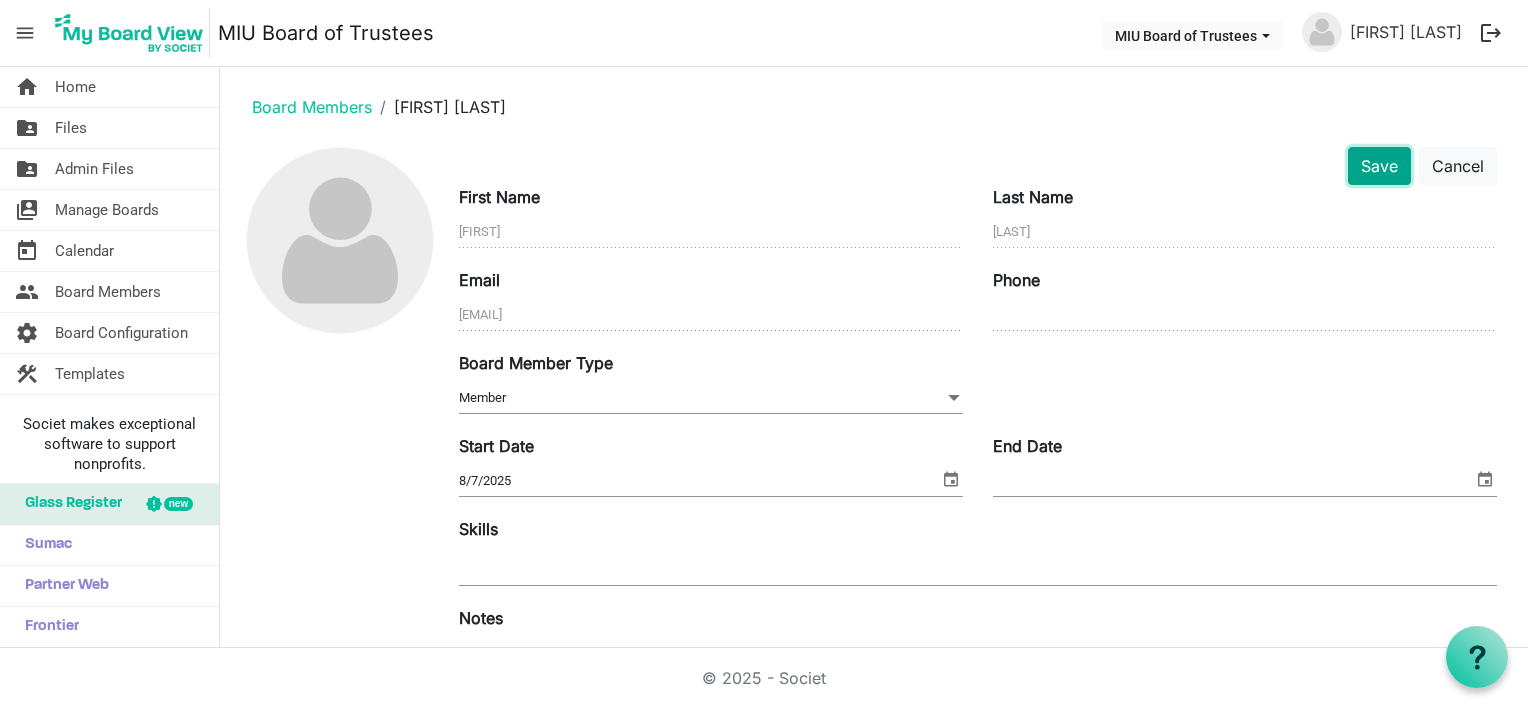 click on "Save" at bounding box center (1379, 166) 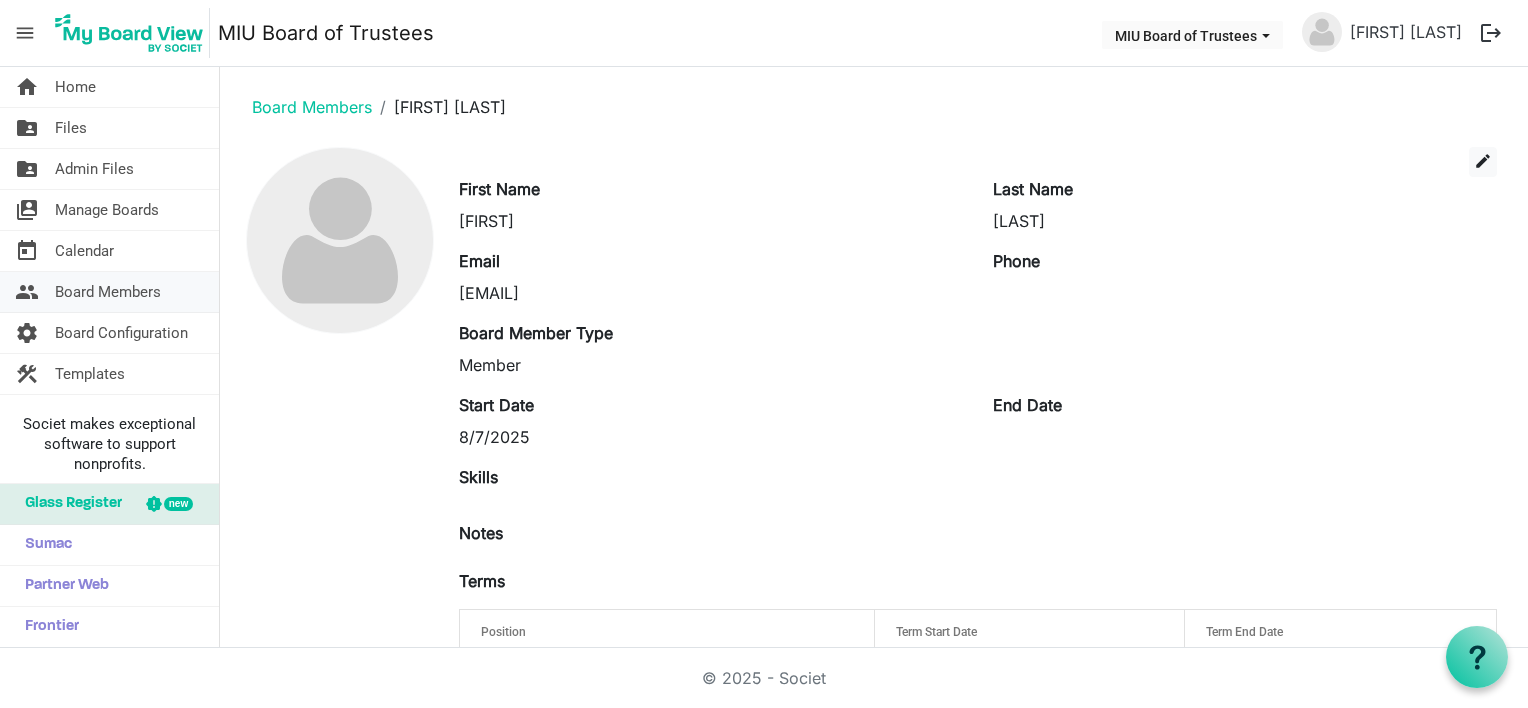click on "Board Members" at bounding box center [108, 292] 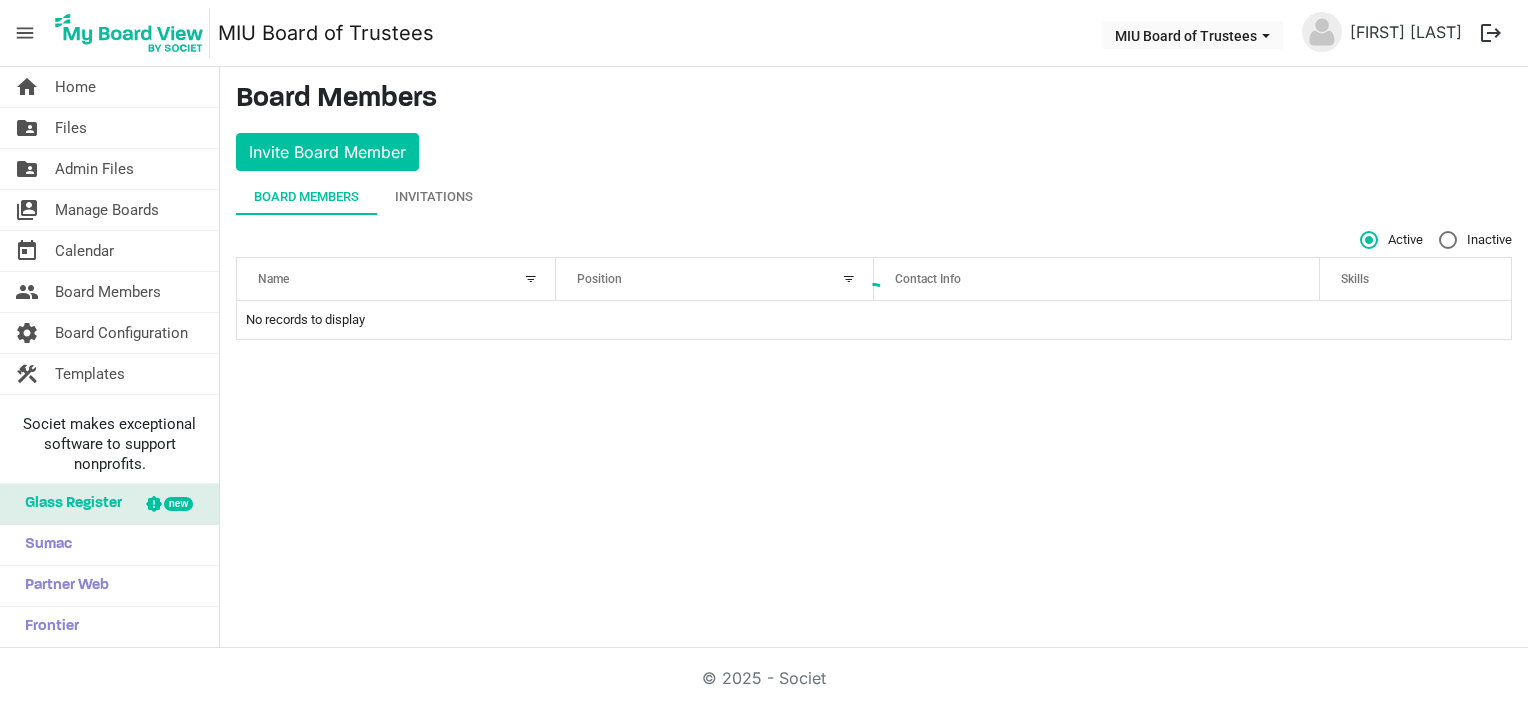 scroll, scrollTop: 0, scrollLeft: 0, axis: both 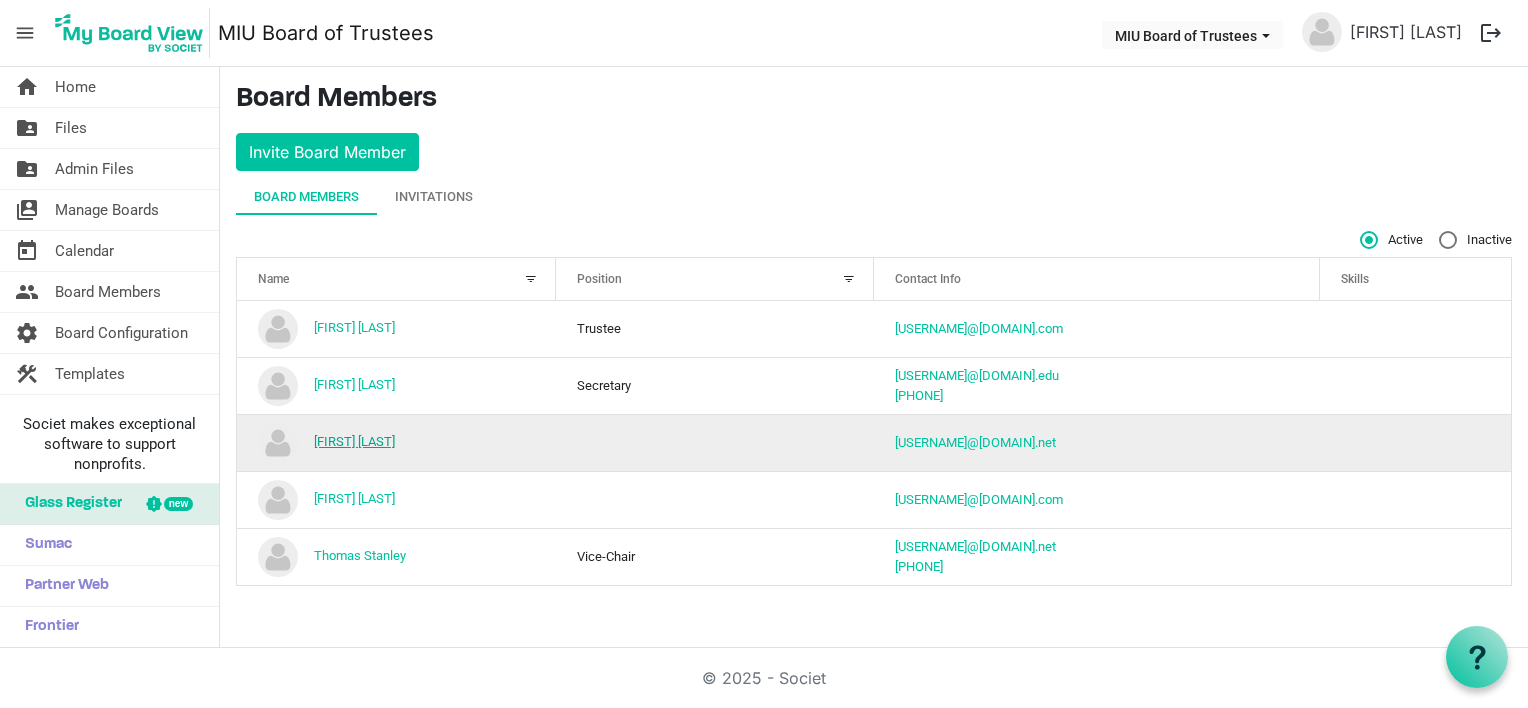 click on "[FIRST] [LAST]" at bounding box center [354, 441] 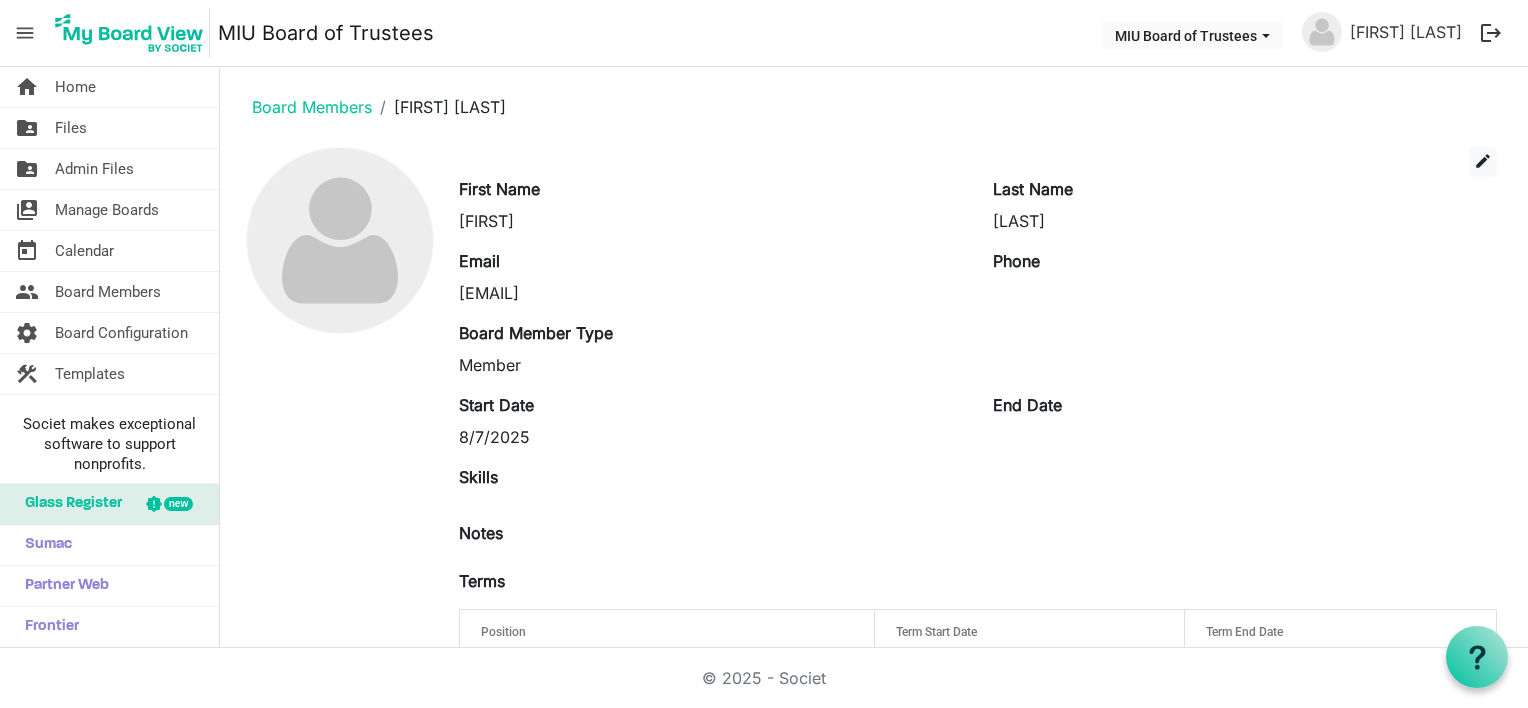 scroll, scrollTop: 0, scrollLeft: 0, axis: both 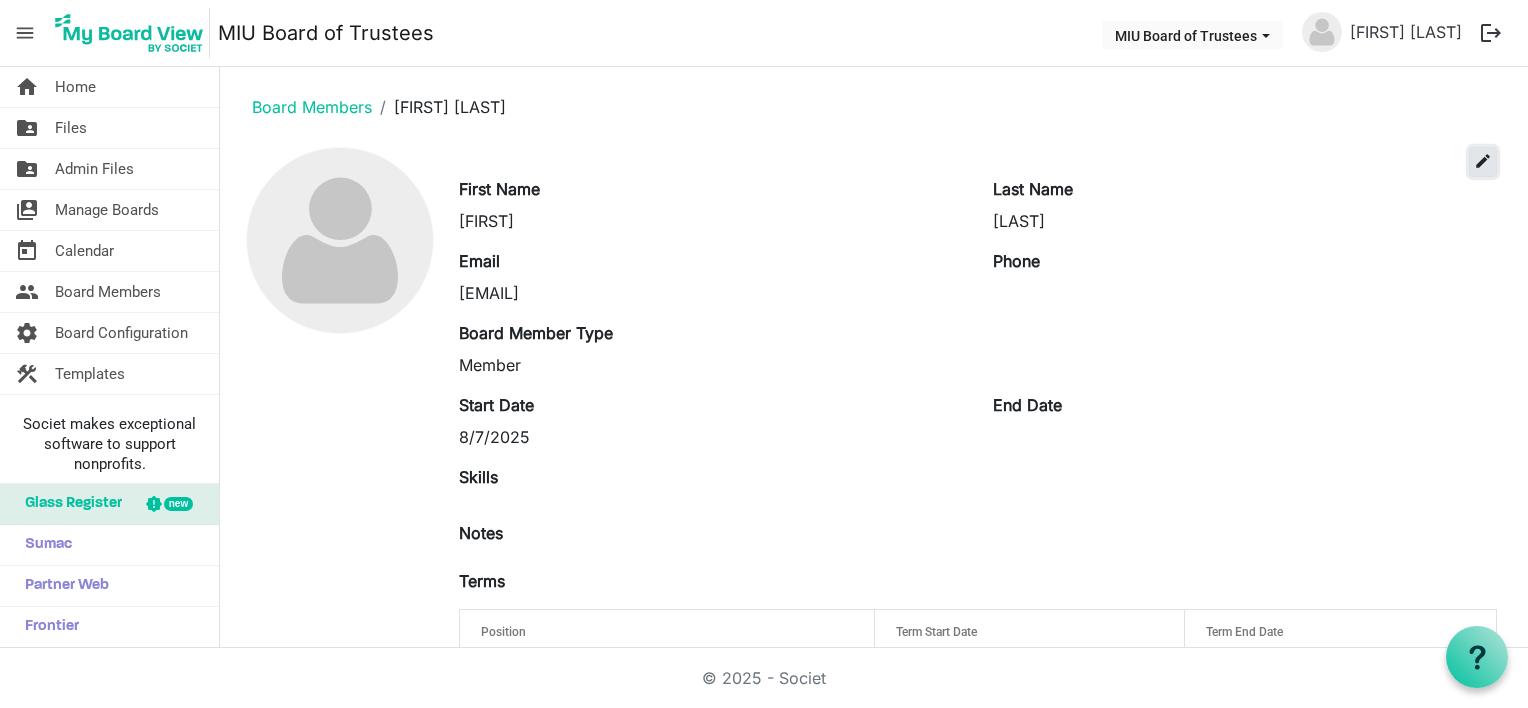 click on "edit" at bounding box center (1483, 161) 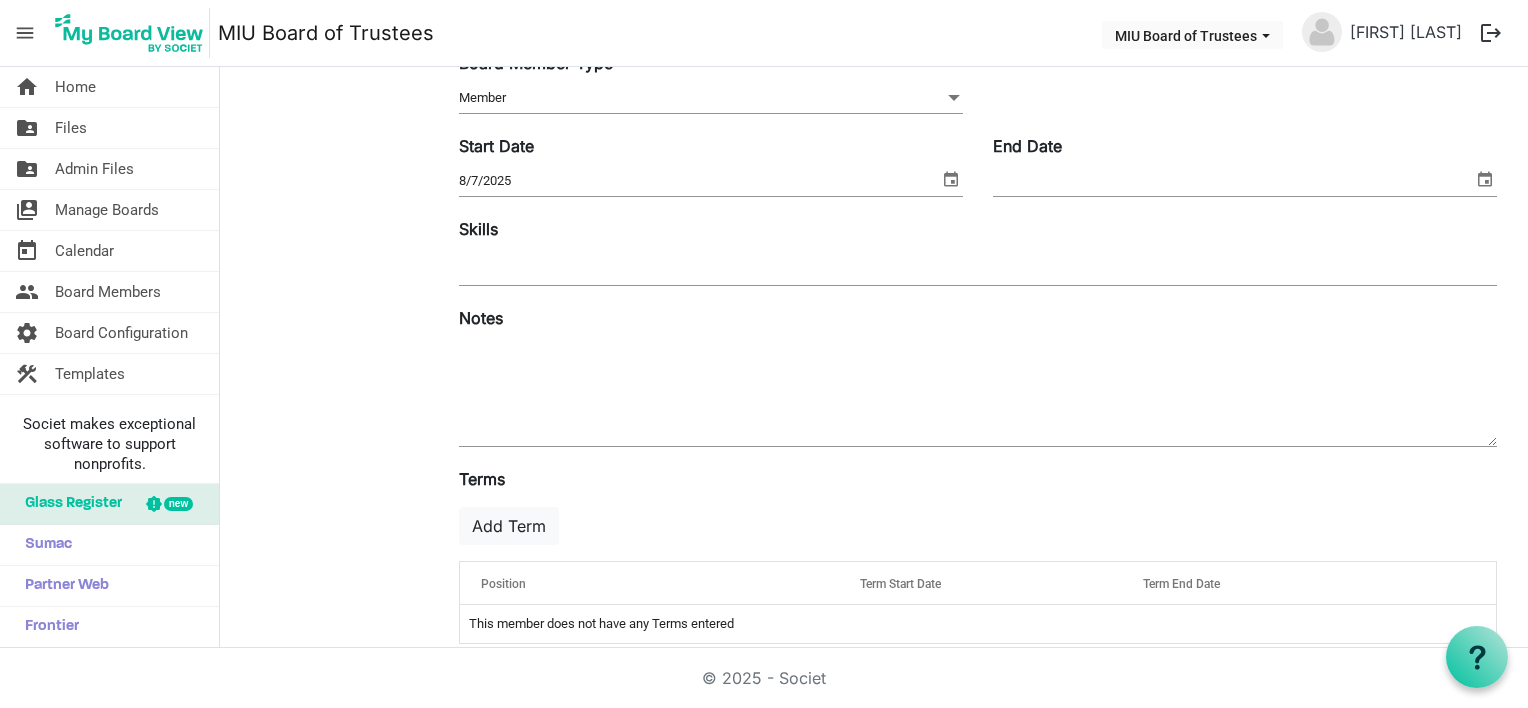 scroll, scrollTop: 325, scrollLeft: 0, axis: vertical 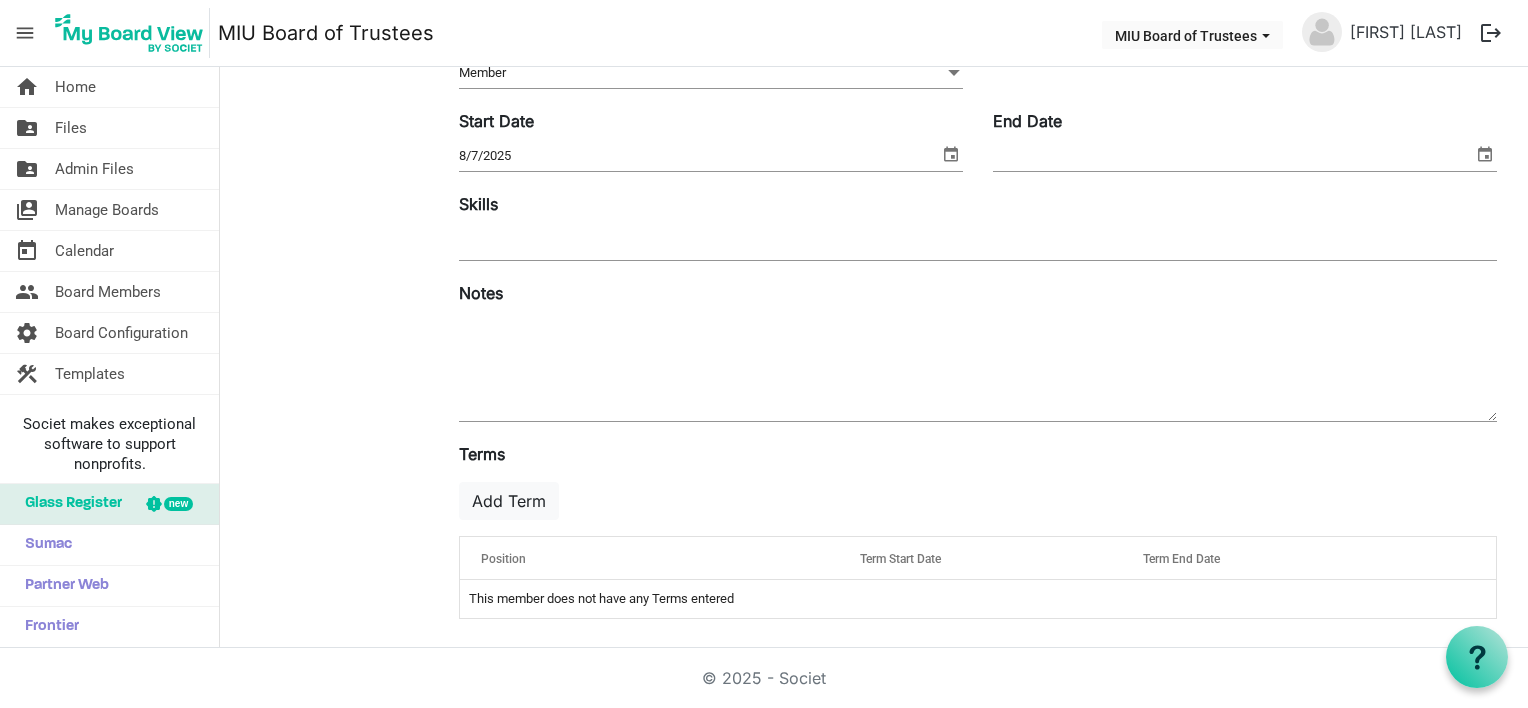 click on "This member does not have any Terms entered" at bounding box center (978, 599) 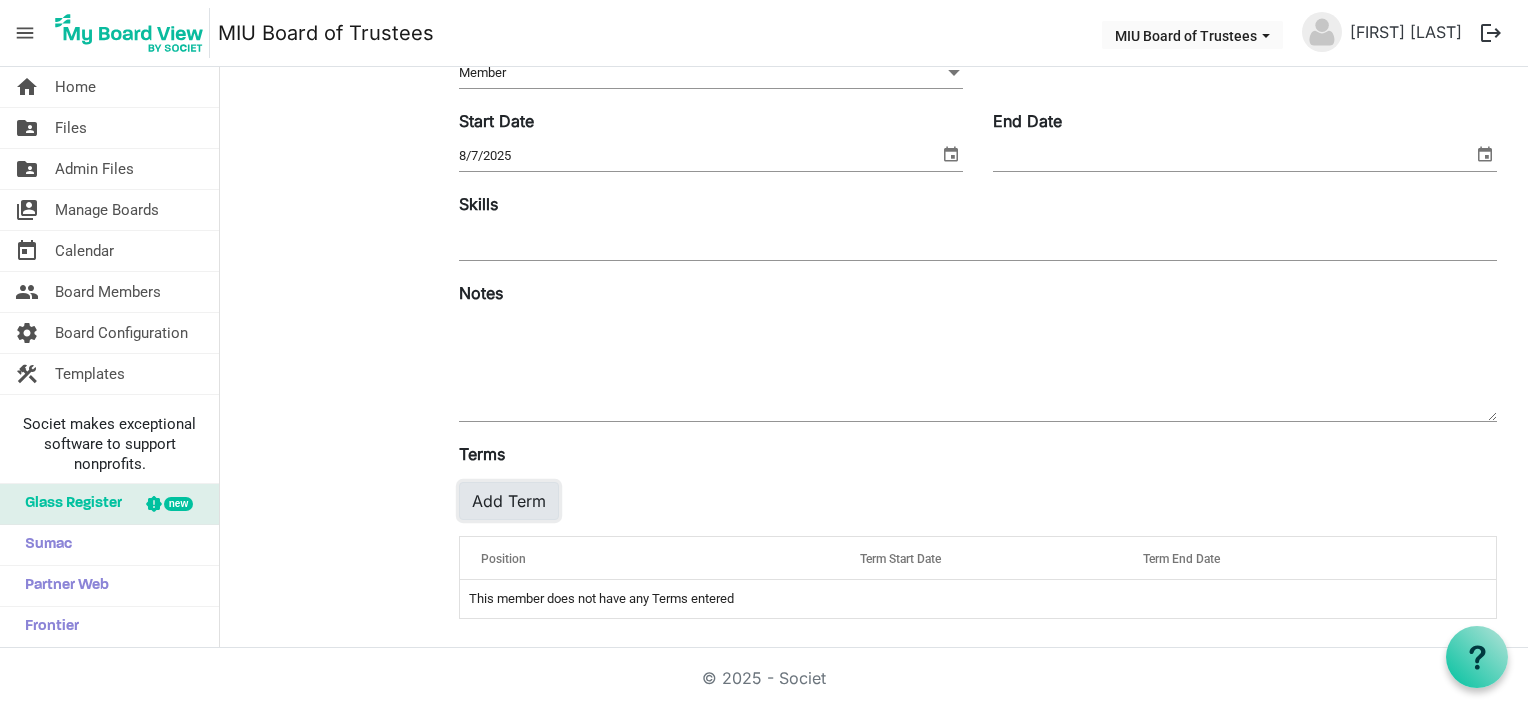 click on "Add Term" at bounding box center [509, 501] 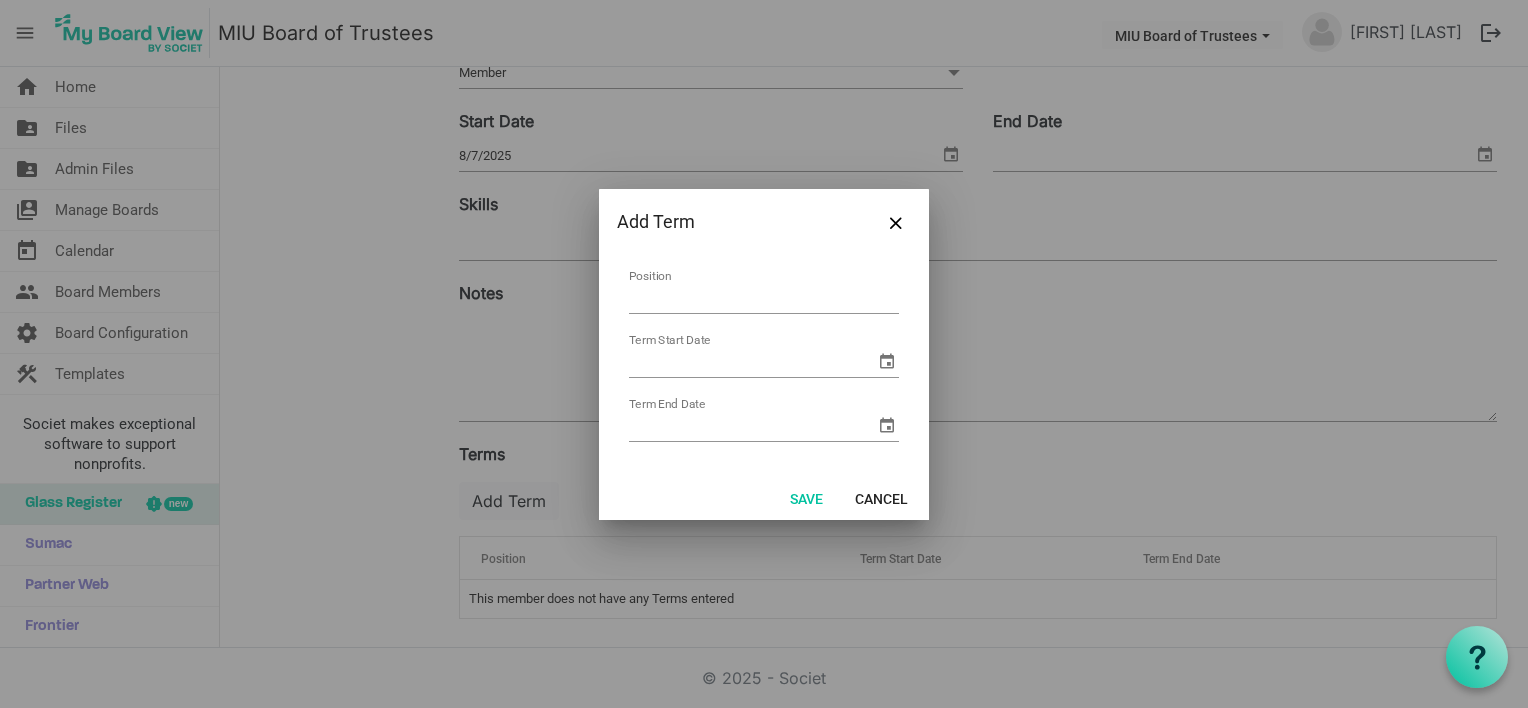 click on "Position" at bounding box center [764, 298] 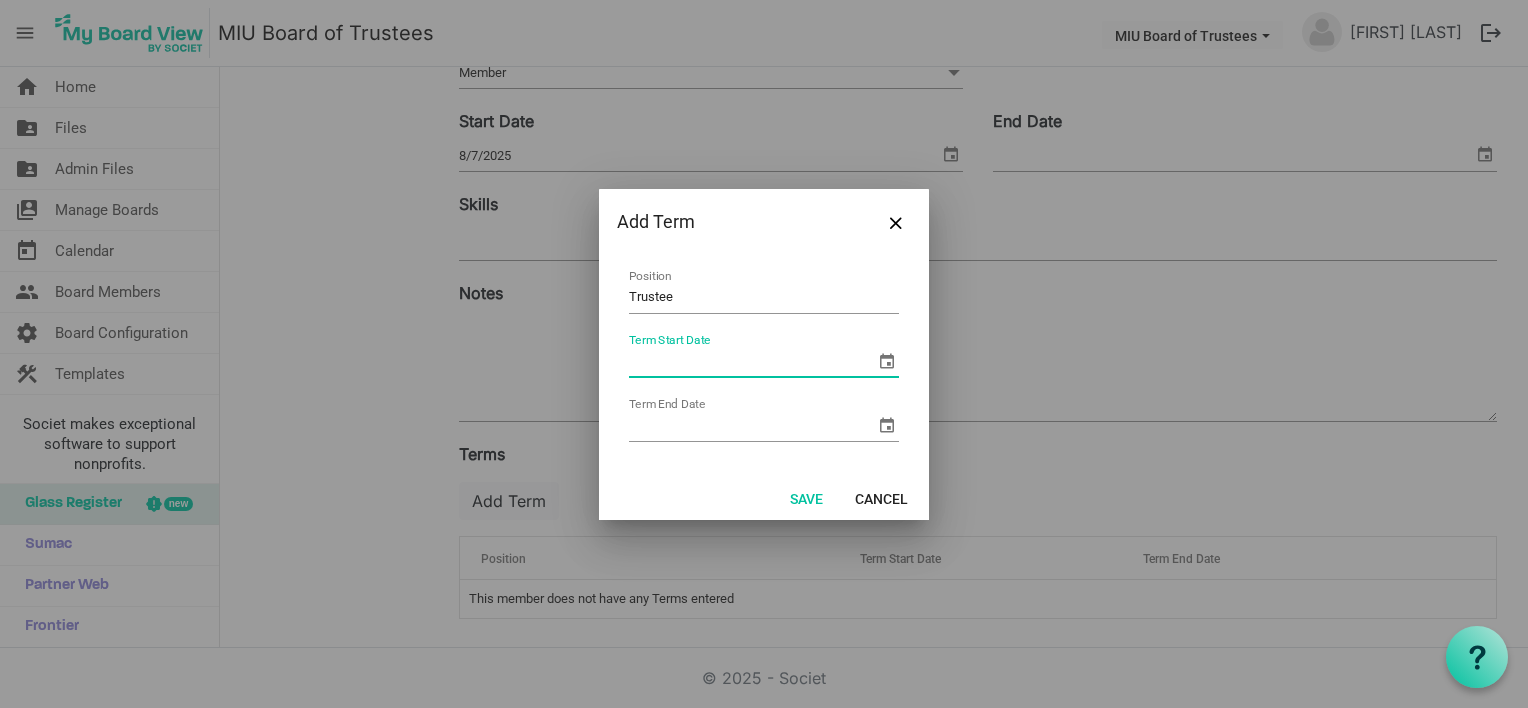 click on "Term Start Date" at bounding box center [752, 362] 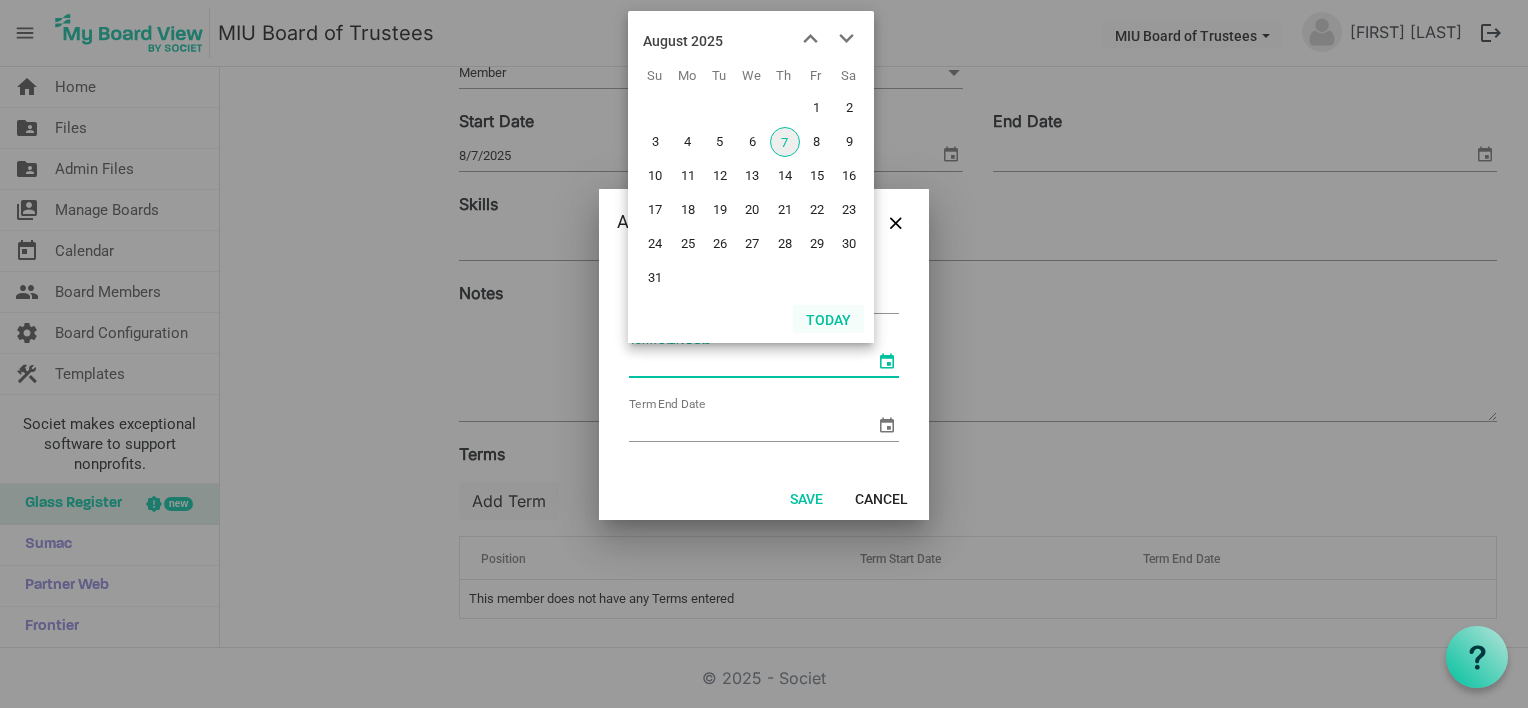 click on "Today" at bounding box center (828, 319) 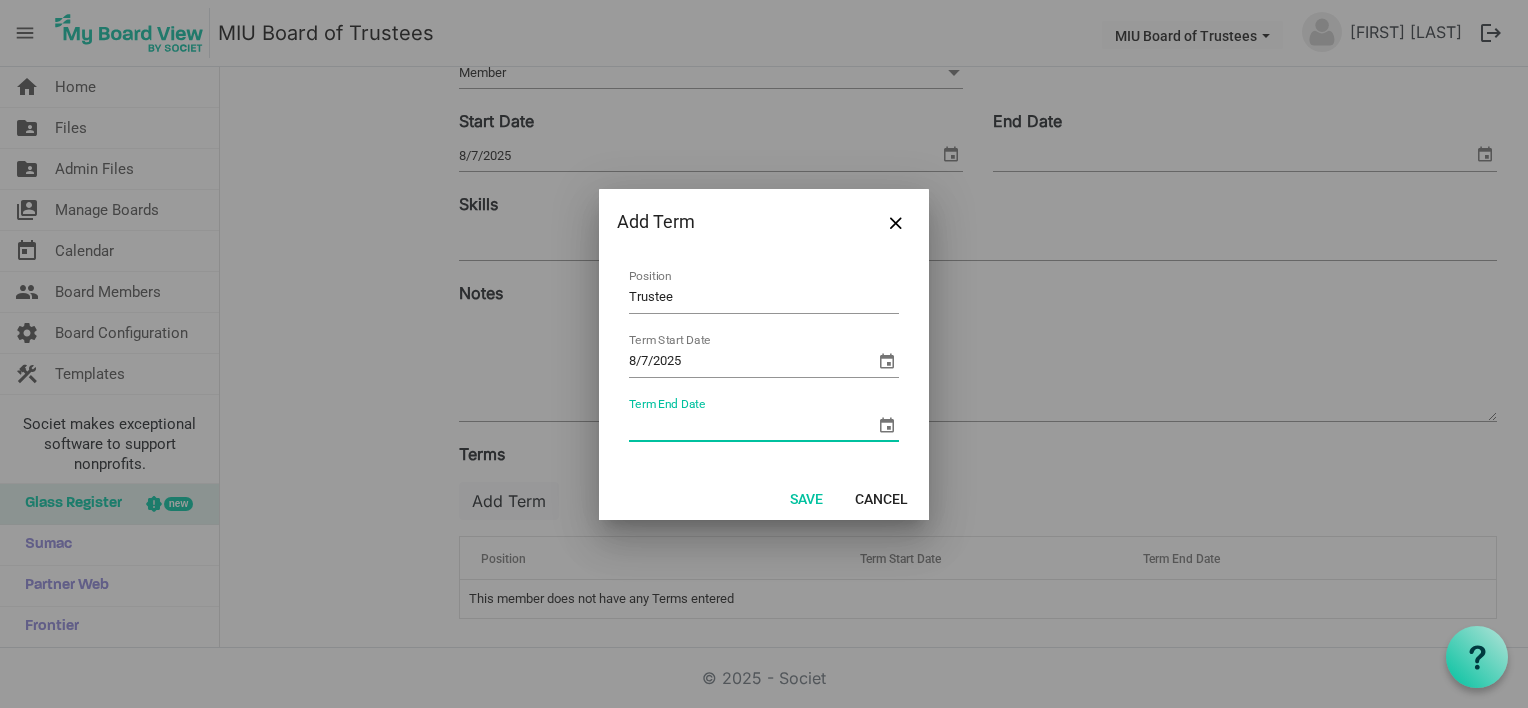 click on "Term End Date" at bounding box center (752, 426) 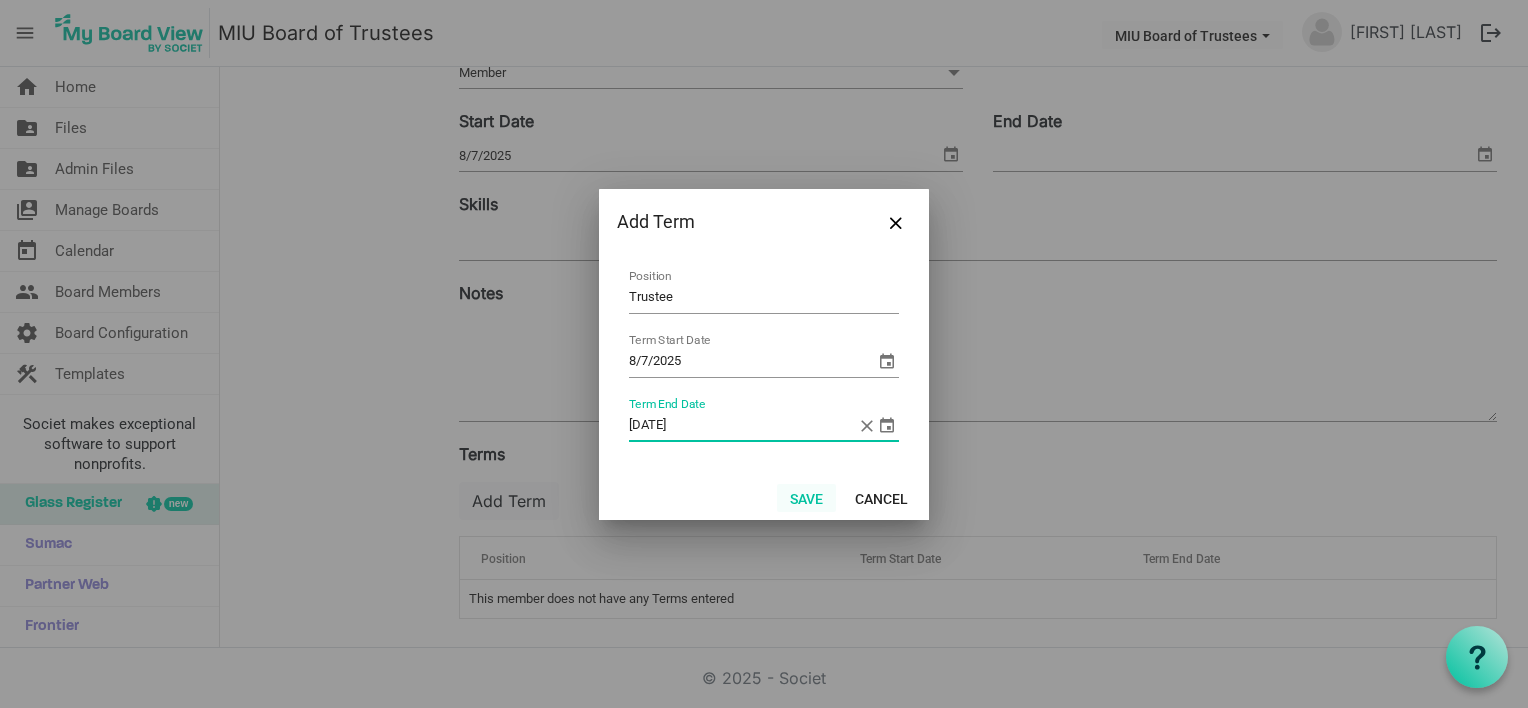 type on "8/7/2030" 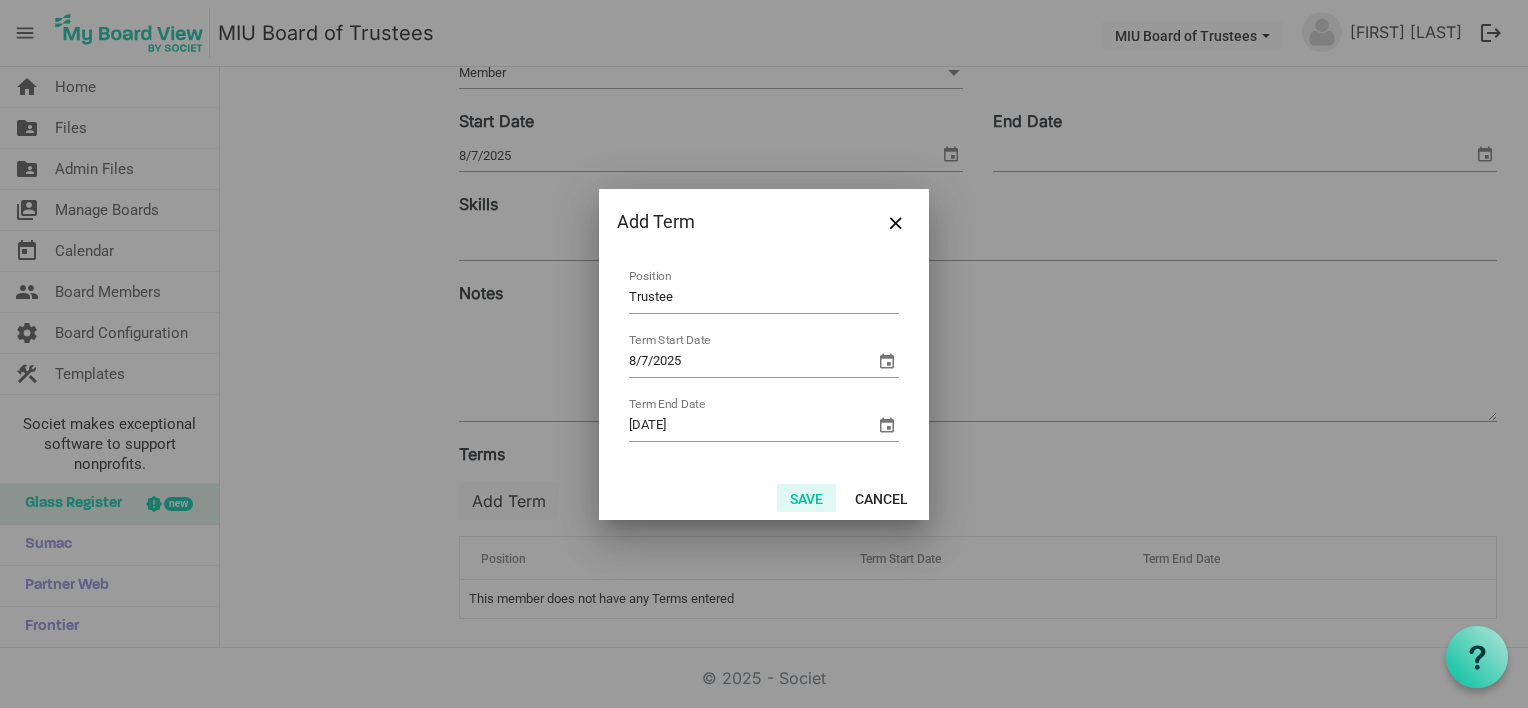 click on "Save" at bounding box center [806, 498] 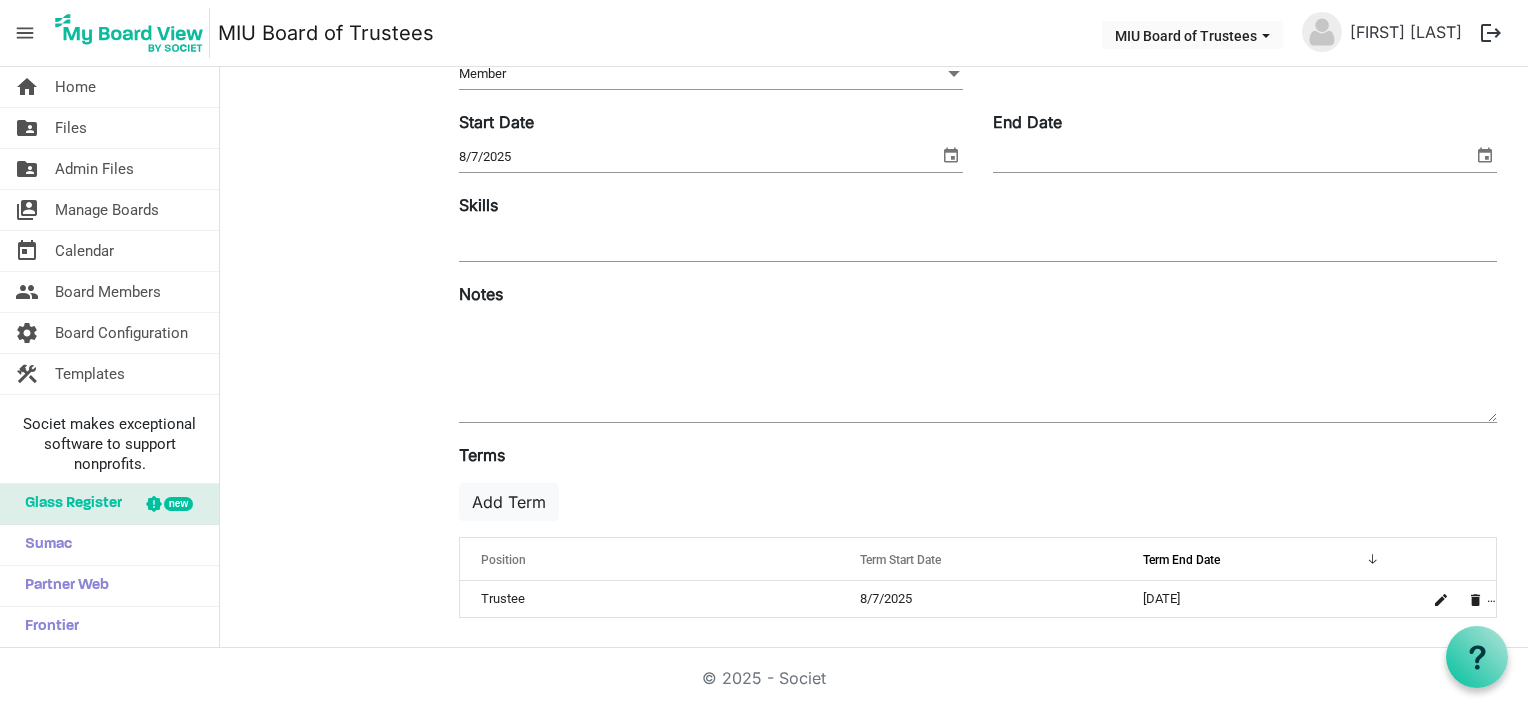 scroll, scrollTop: 0, scrollLeft: 0, axis: both 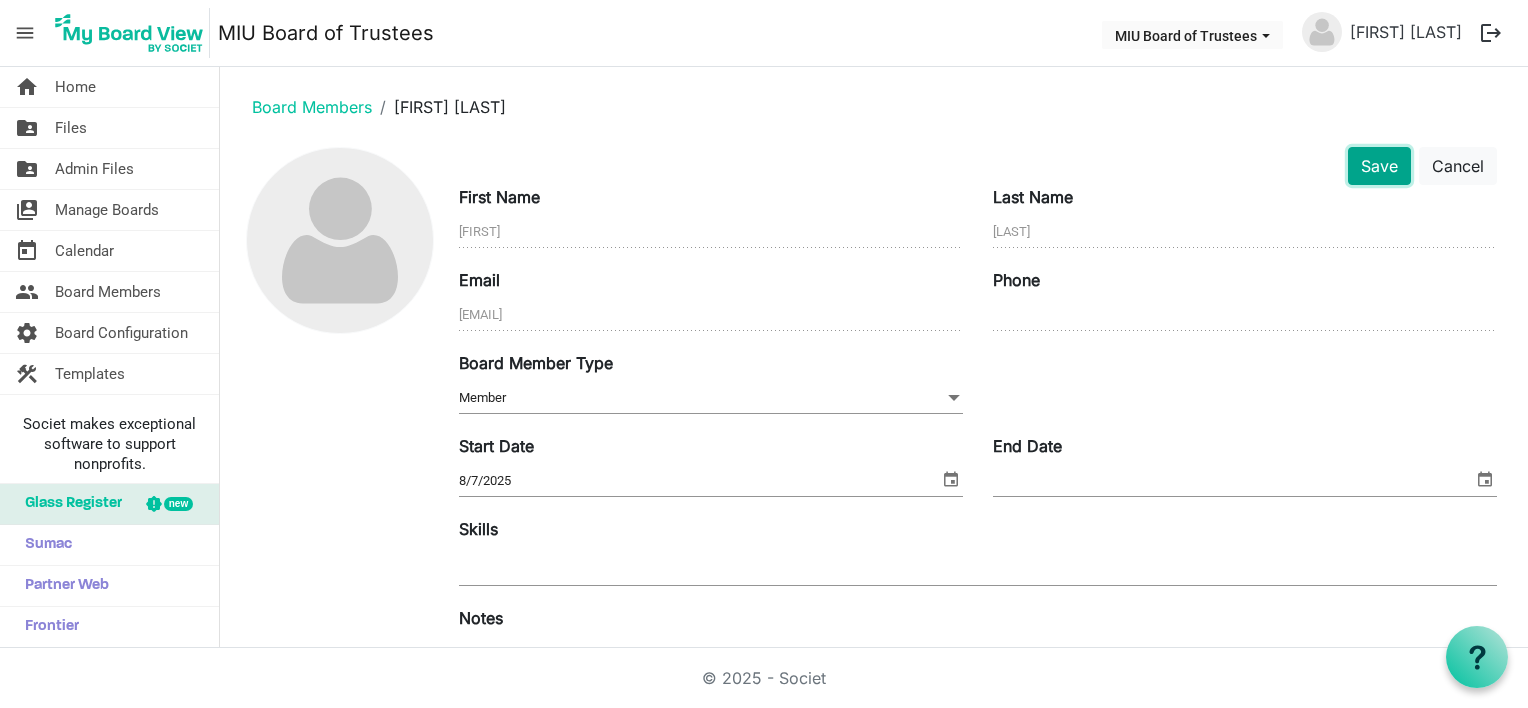 click on "Save" at bounding box center [1379, 166] 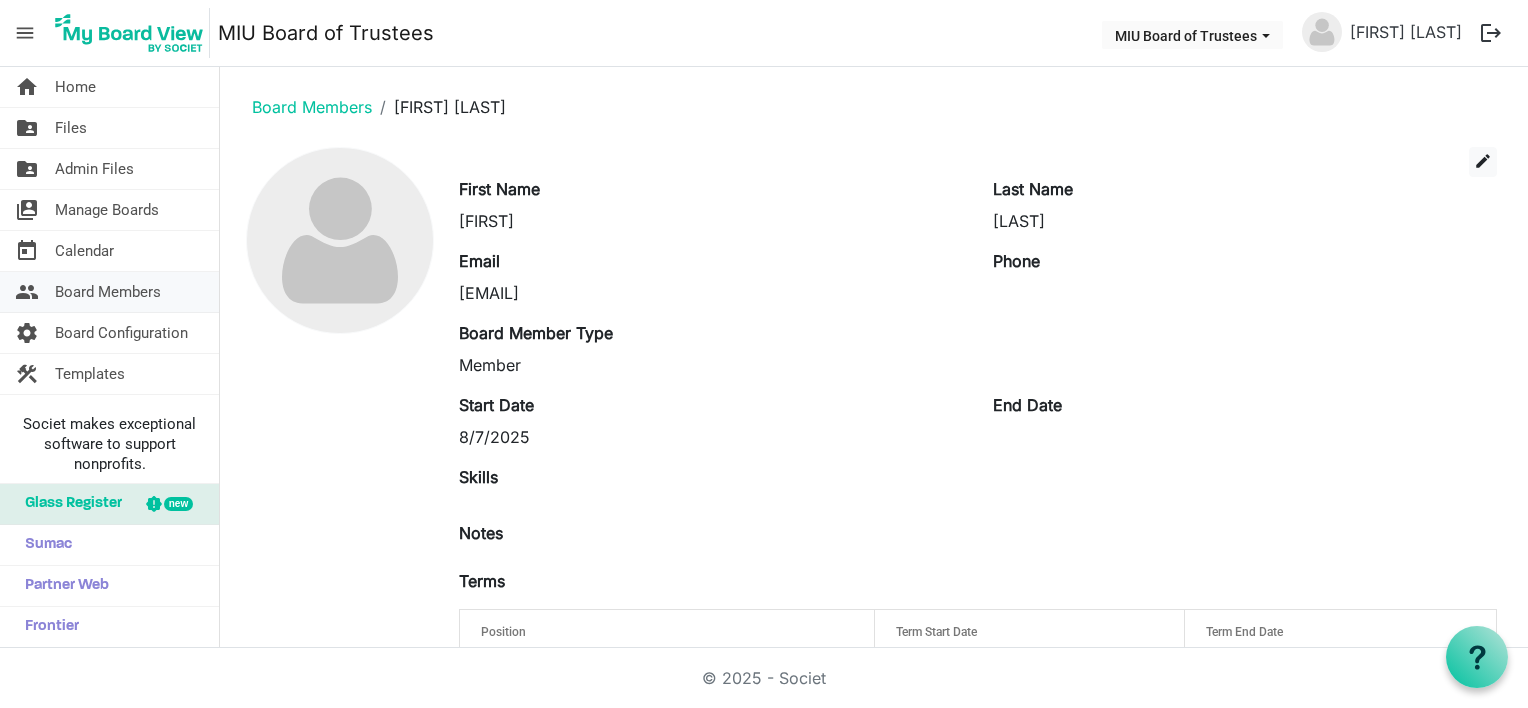 click on "Board Members" at bounding box center (108, 292) 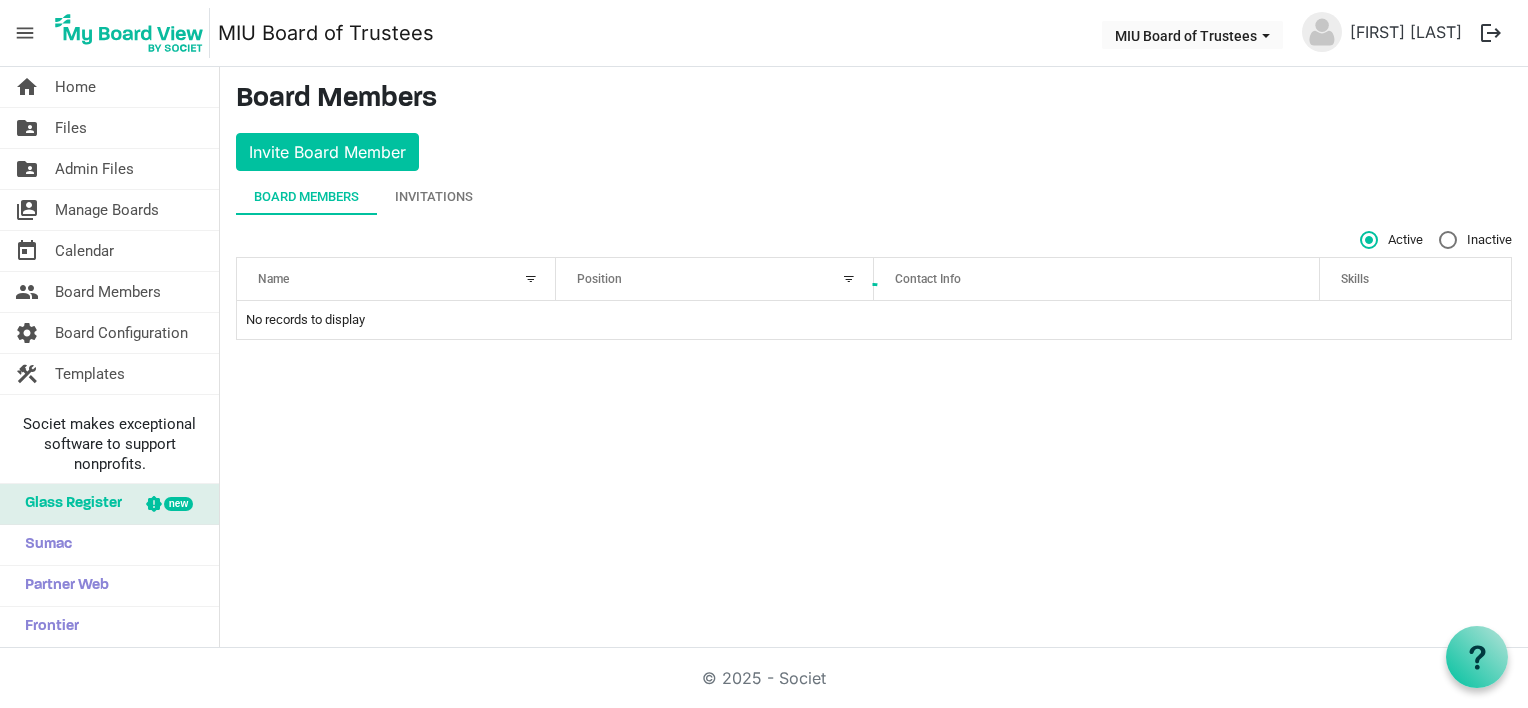 scroll, scrollTop: 0, scrollLeft: 0, axis: both 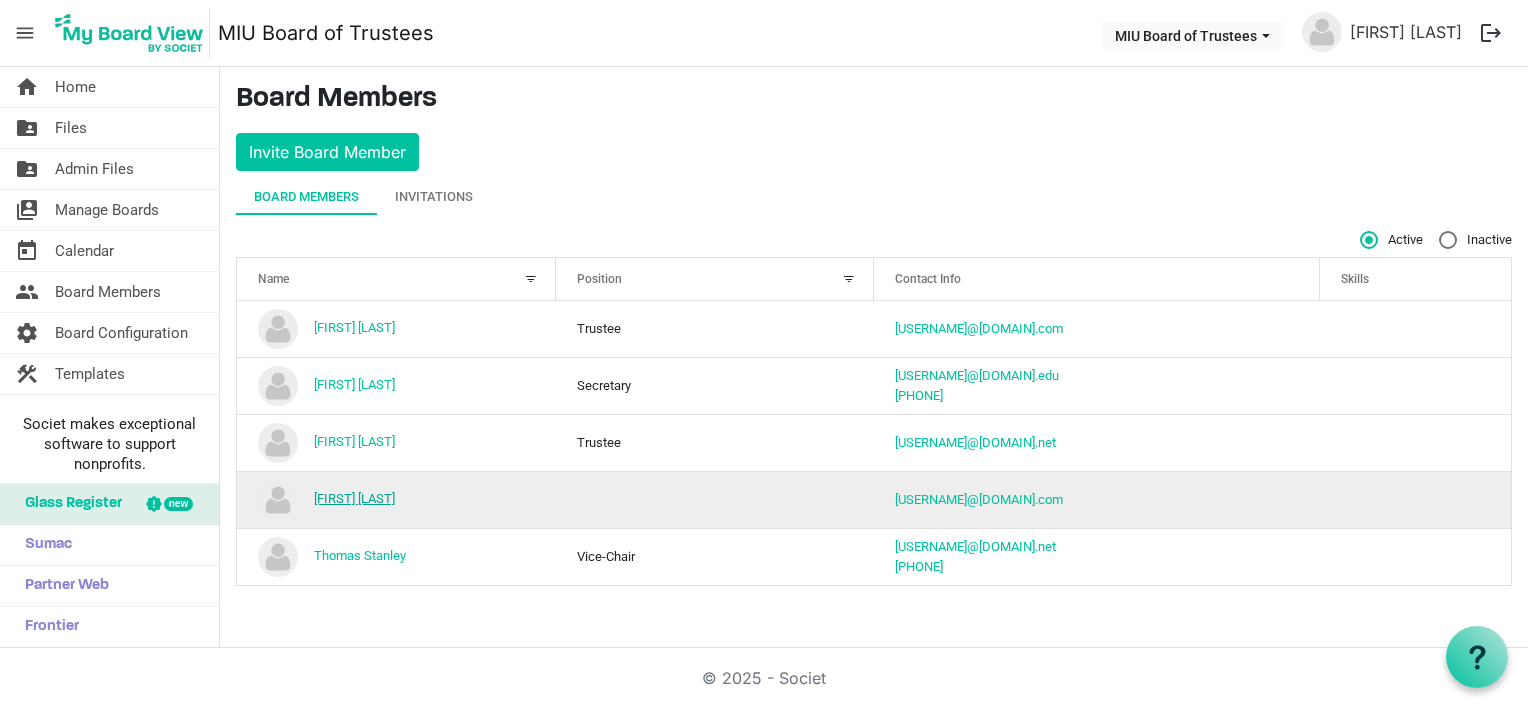 click on "[FIRST] [LAST]" at bounding box center (354, 498) 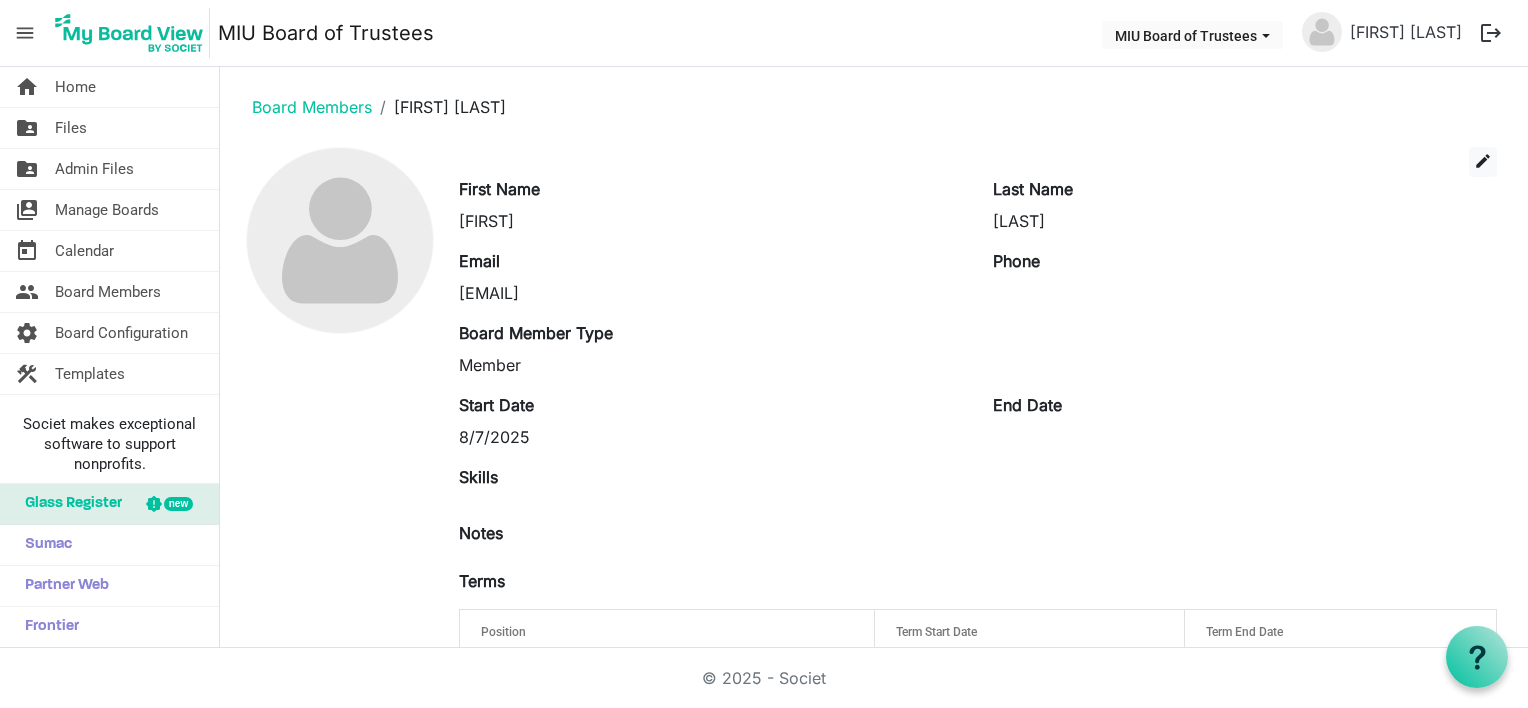 scroll, scrollTop: 0, scrollLeft: 0, axis: both 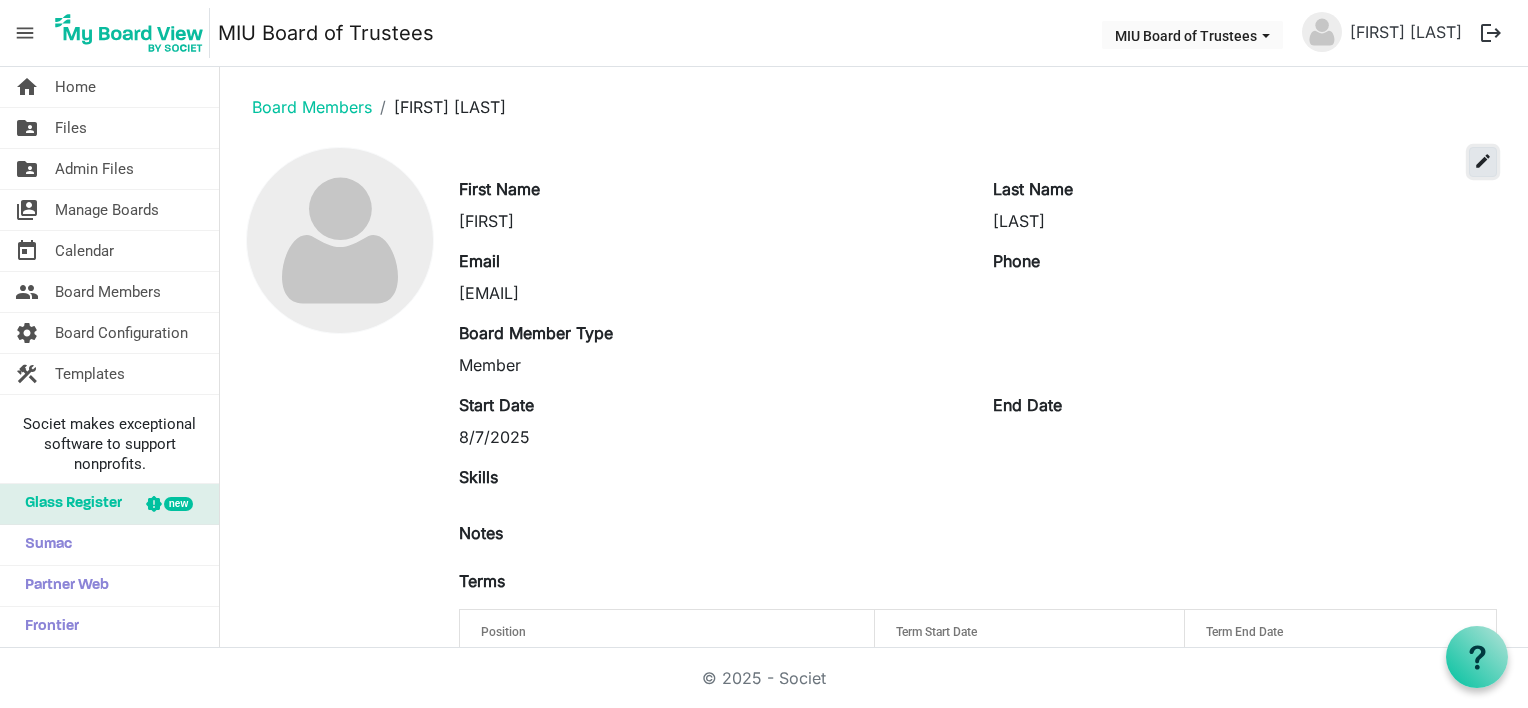 click on "edit" at bounding box center (1483, 161) 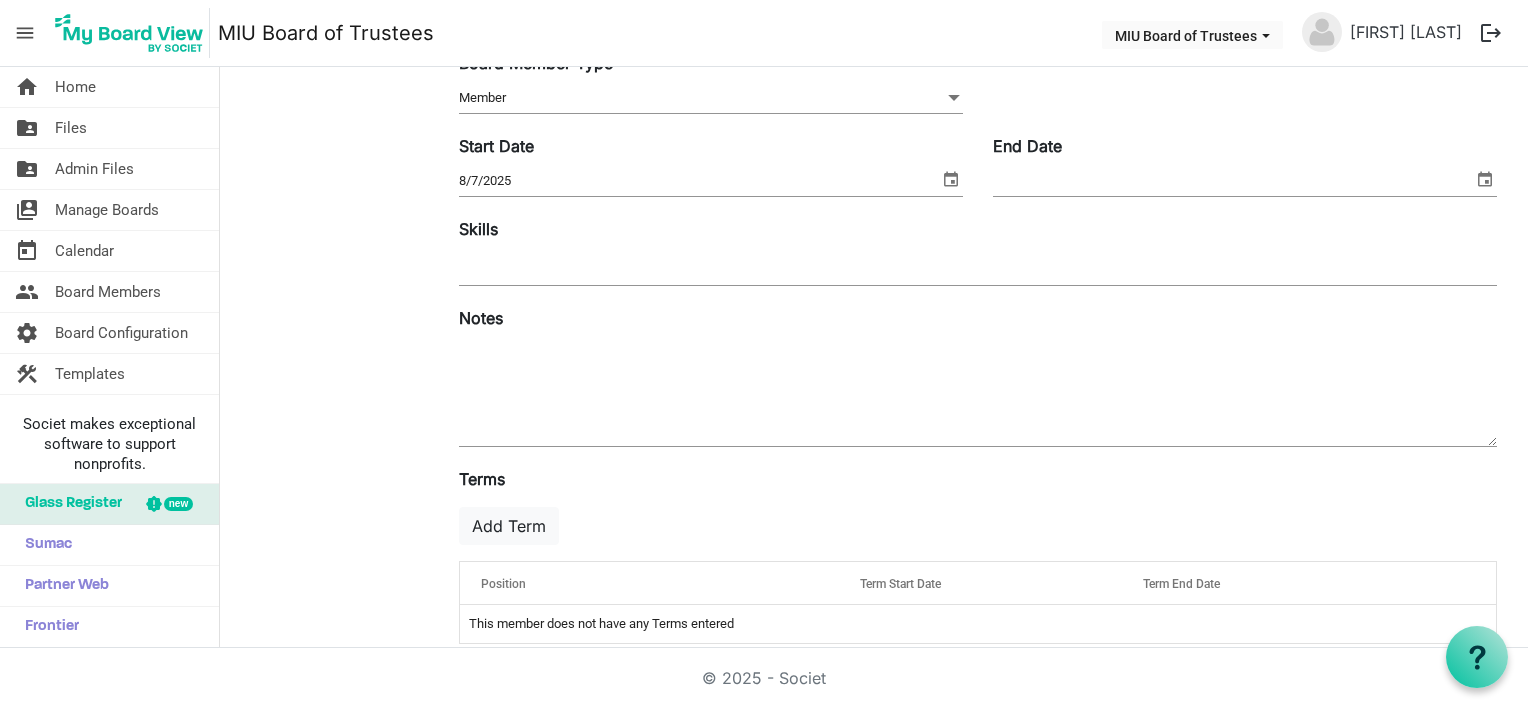 scroll, scrollTop: 325, scrollLeft: 0, axis: vertical 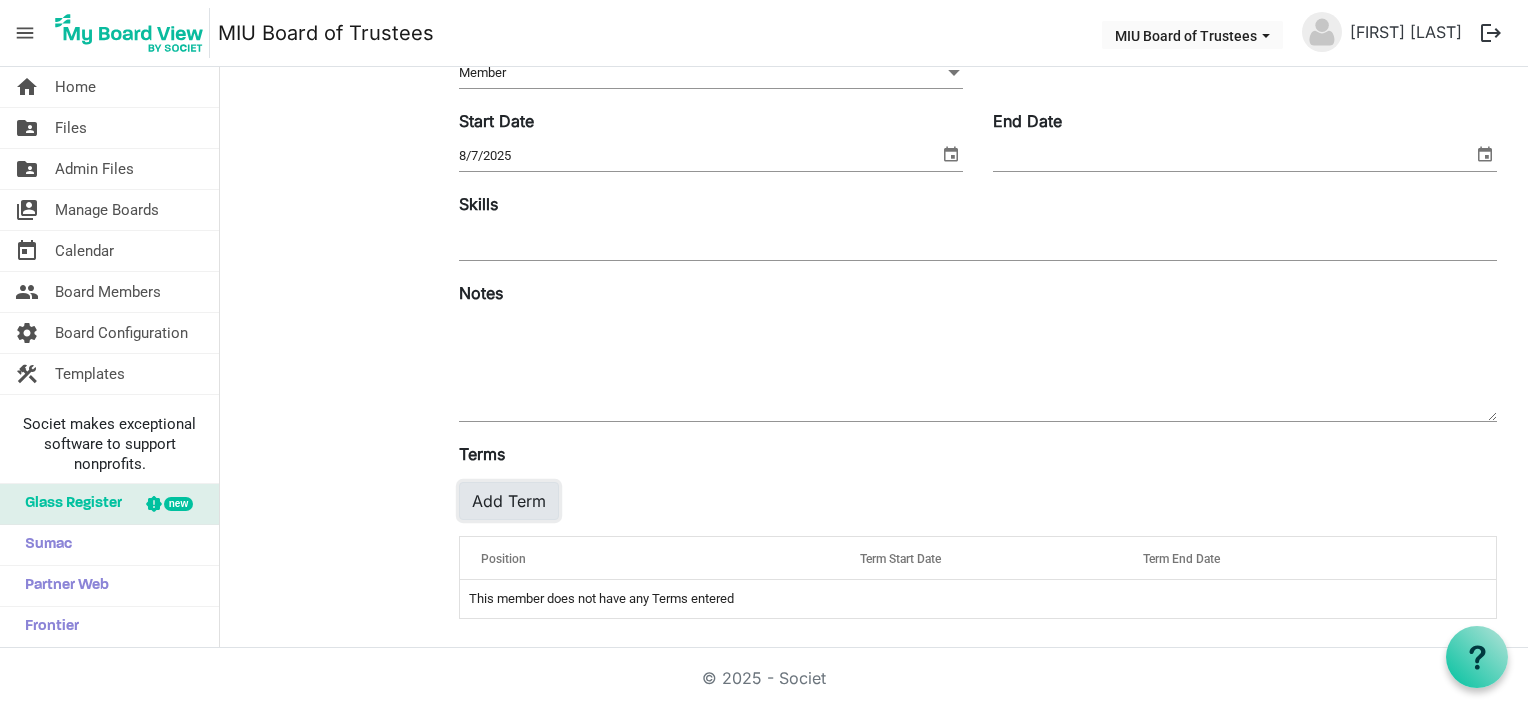 click on "Add Term" at bounding box center [509, 501] 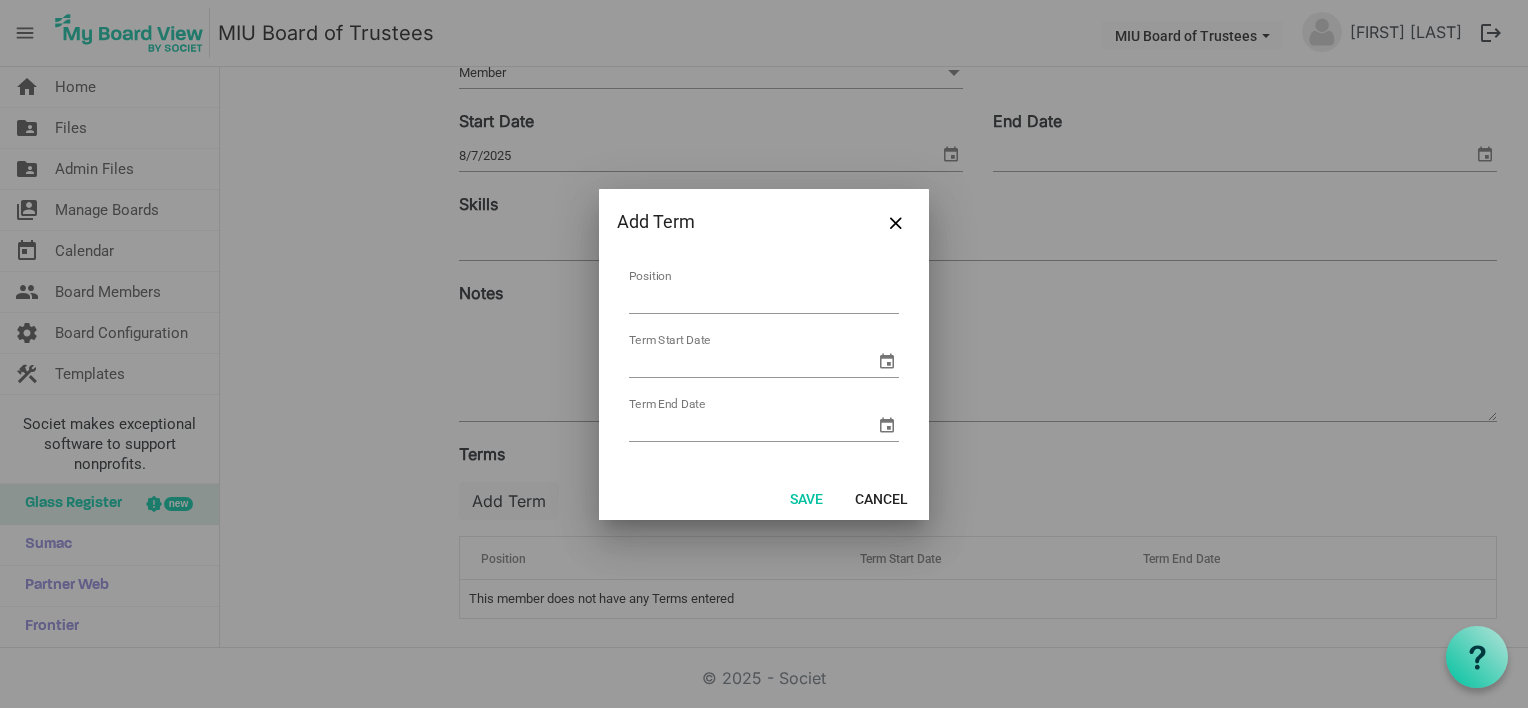 click on "Position" at bounding box center [764, 298] 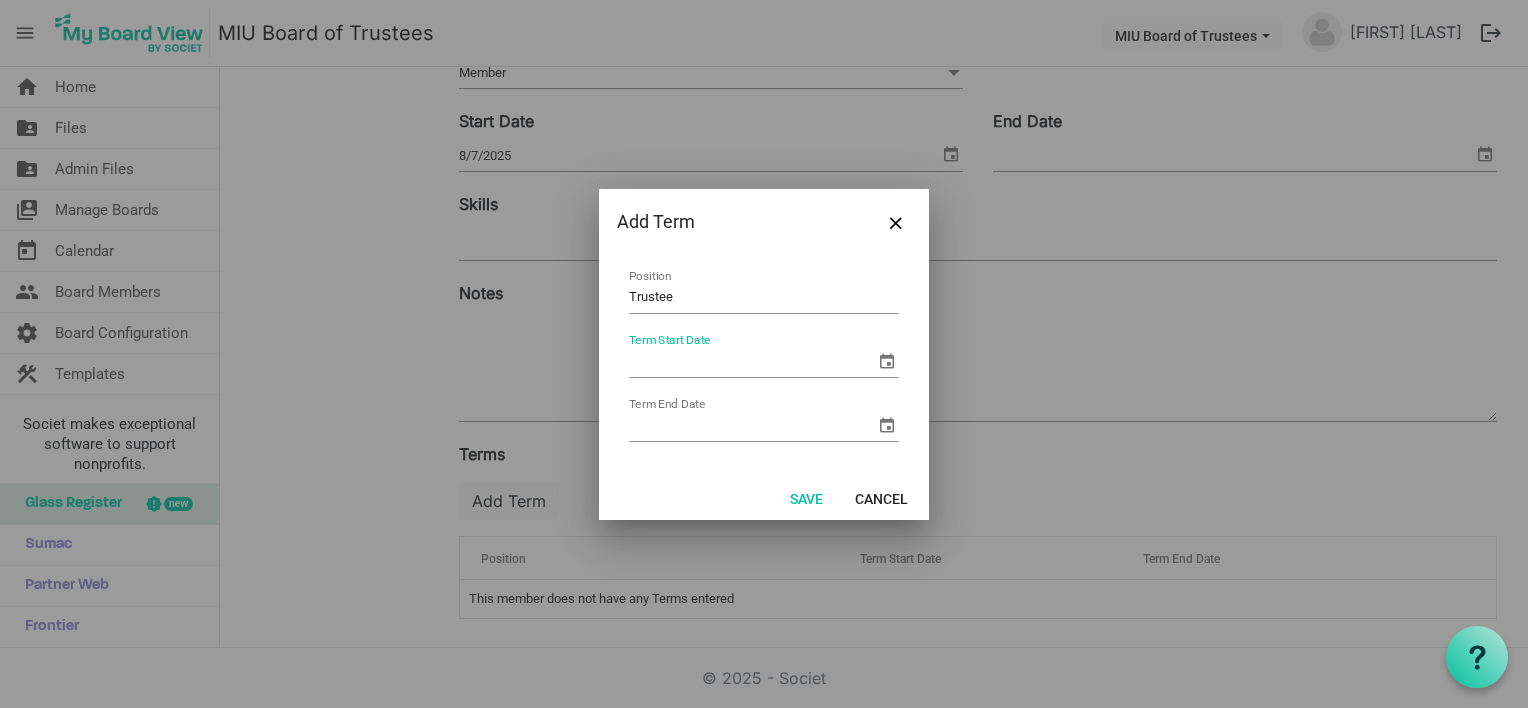 click on "Term Start Date" at bounding box center [752, 362] 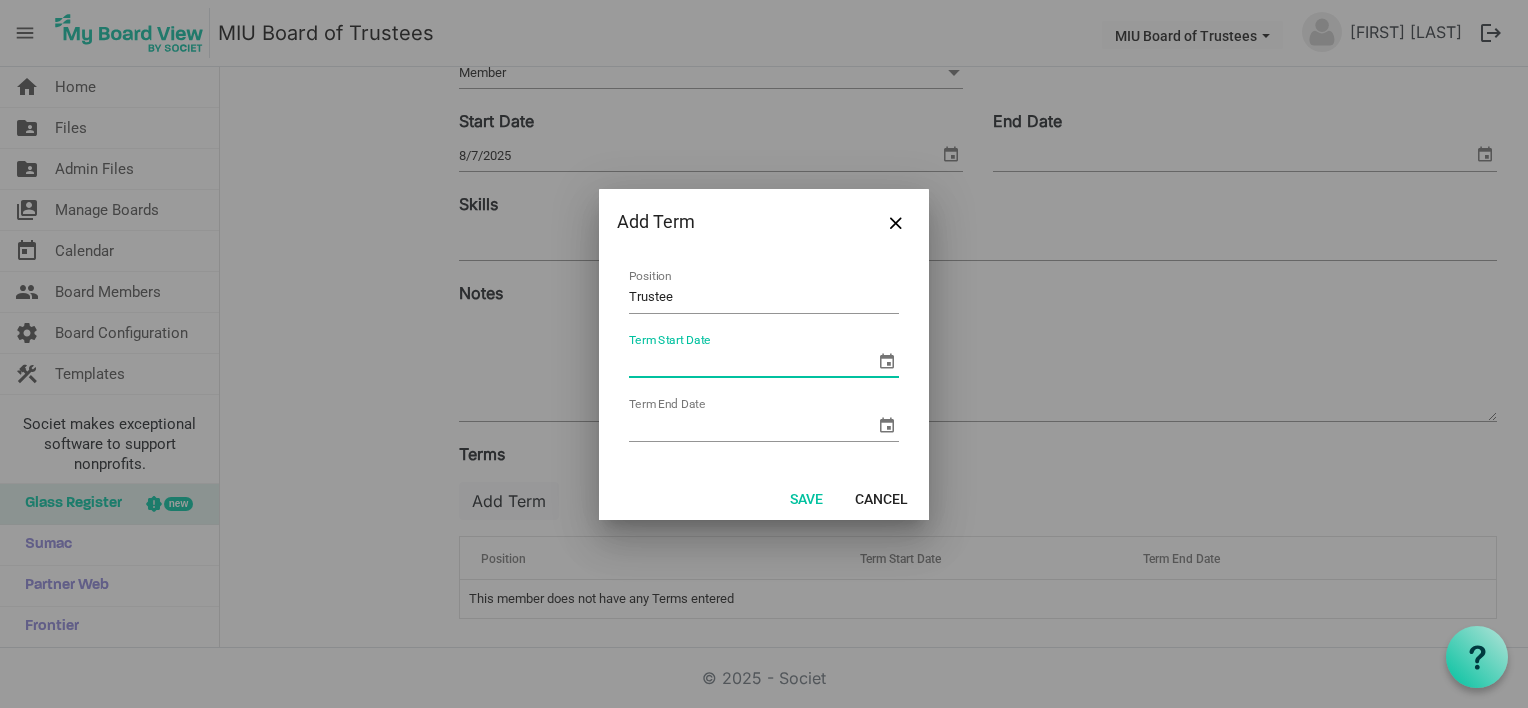 click at bounding box center [887, 361] 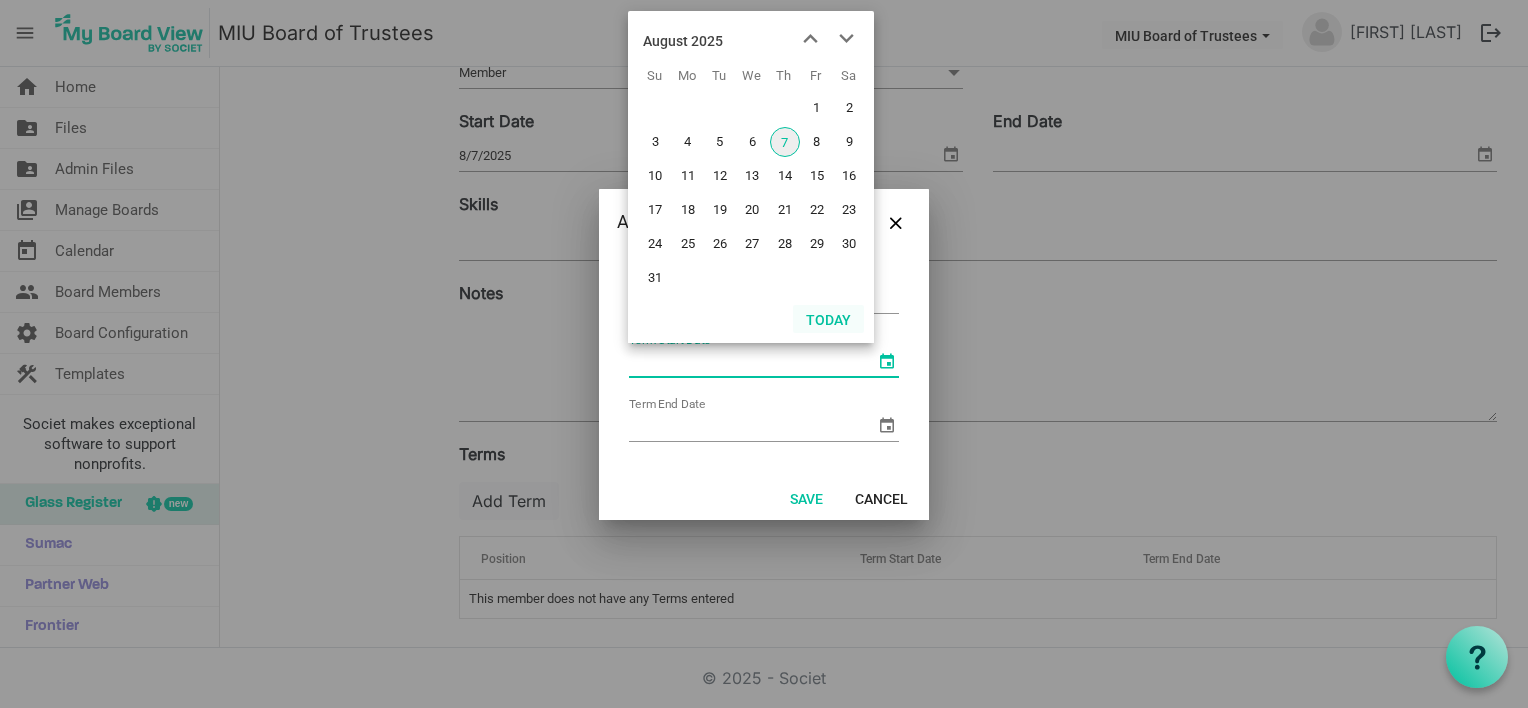 click on "Today" at bounding box center [828, 319] 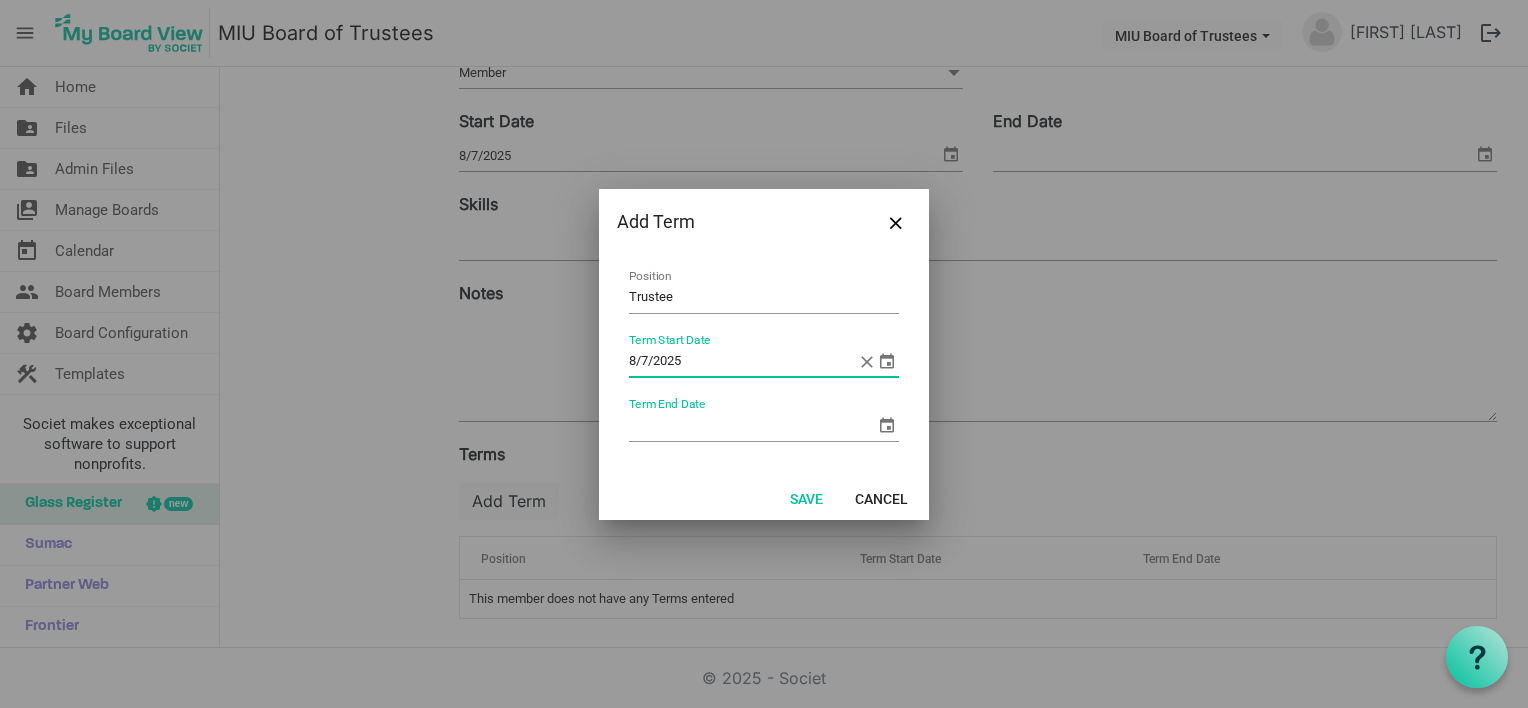 click on "Term End Date" at bounding box center [752, 426] 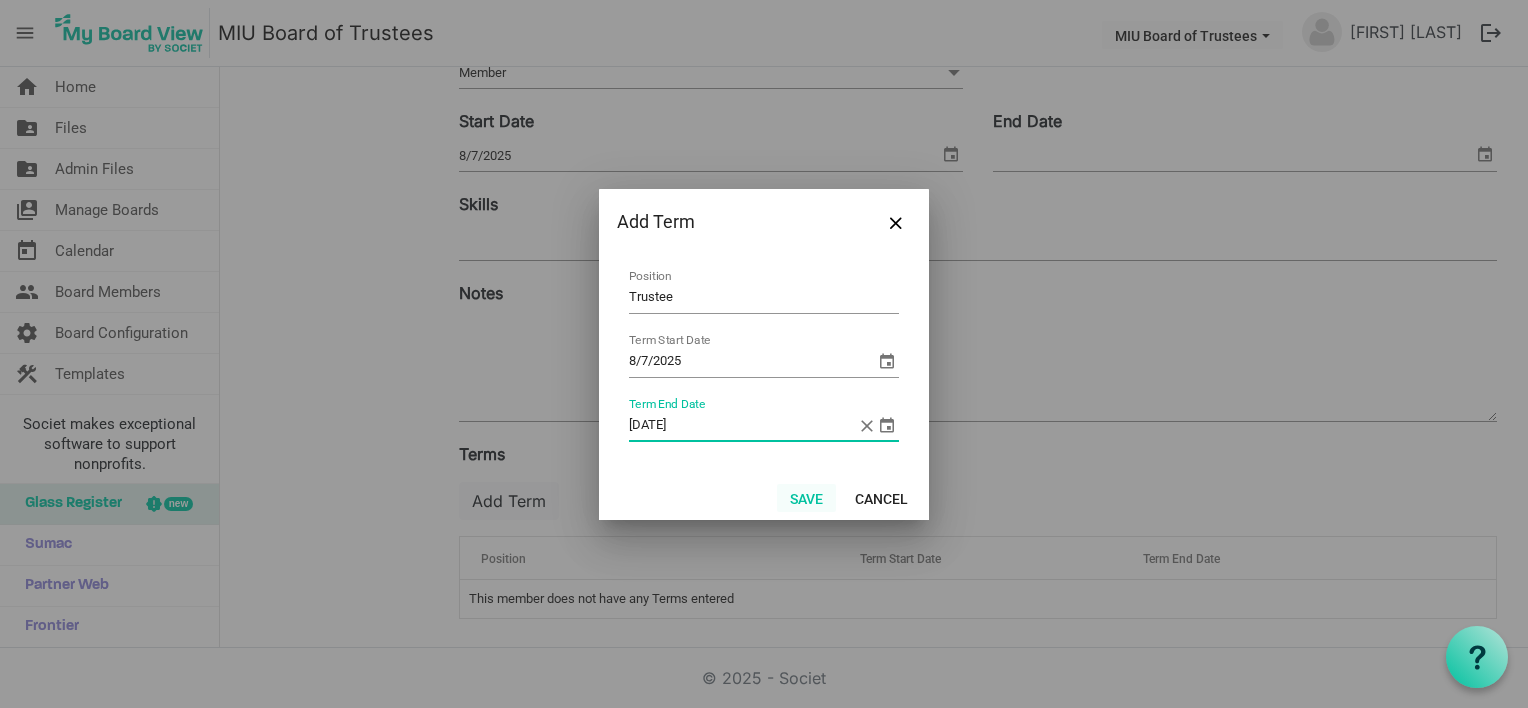 type on "8/7/2030" 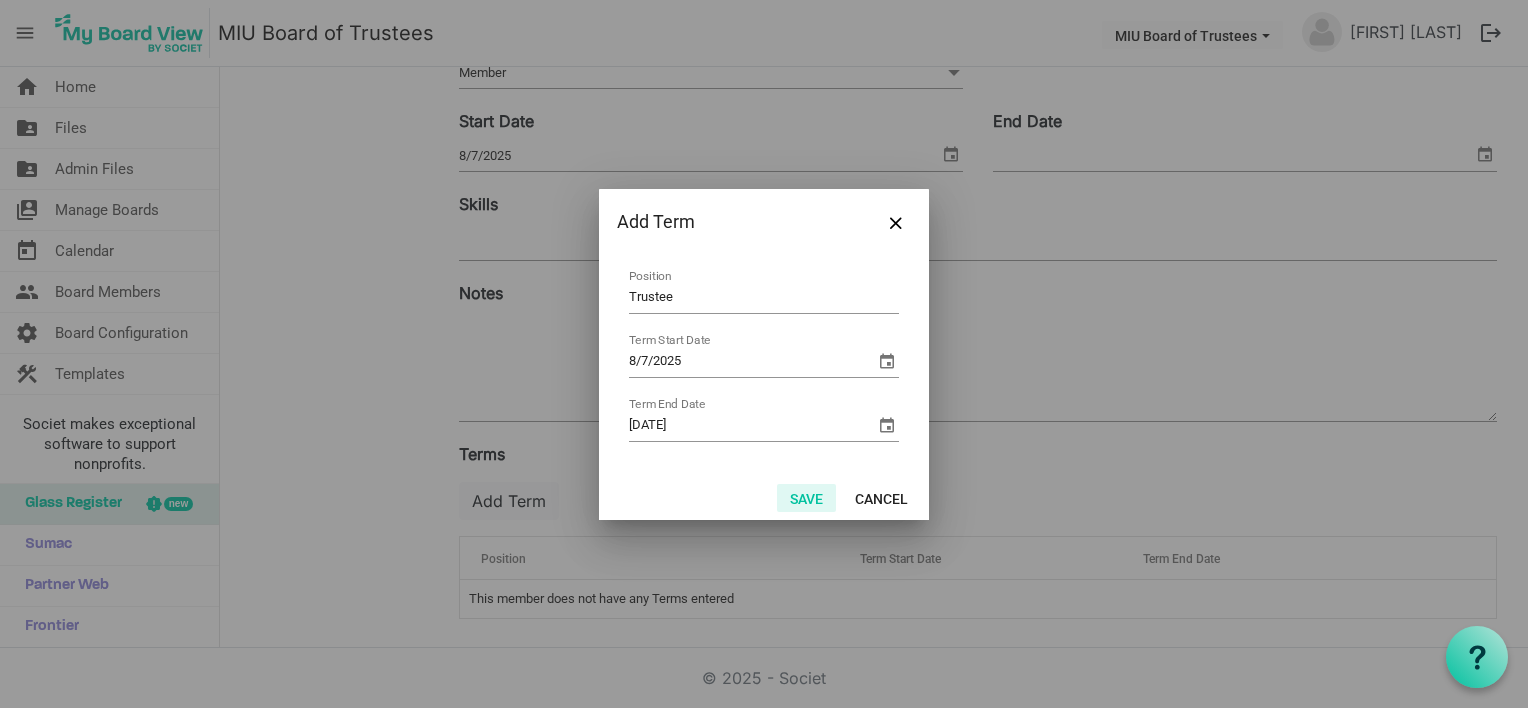 click on "Save" at bounding box center (806, 498) 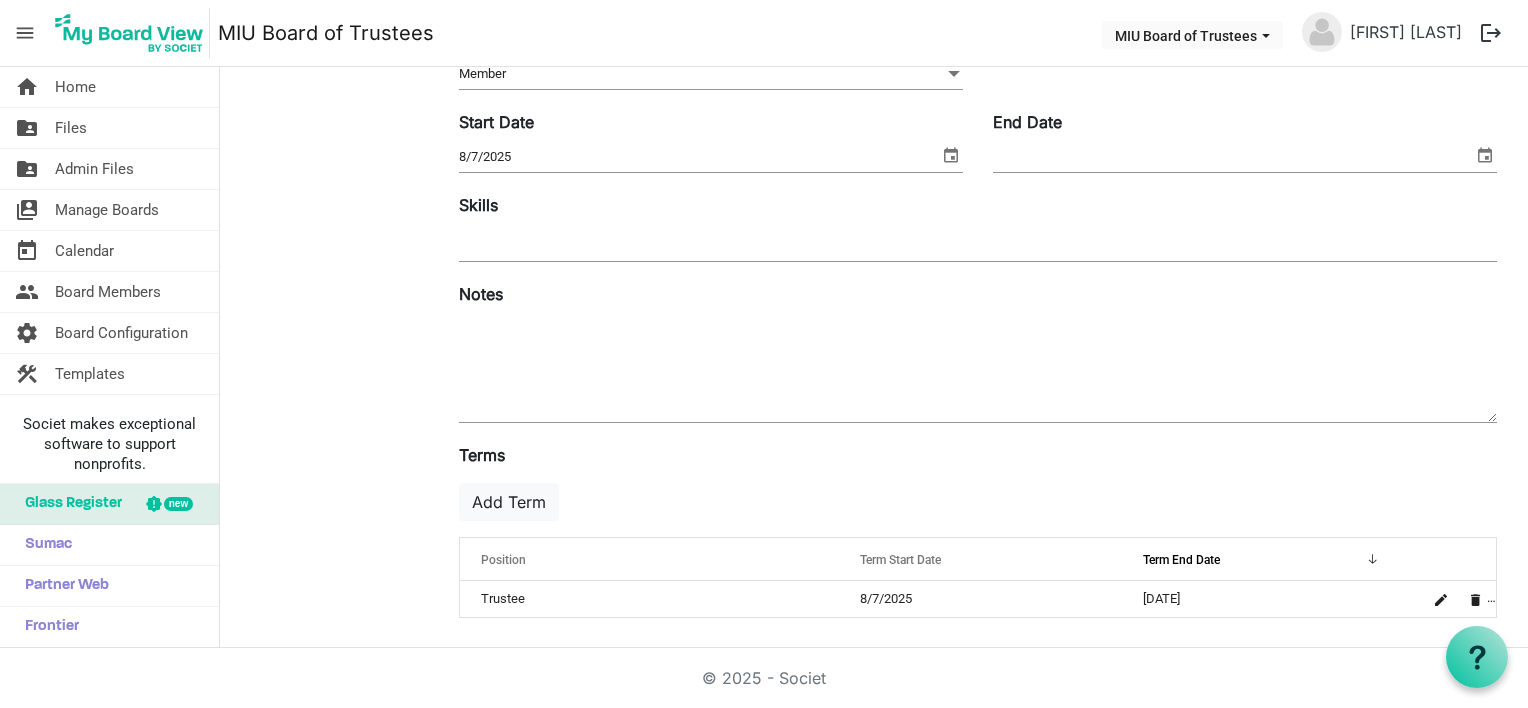 scroll, scrollTop: 0, scrollLeft: 0, axis: both 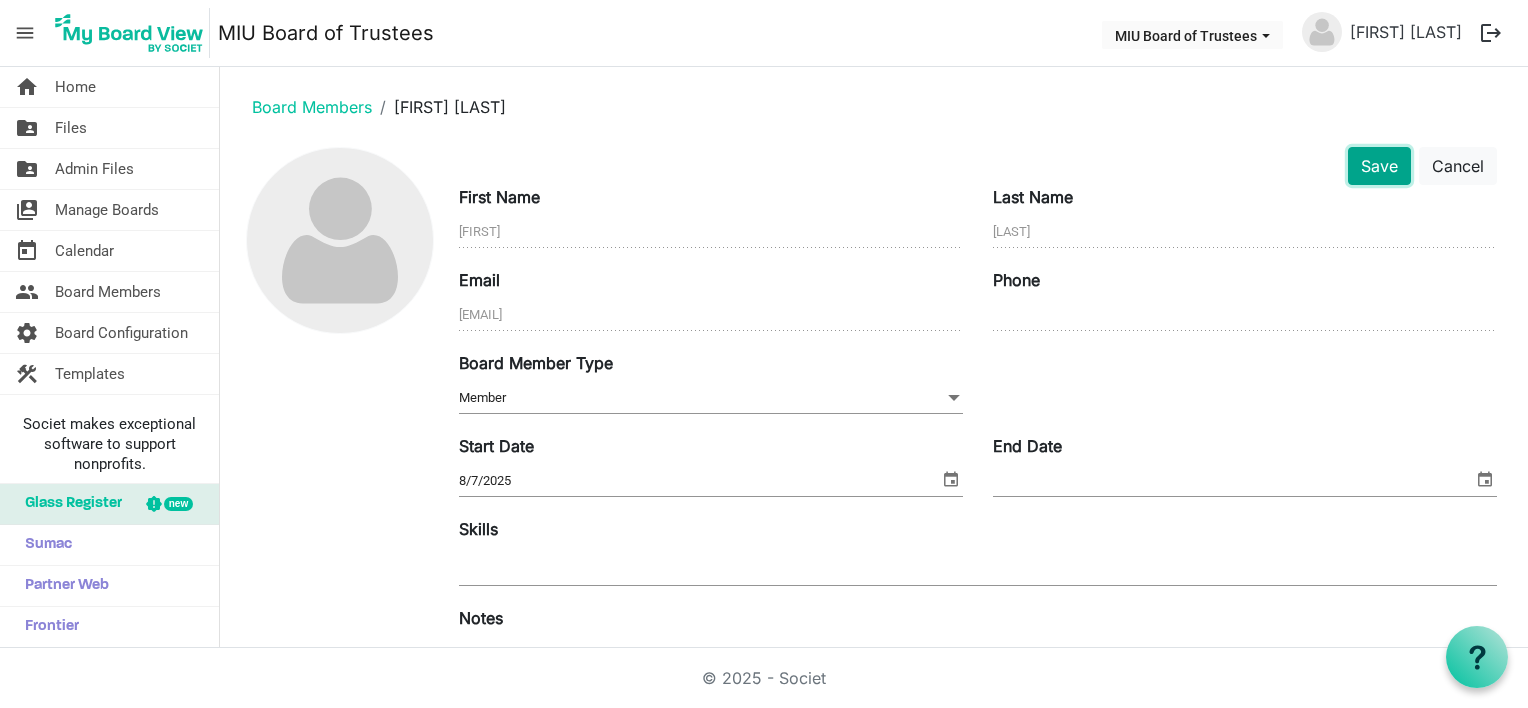 click on "Save" at bounding box center (1379, 166) 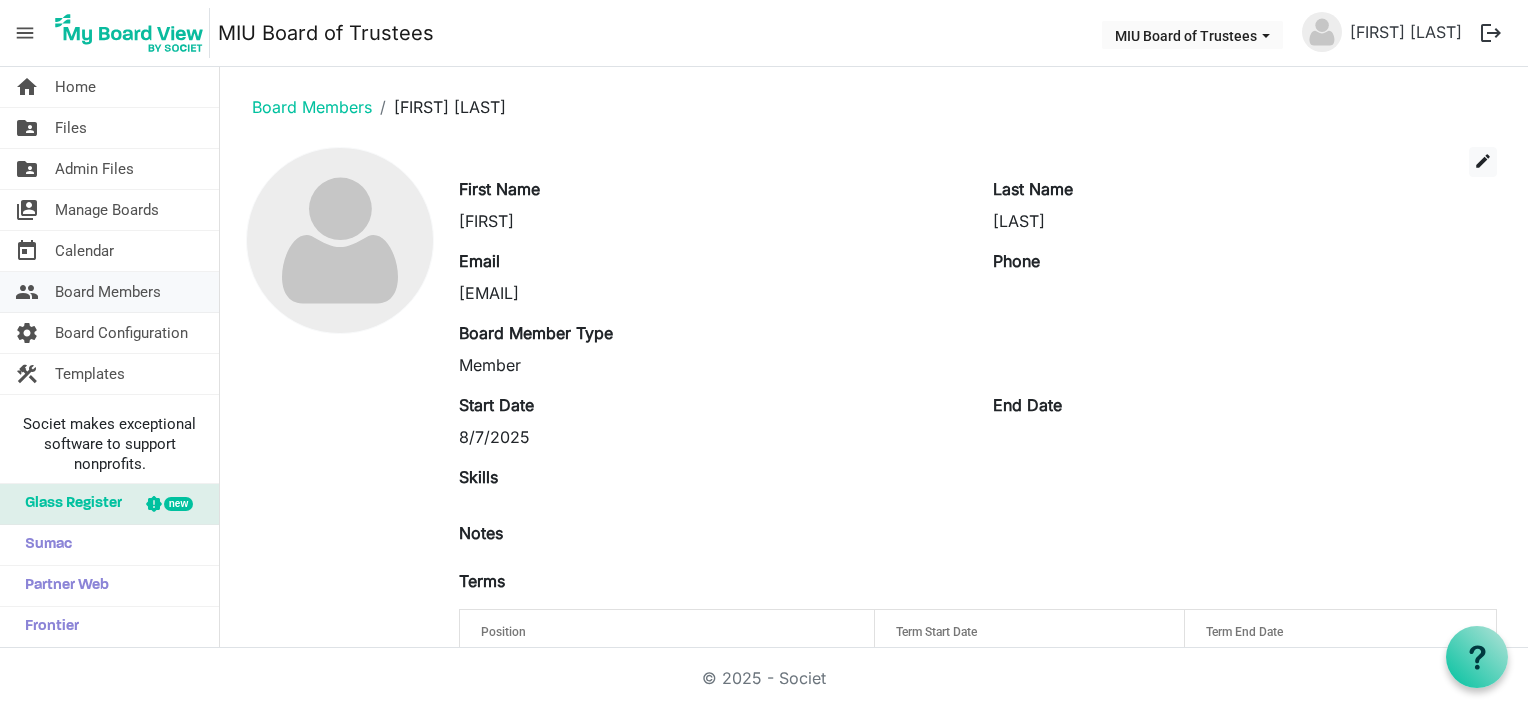 click on "Board Members" at bounding box center (108, 292) 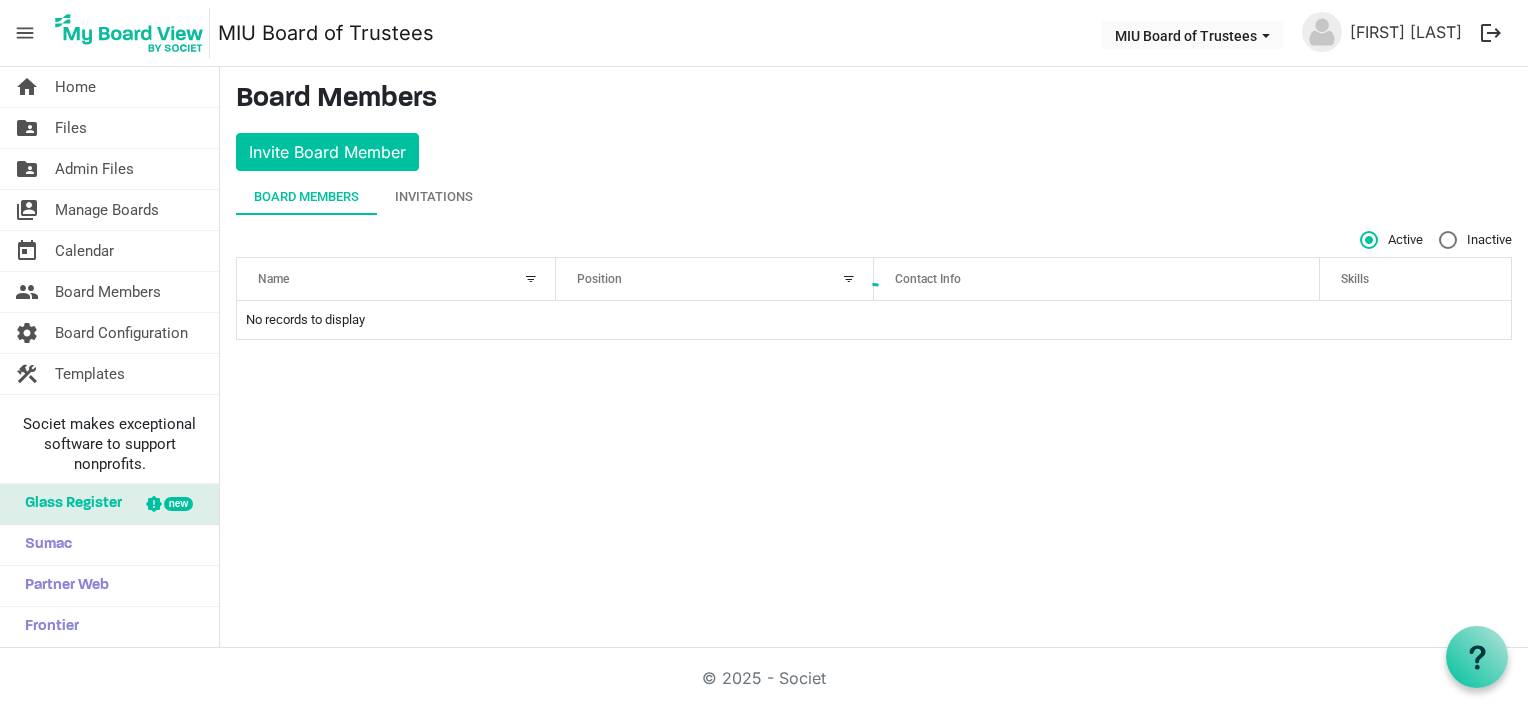 scroll, scrollTop: 0, scrollLeft: 0, axis: both 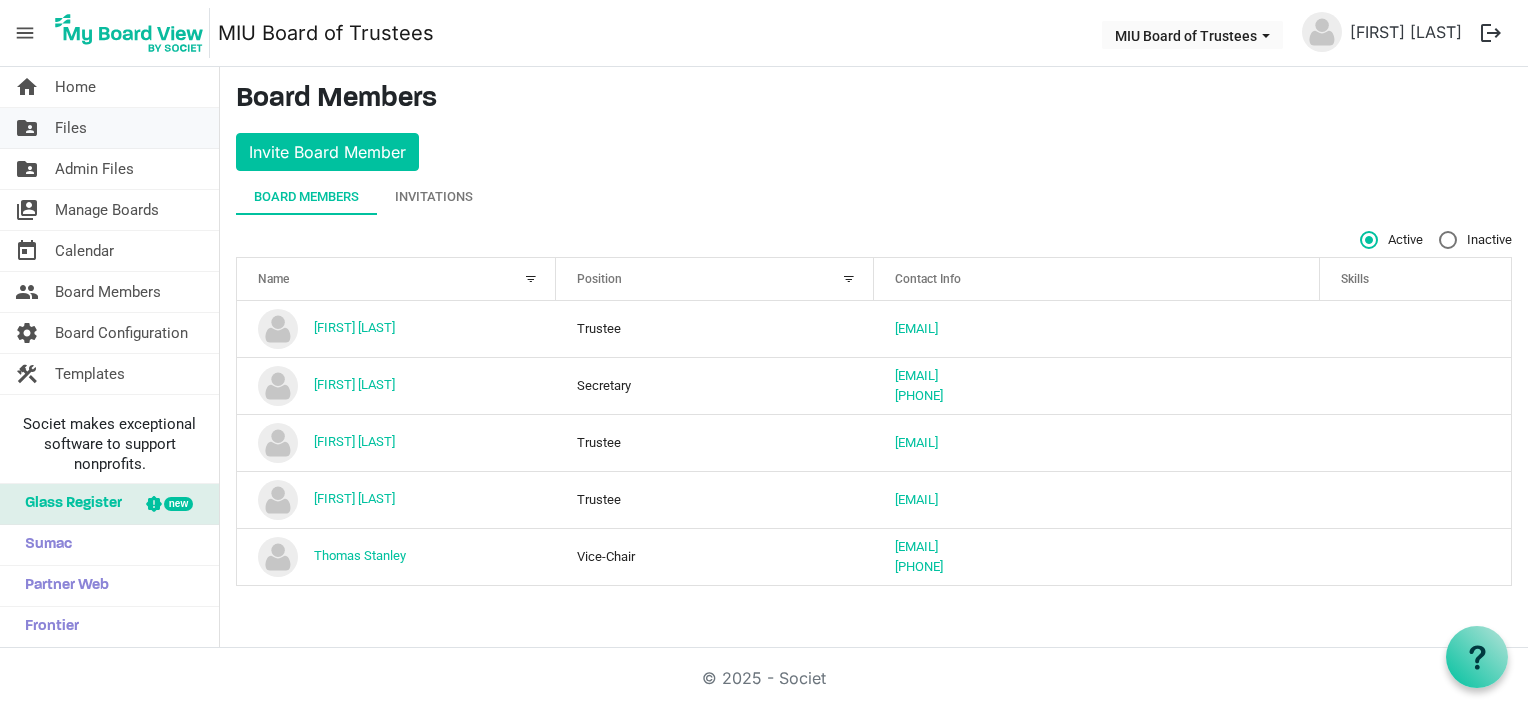 click on "Files" at bounding box center (71, 128) 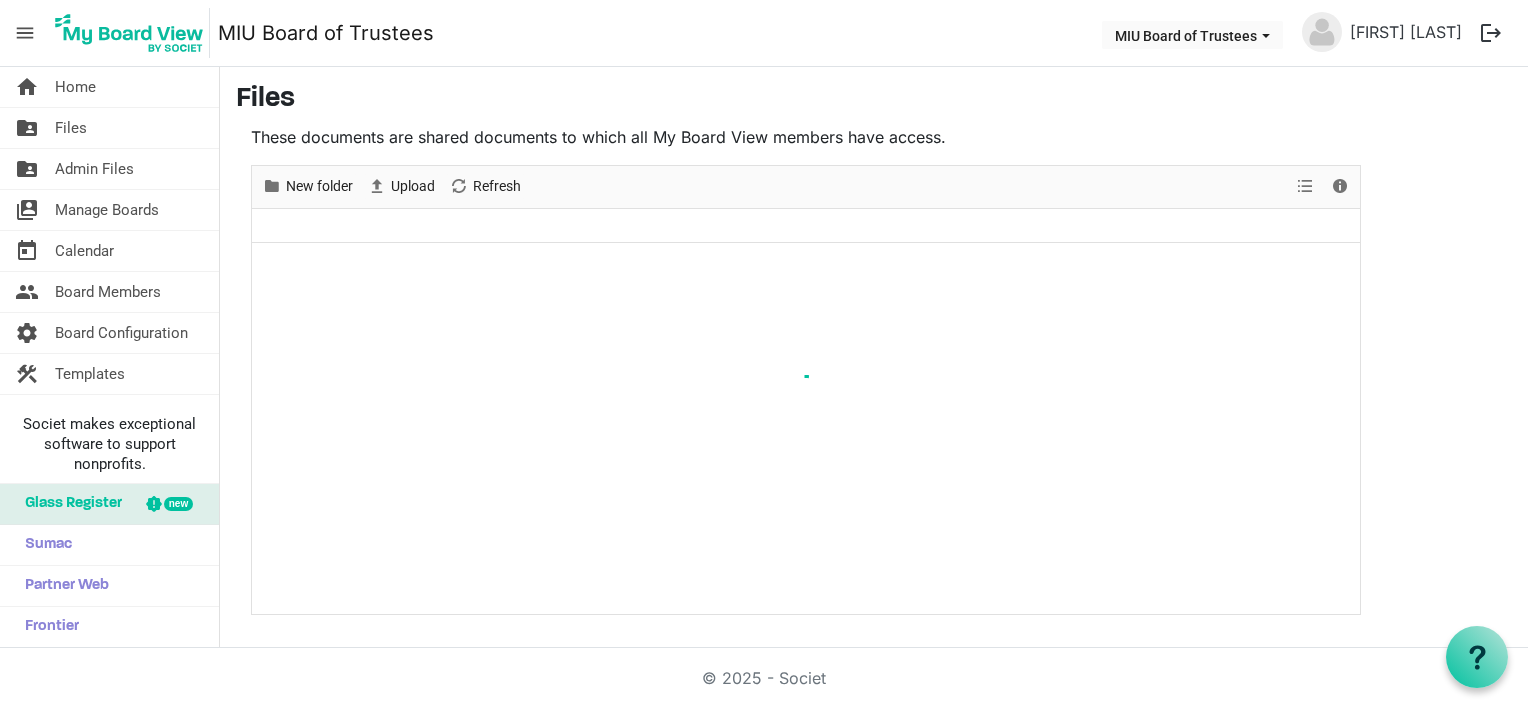 scroll, scrollTop: 0, scrollLeft: 0, axis: both 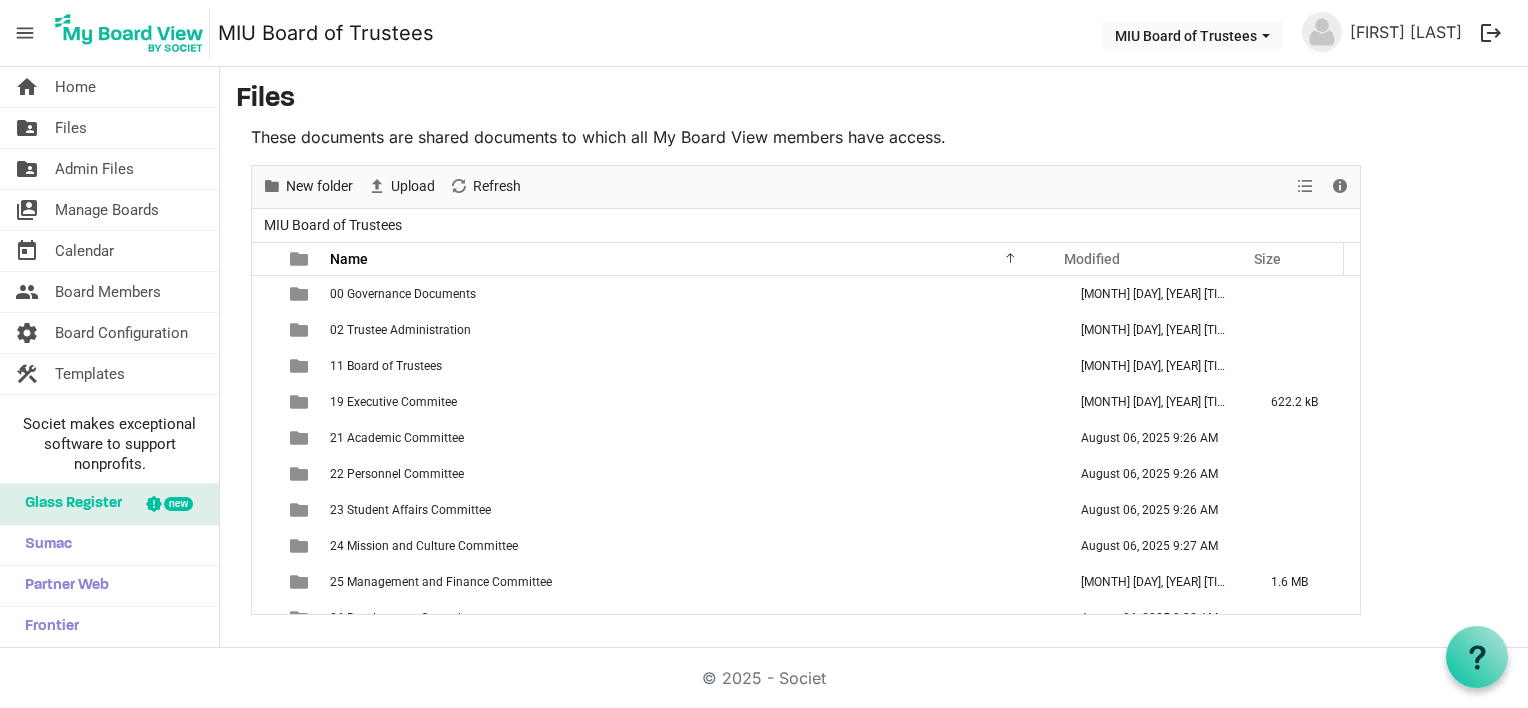 click on "logout" at bounding box center (1491, 33) 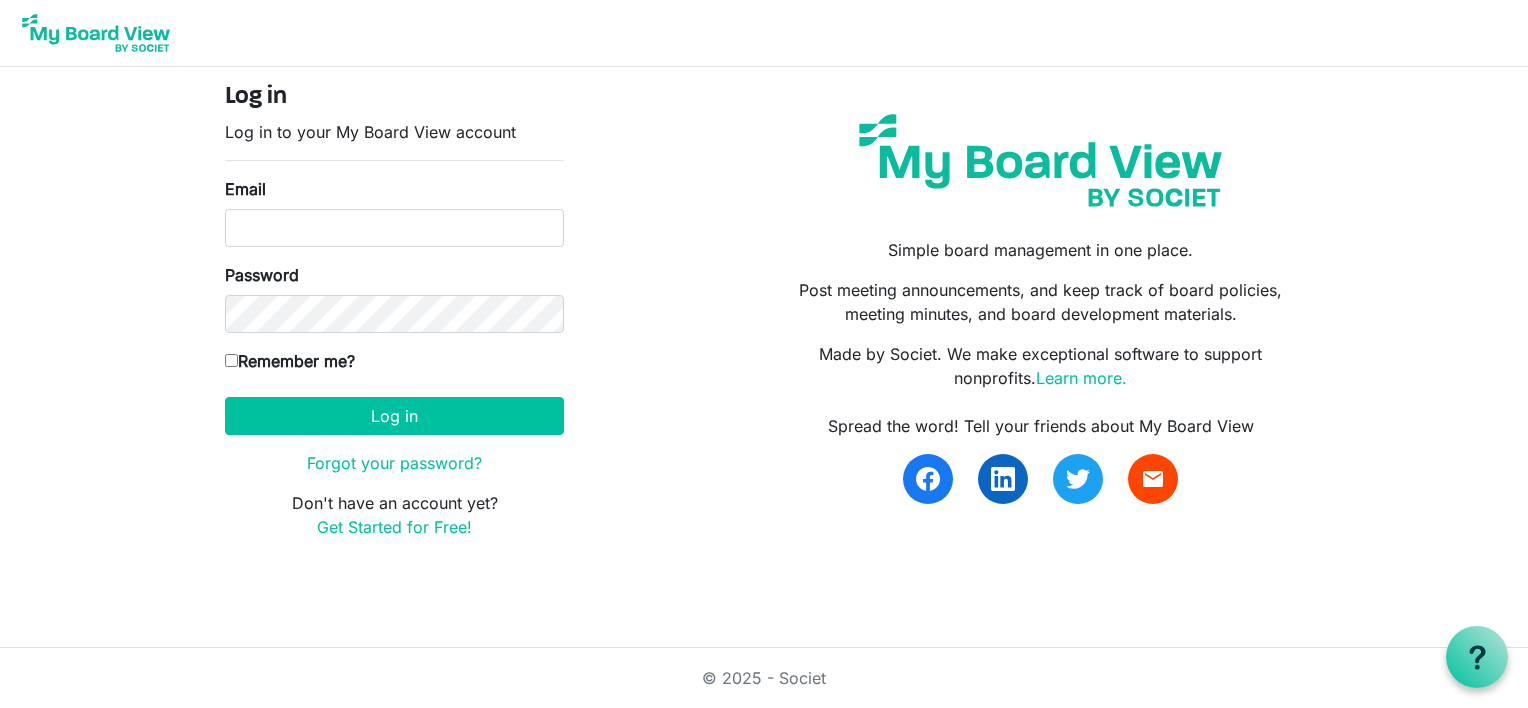scroll, scrollTop: 0, scrollLeft: 0, axis: both 